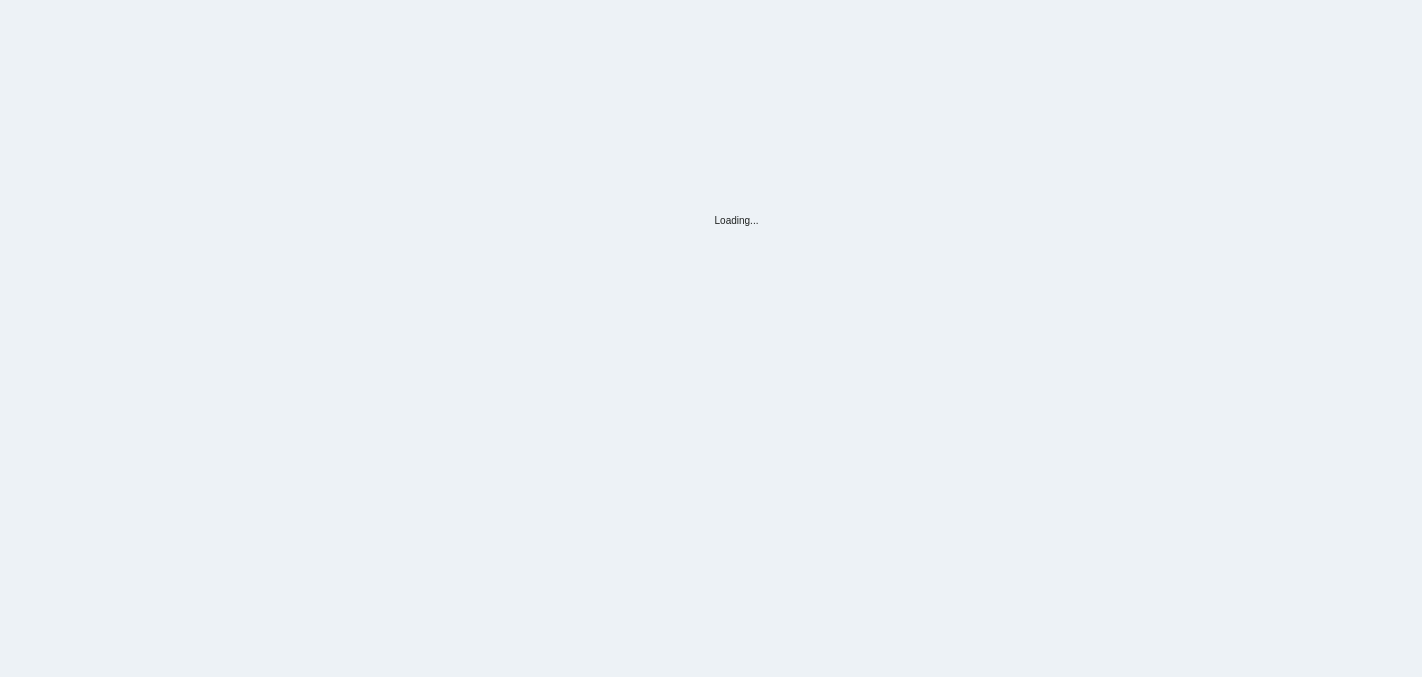 scroll, scrollTop: 0, scrollLeft: 0, axis: both 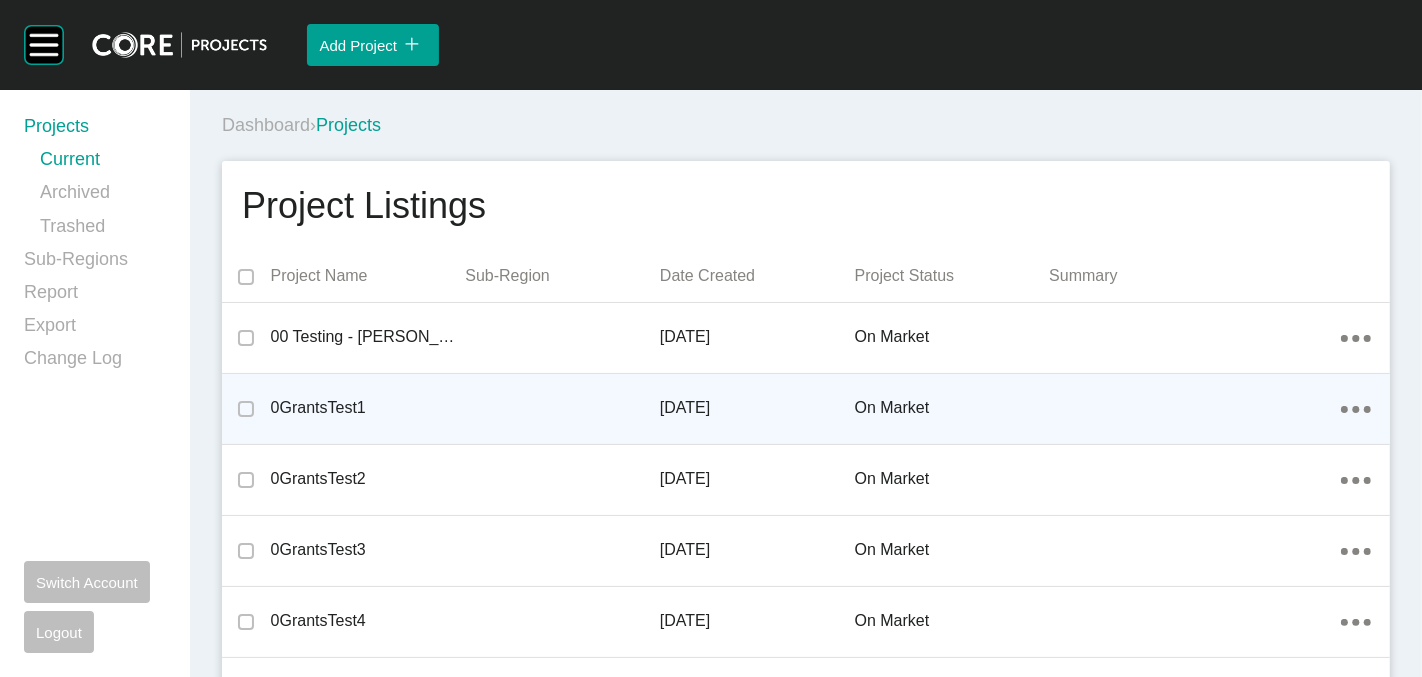 click on "0GrantsTest1" at bounding box center [368, 408] 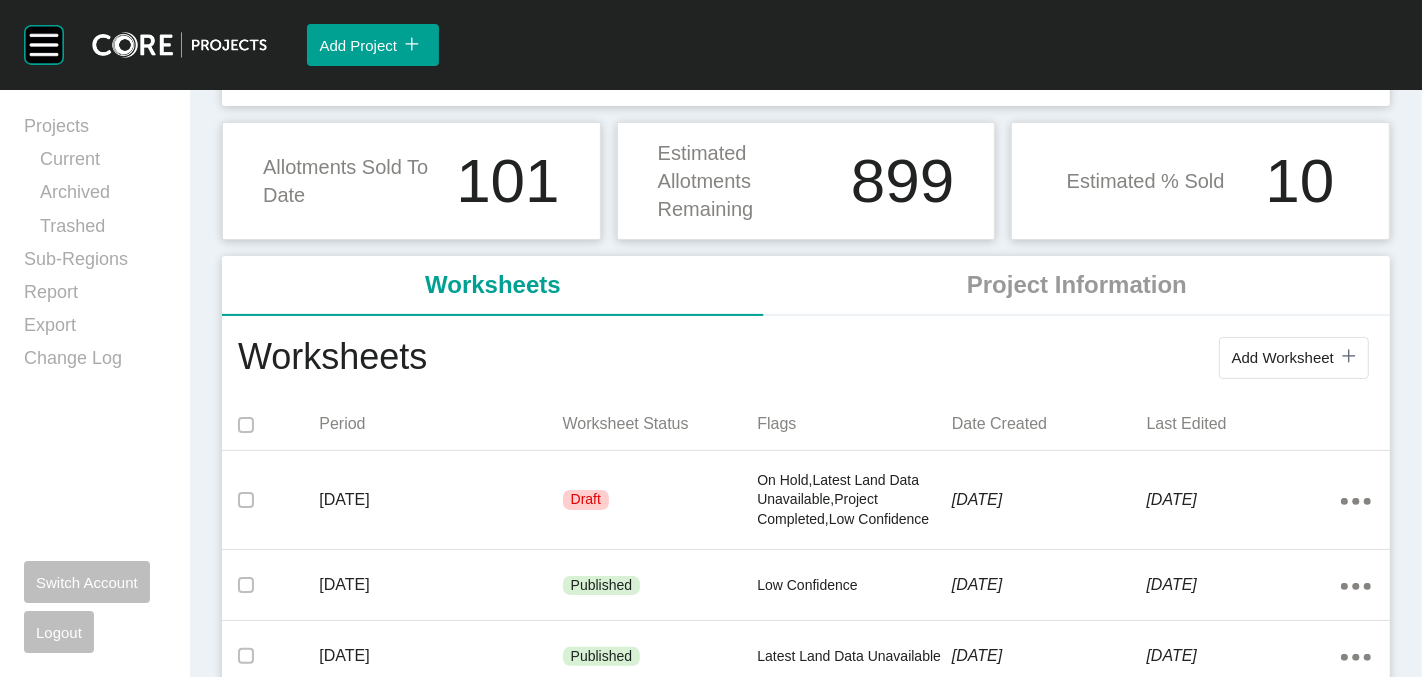 scroll, scrollTop: 222, scrollLeft: 0, axis: vertical 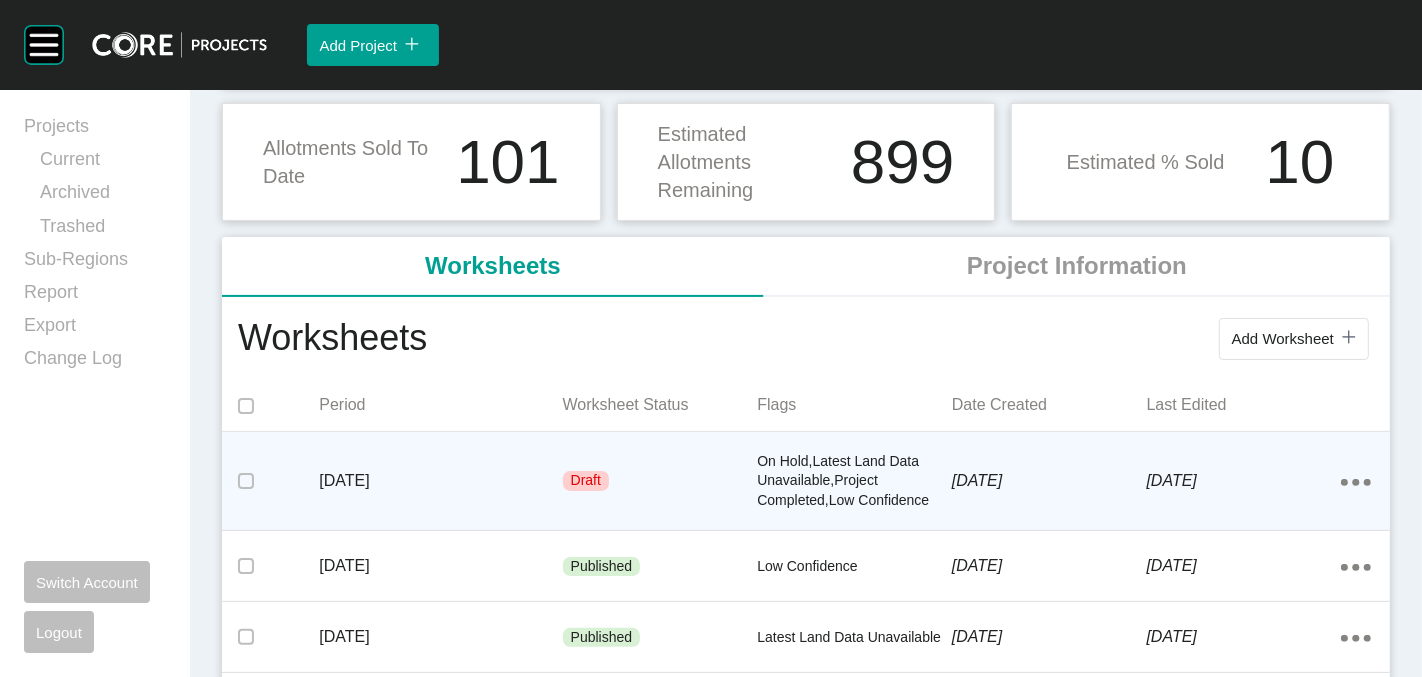click on "[DATE]" at bounding box center [440, 481] 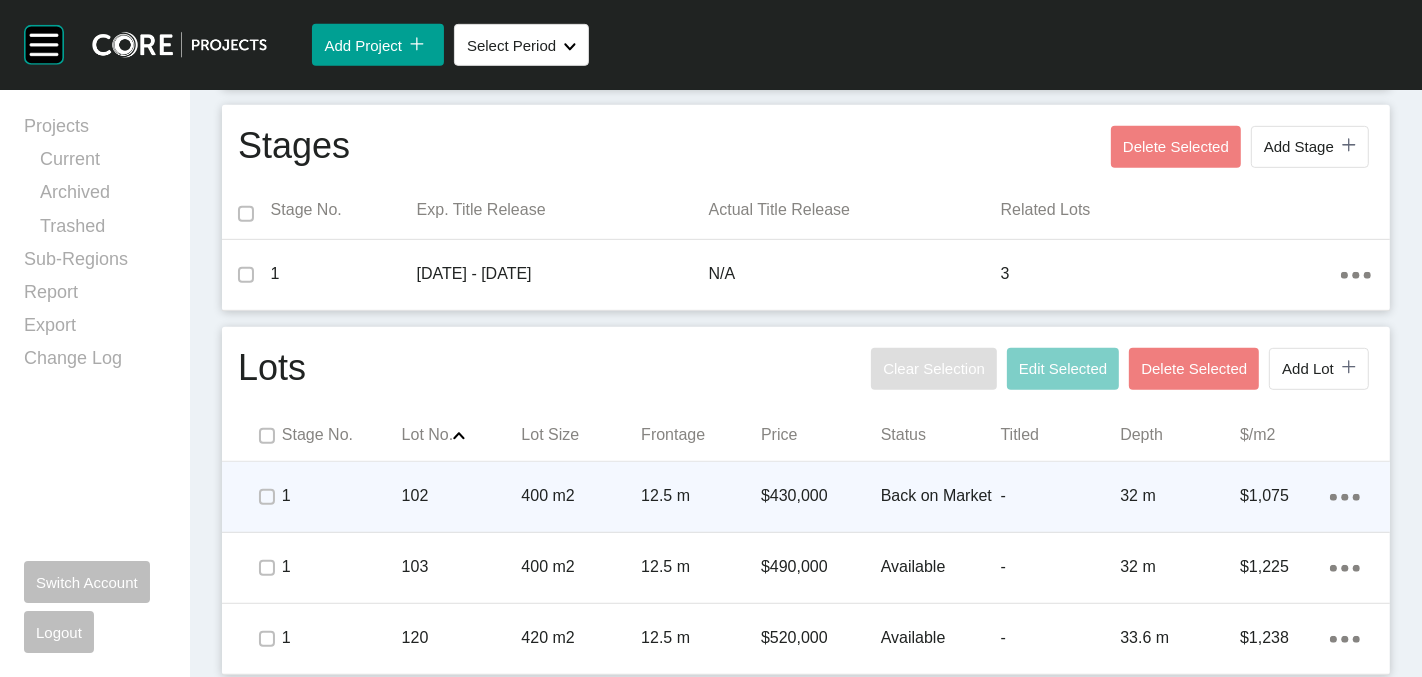 scroll, scrollTop: 817, scrollLeft: 0, axis: vertical 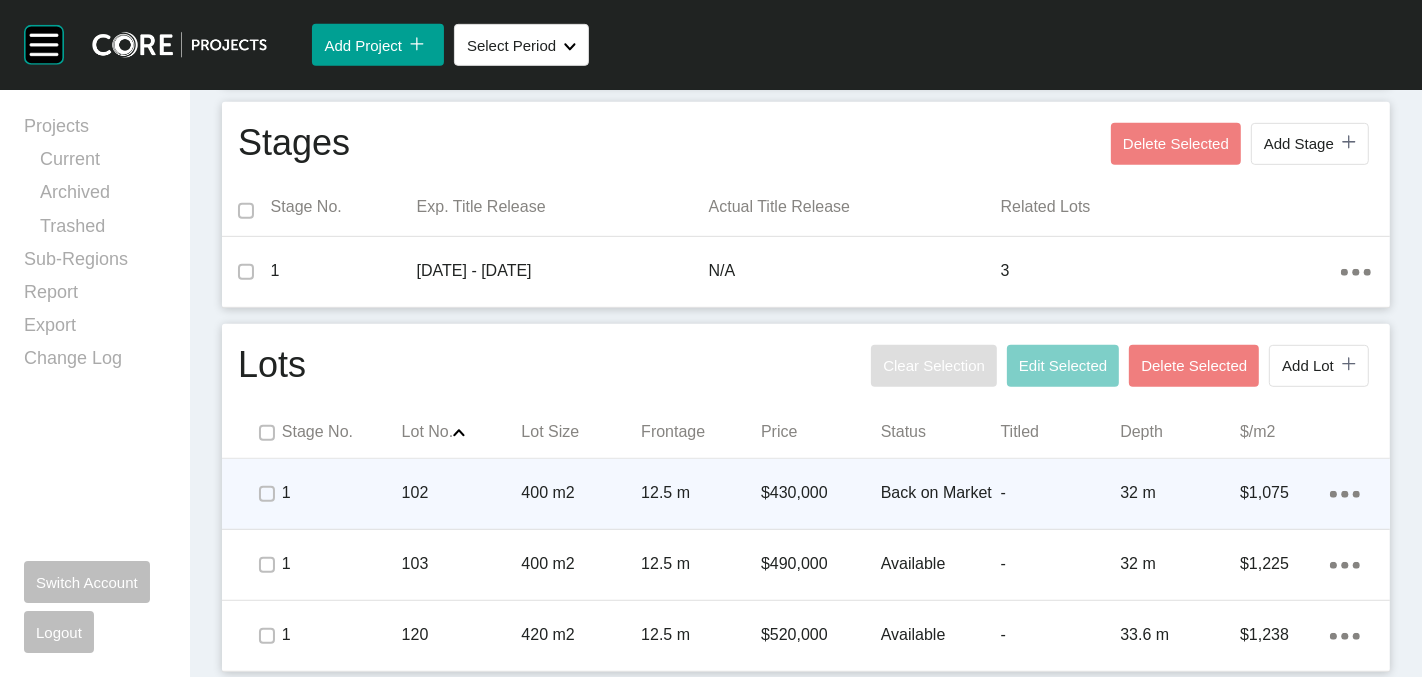 click on "102" at bounding box center (462, 493) 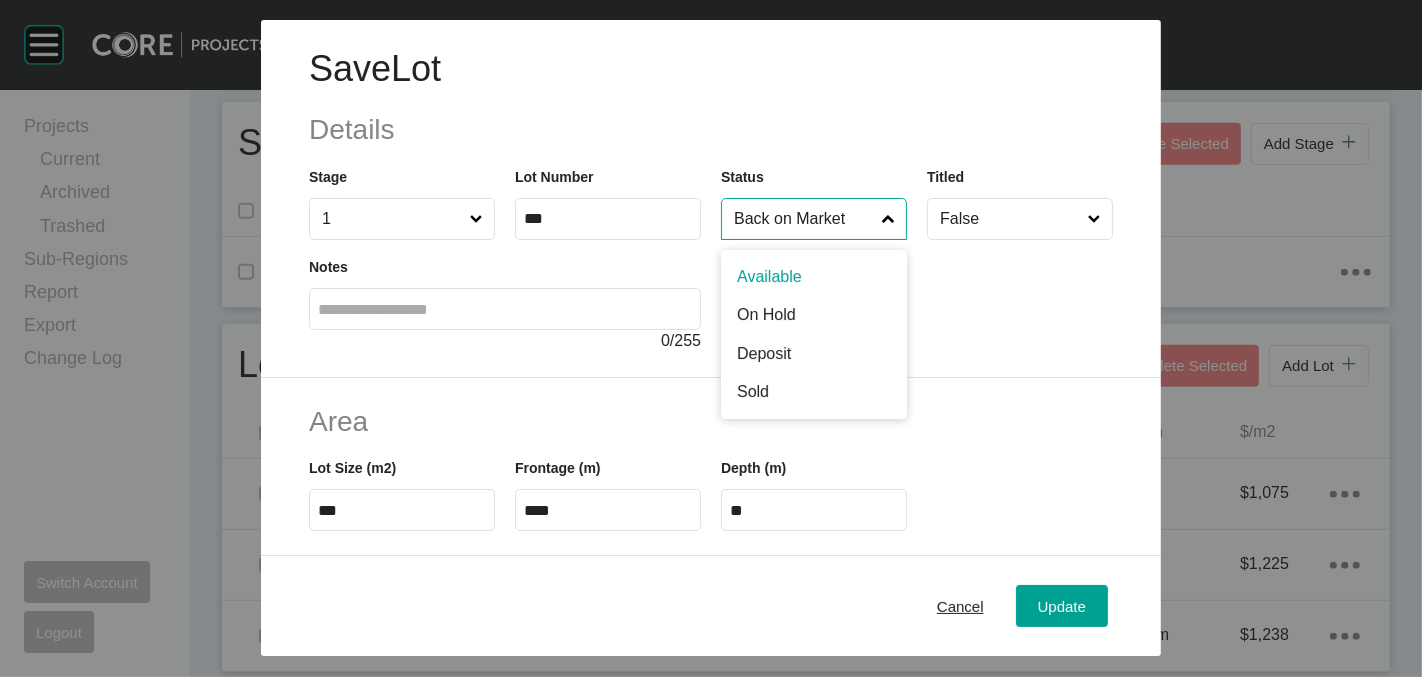 click on "Back on Market" at bounding box center [804, 219] 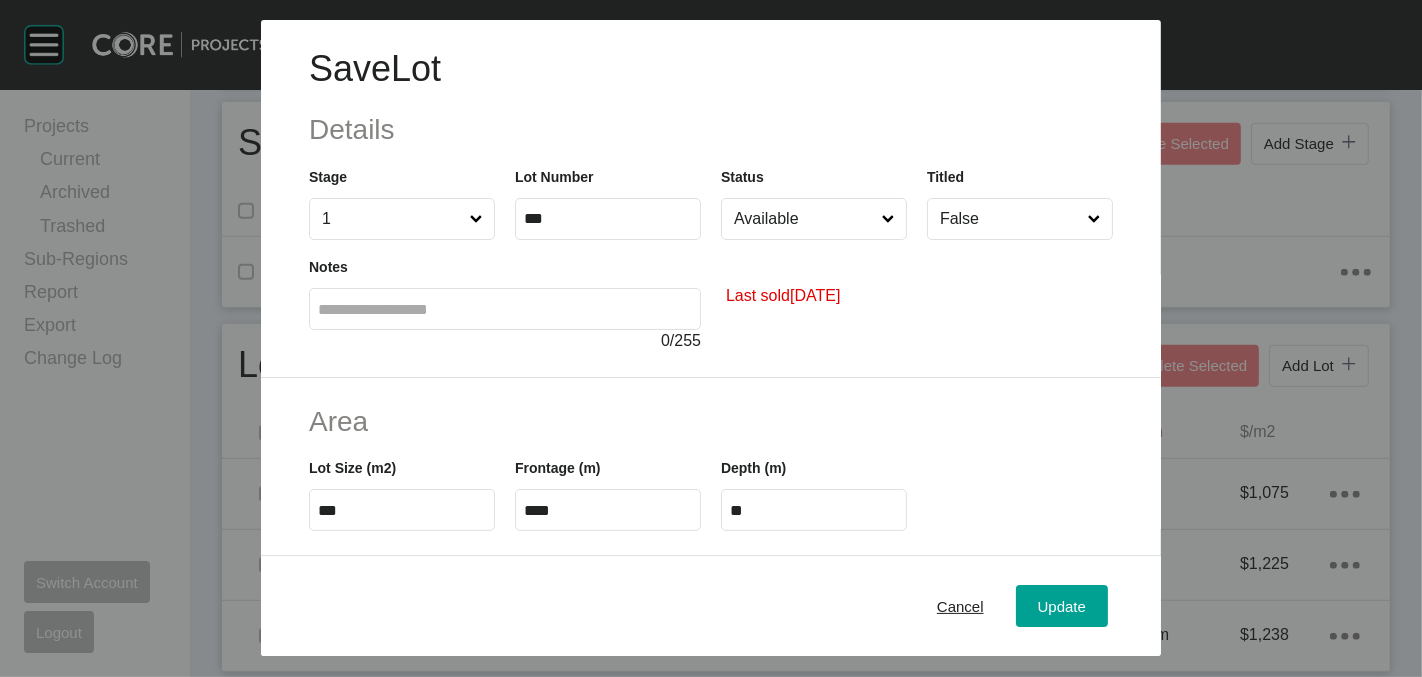 drag, startPoint x: 717, startPoint y: 298, endPoint x: 876, endPoint y: 290, distance: 159.20113 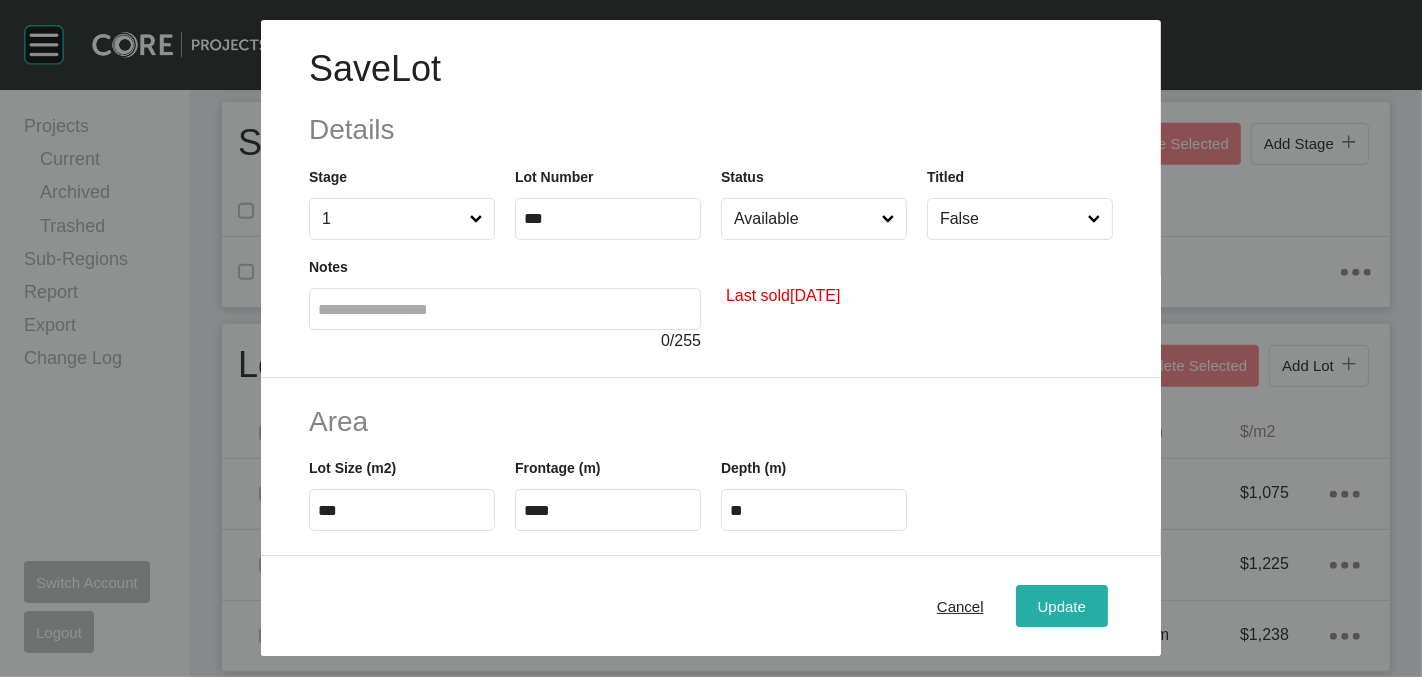 click on "Update" at bounding box center (1062, 606) 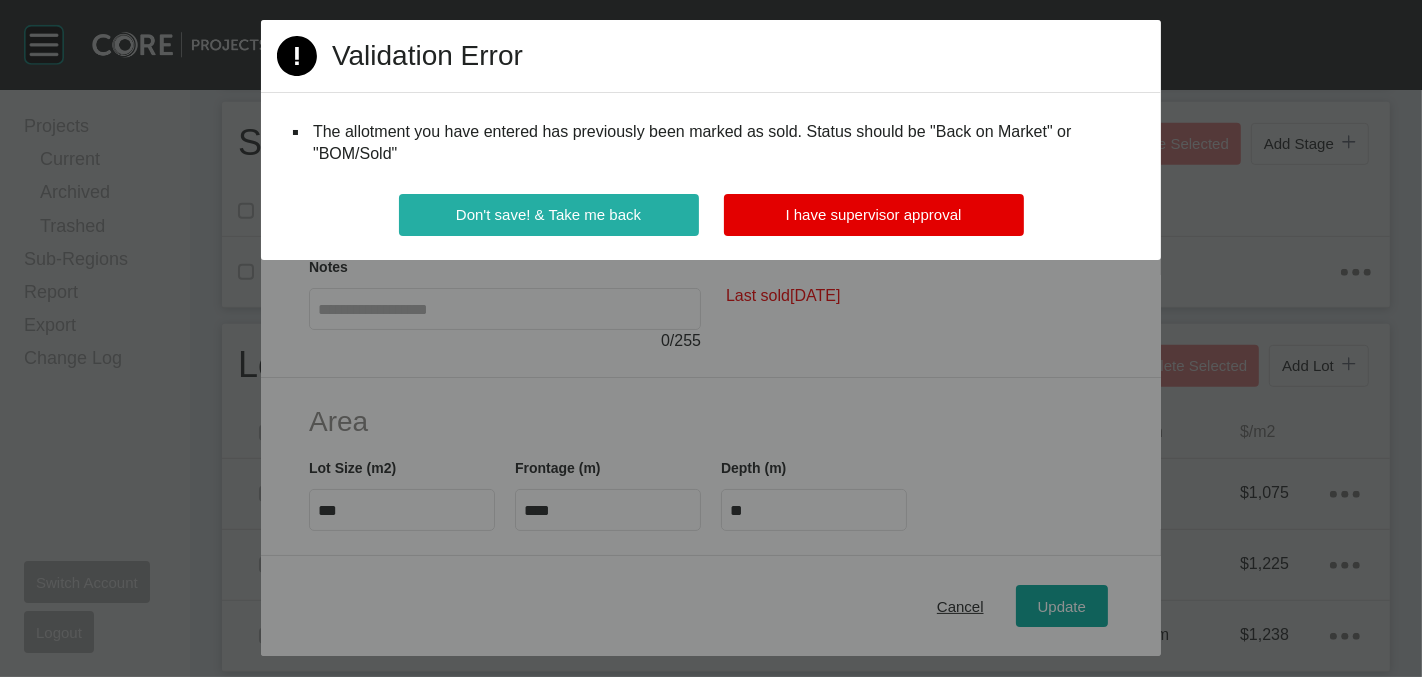 click on "Don't save! & Take me back" at bounding box center [548, 214] 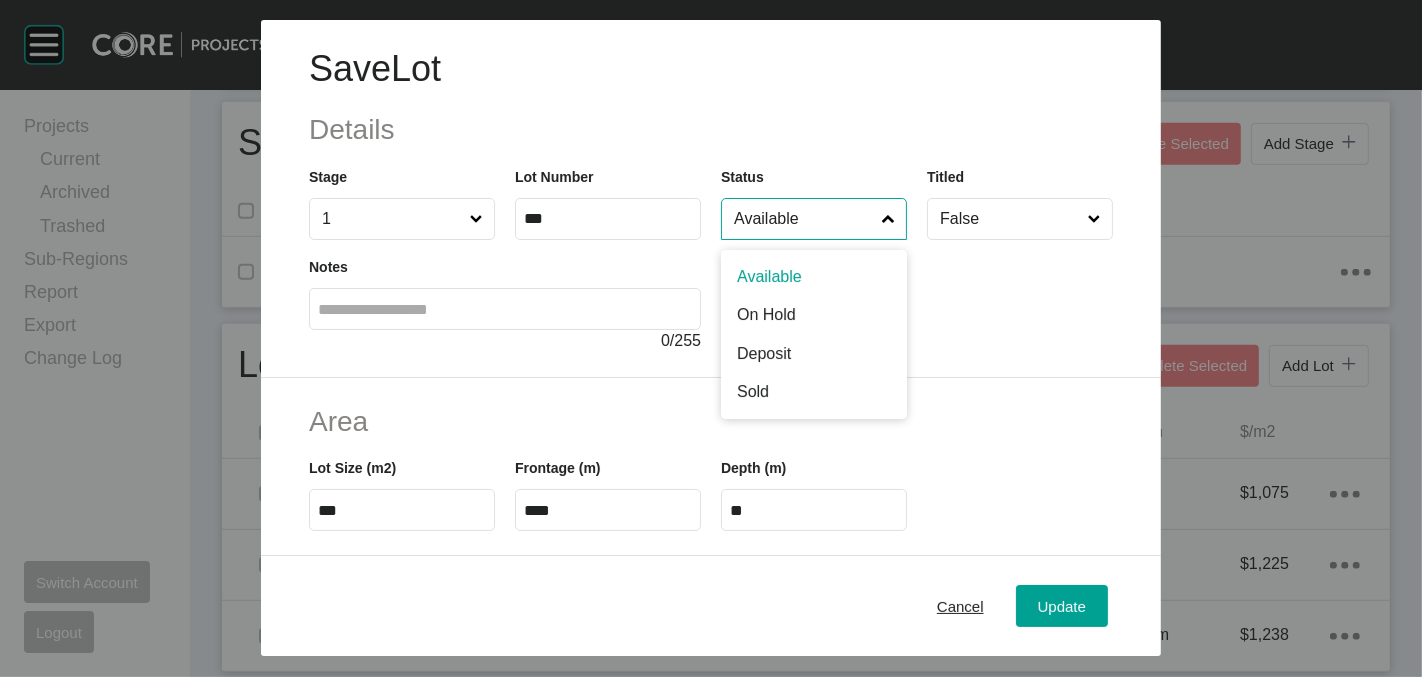click on "Available" at bounding box center (804, 219) 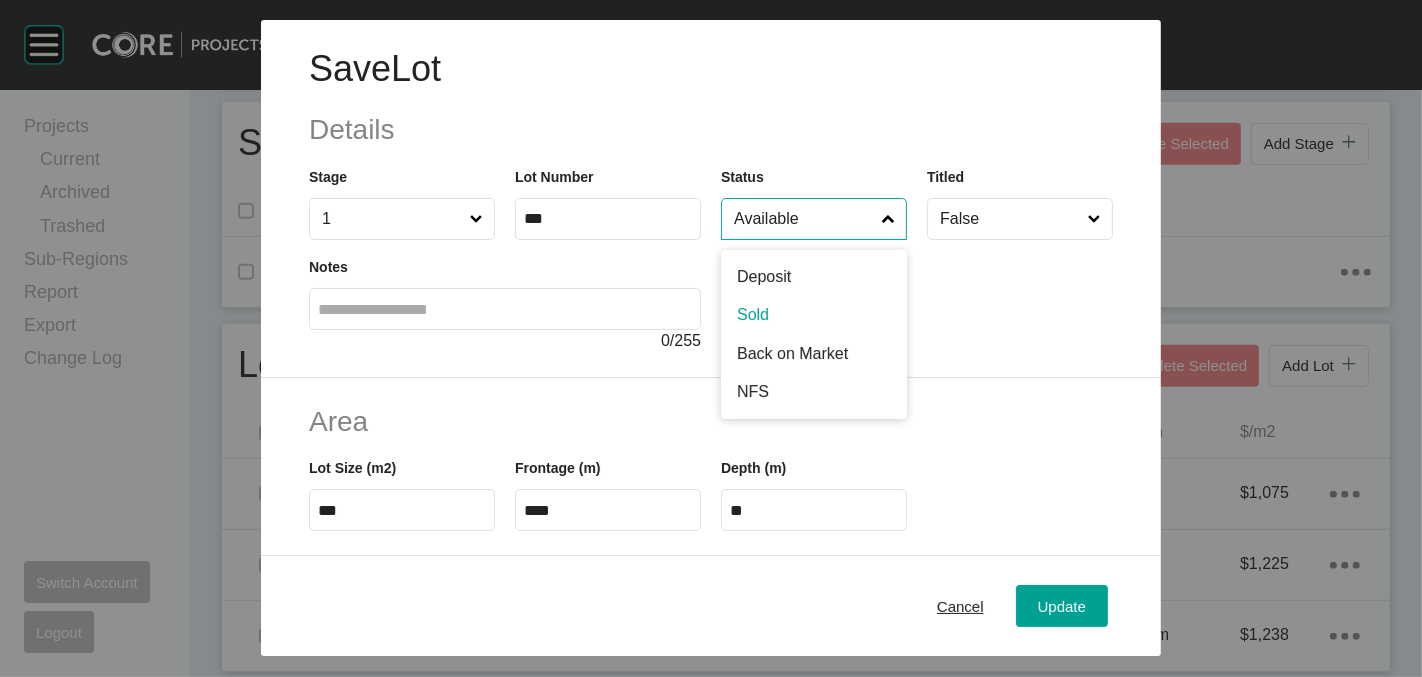 scroll, scrollTop: 111, scrollLeft: 0, axis: vertical 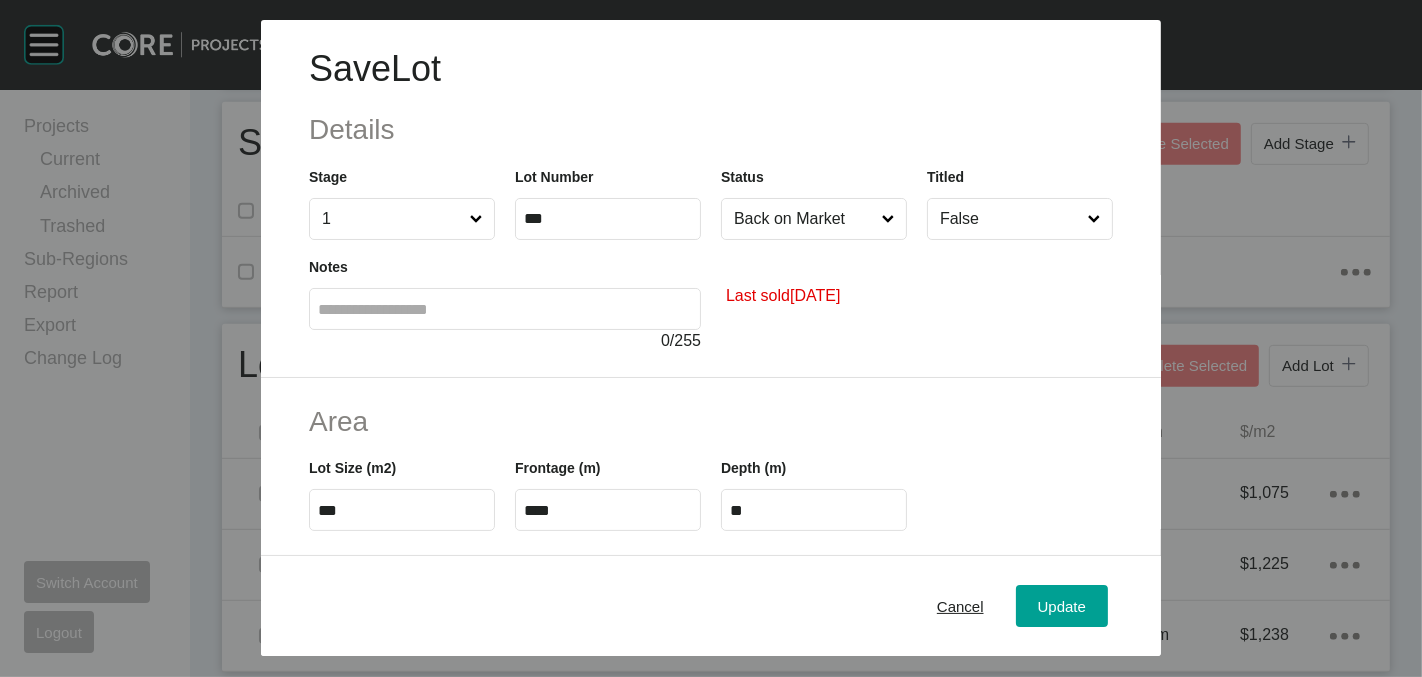click on "Save  Lot Details Stage 1 Lot Number *** Status Back on Market Titled False Notes 0 / 255 Last sold  [DATE]" at bounding box center [711, 199] 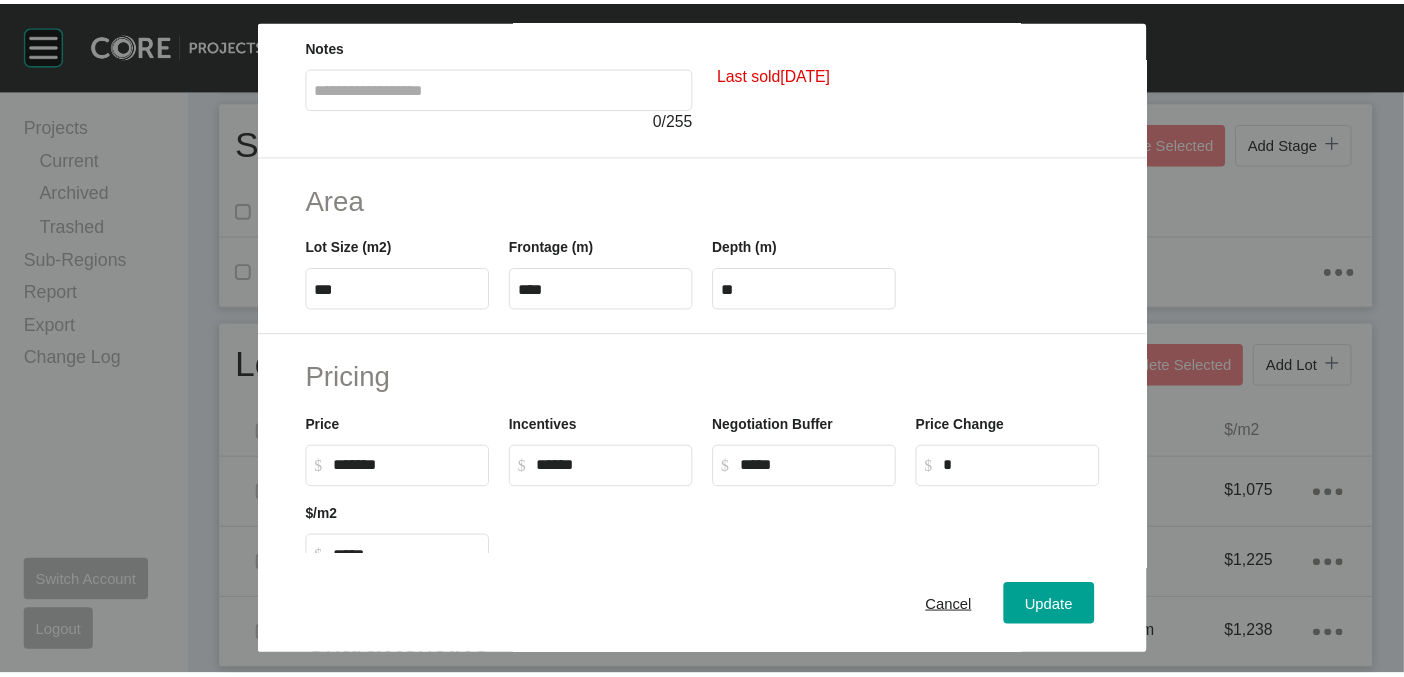 scroll, scrollTop: 444, scrollLeft: 0, axis: vertical 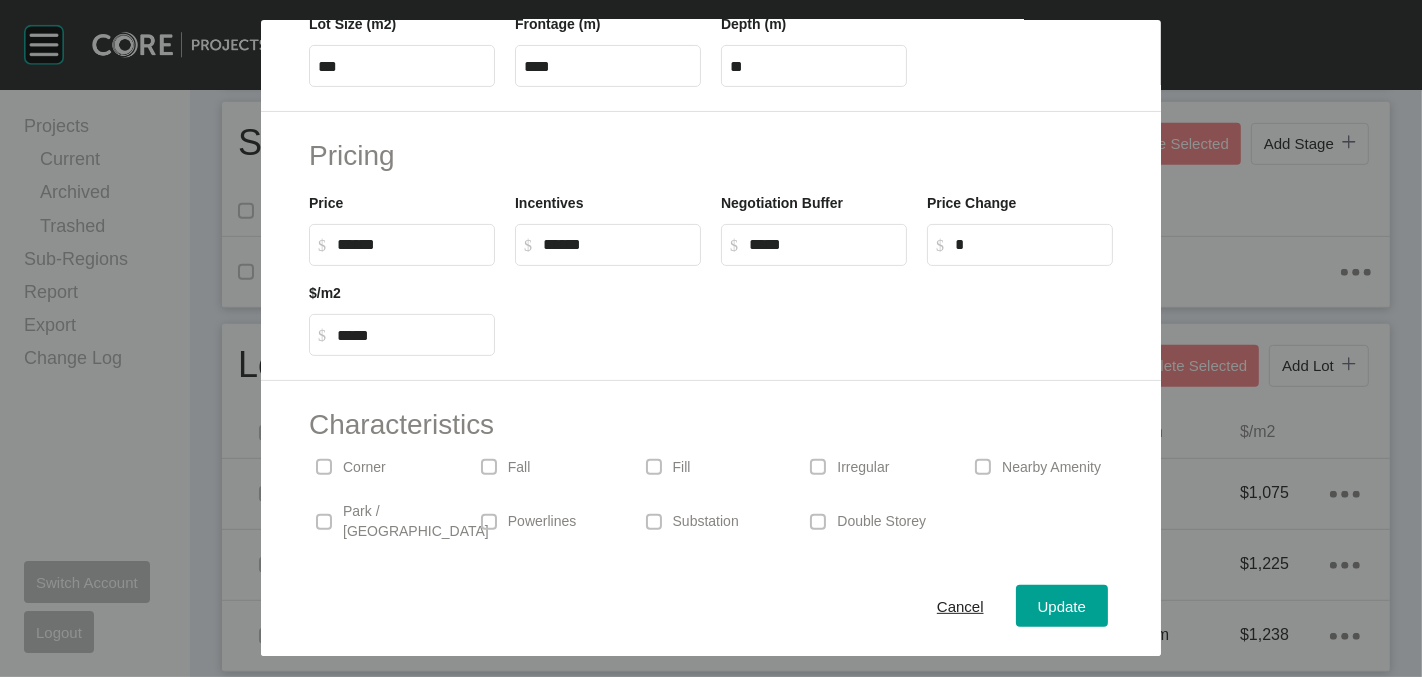 click on "******" at bounding box center [411, 244] 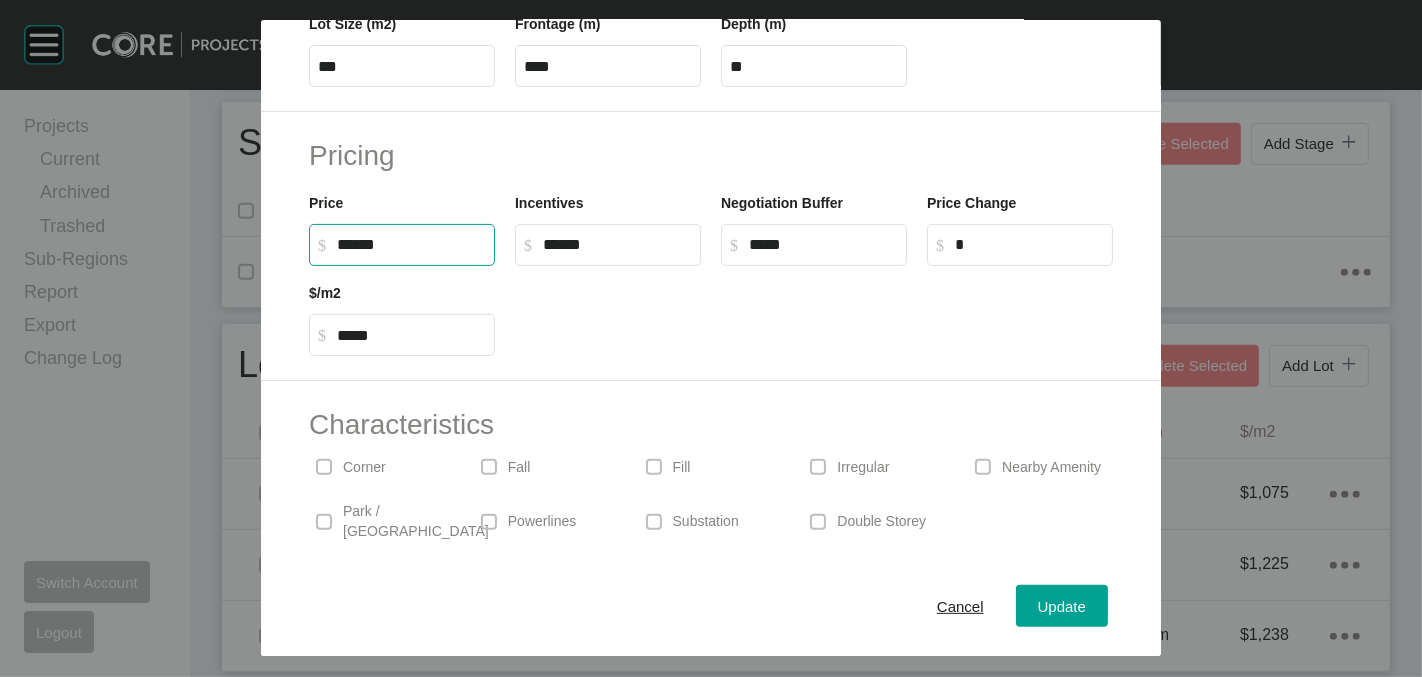 type on "*******" 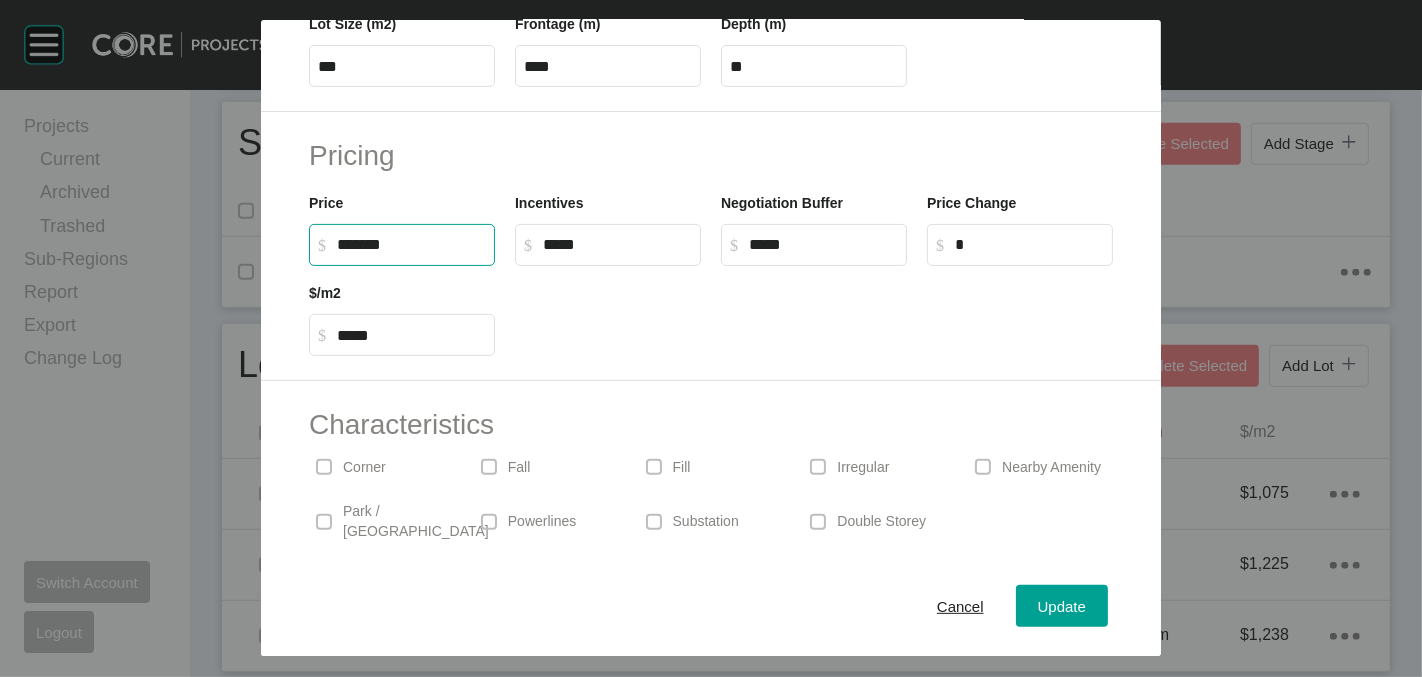 click on "*****" at bounding box center (617, 244) 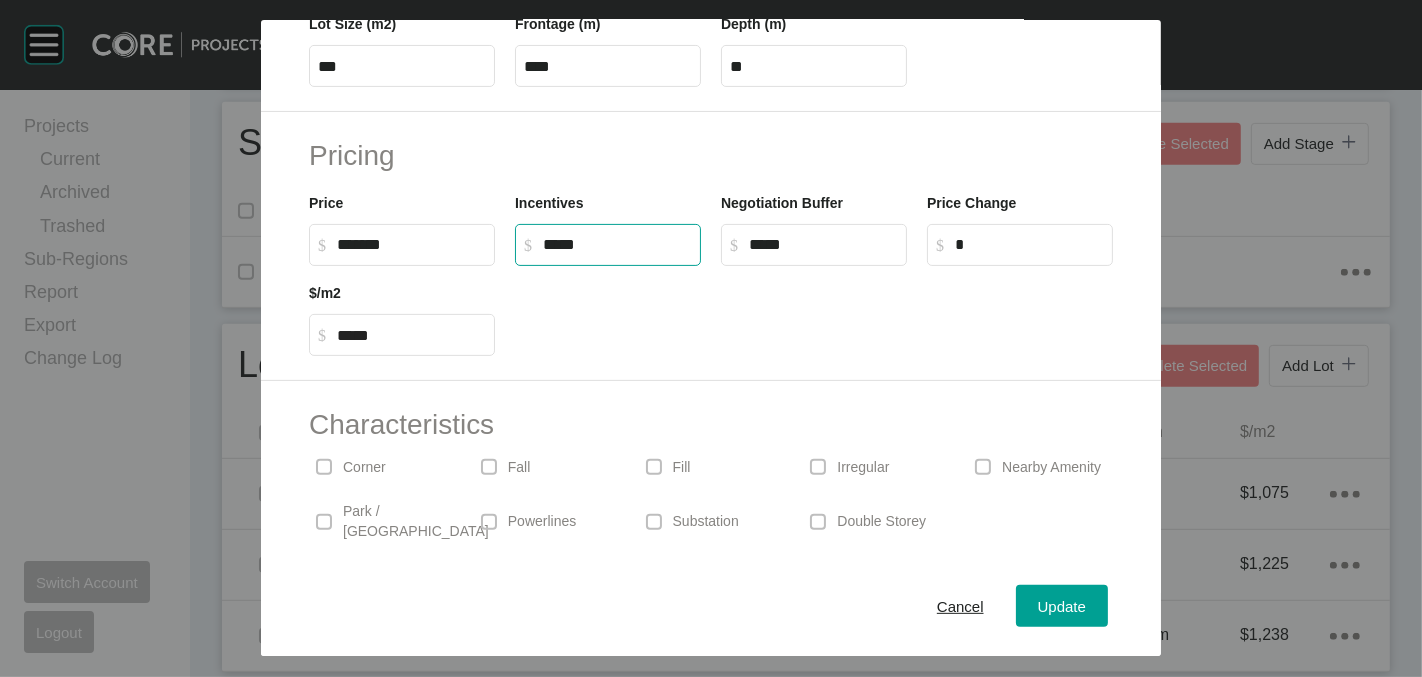 type on "******" 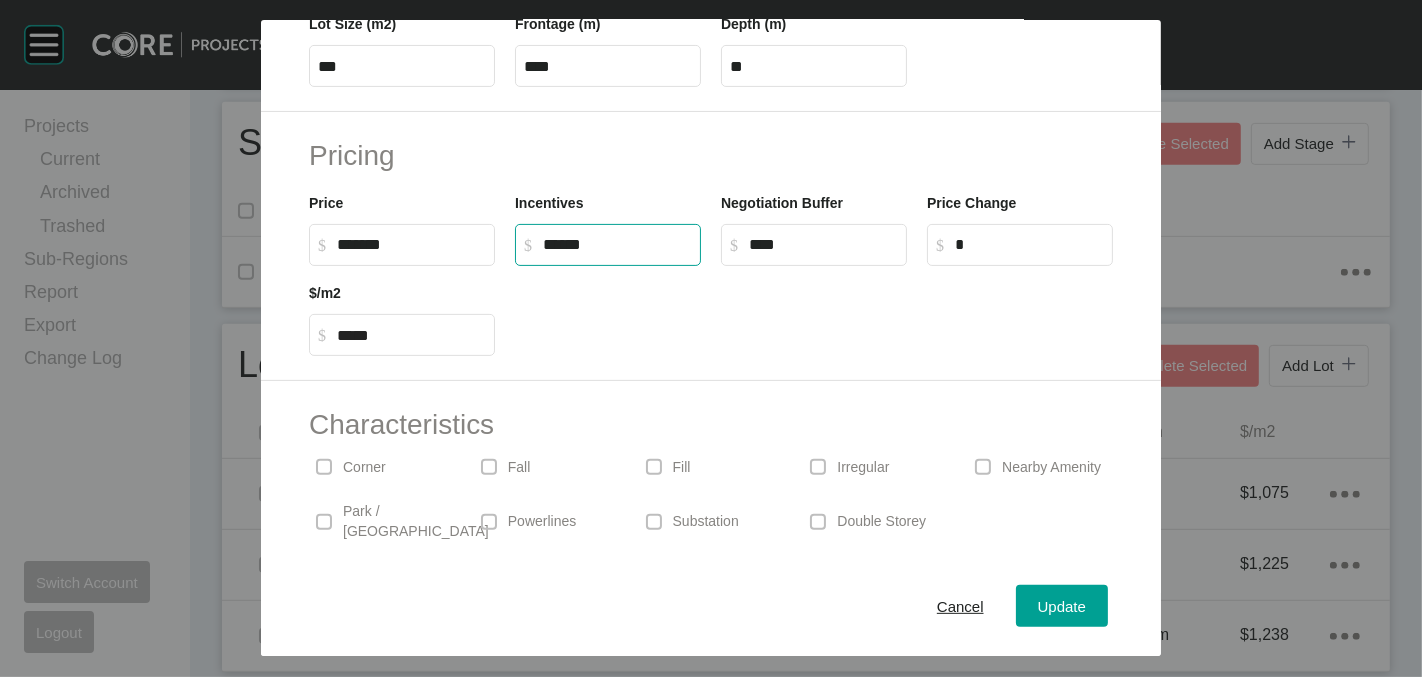 click on "****" at bounding box center (823, 244) 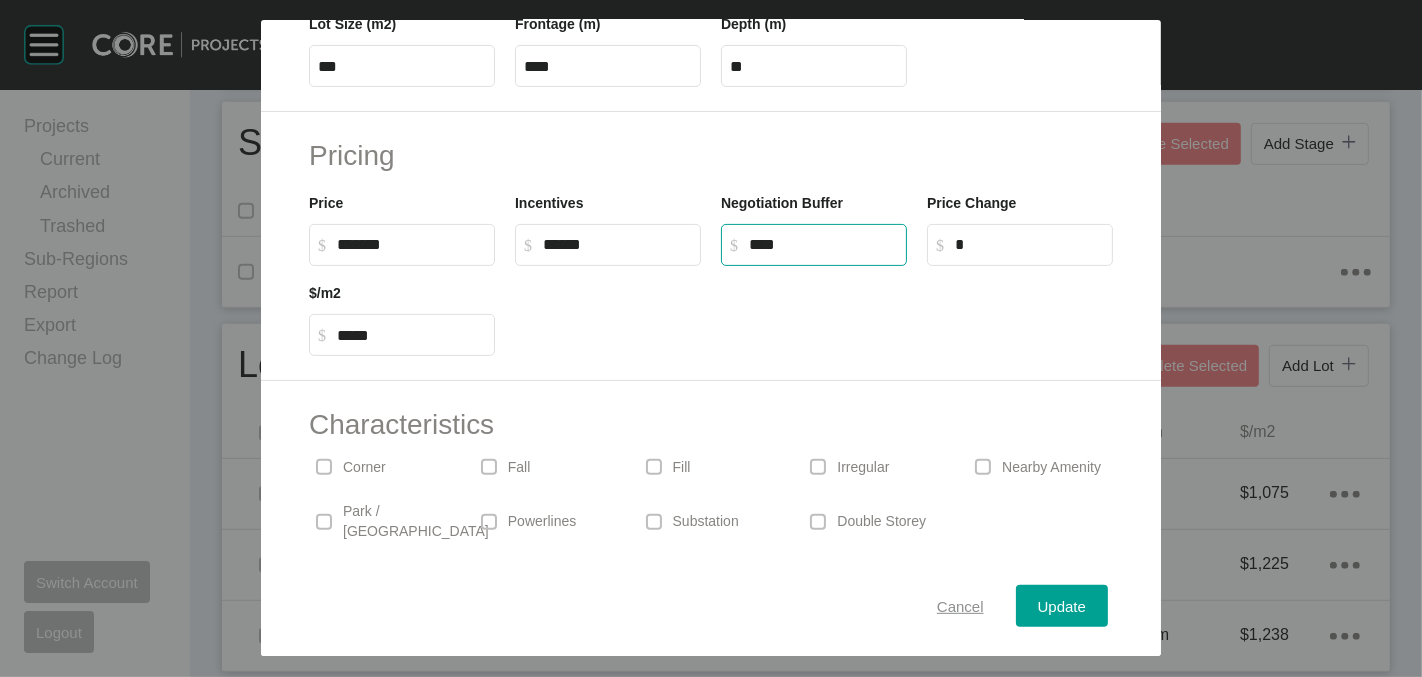 type on "*****" 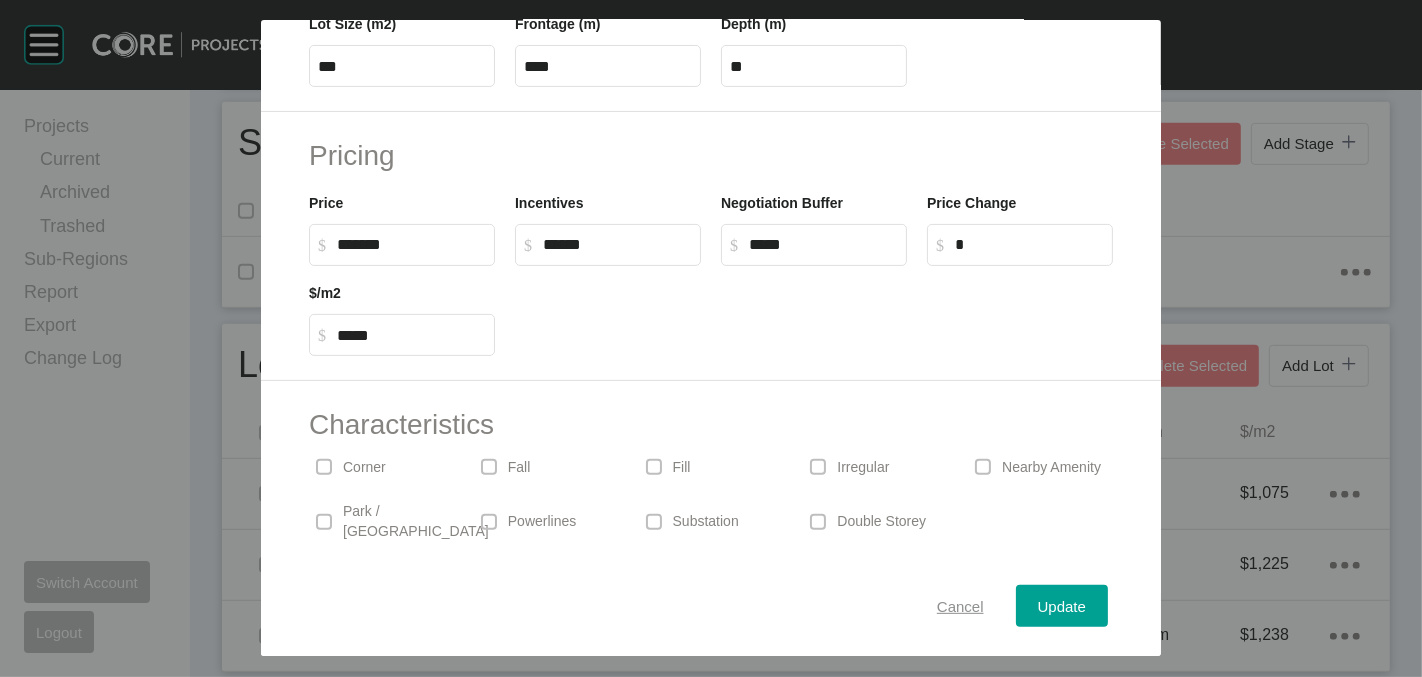 click on "Cancel" at bounding box center (960, 606) 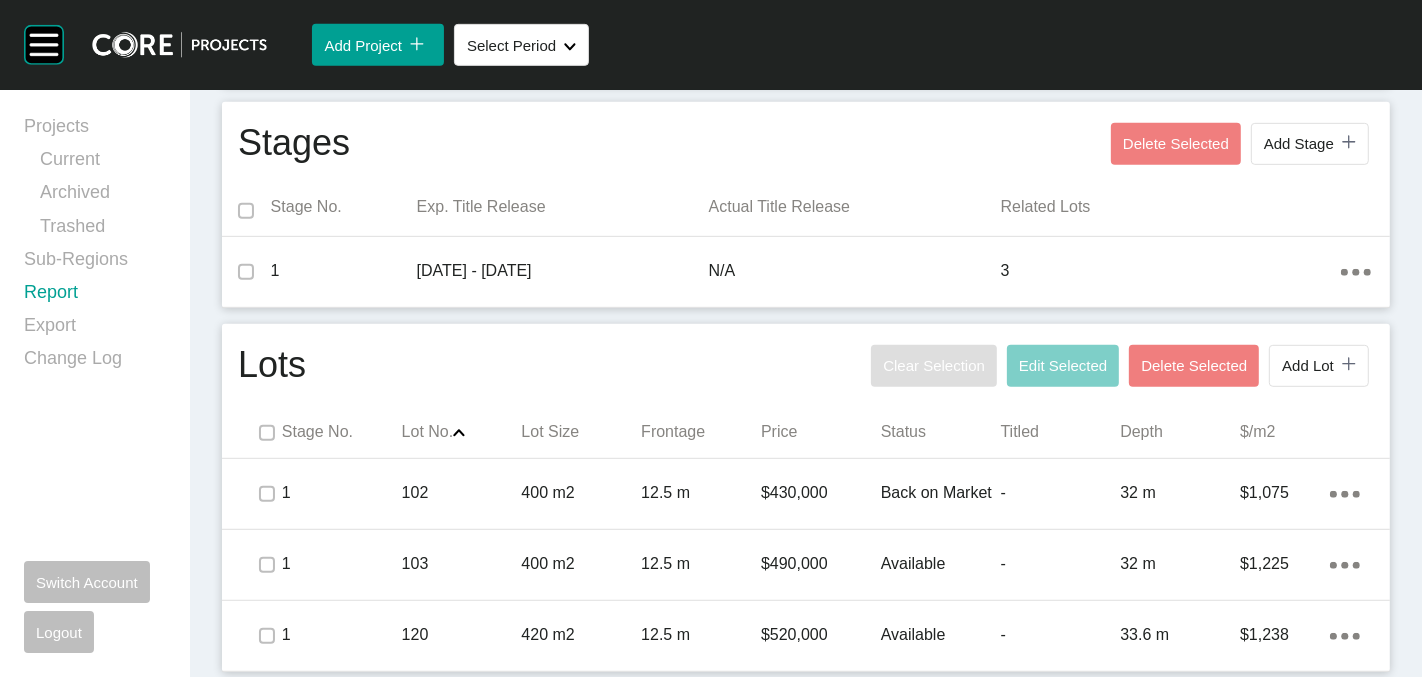 click on "Report" at bounding box center (95, 296) 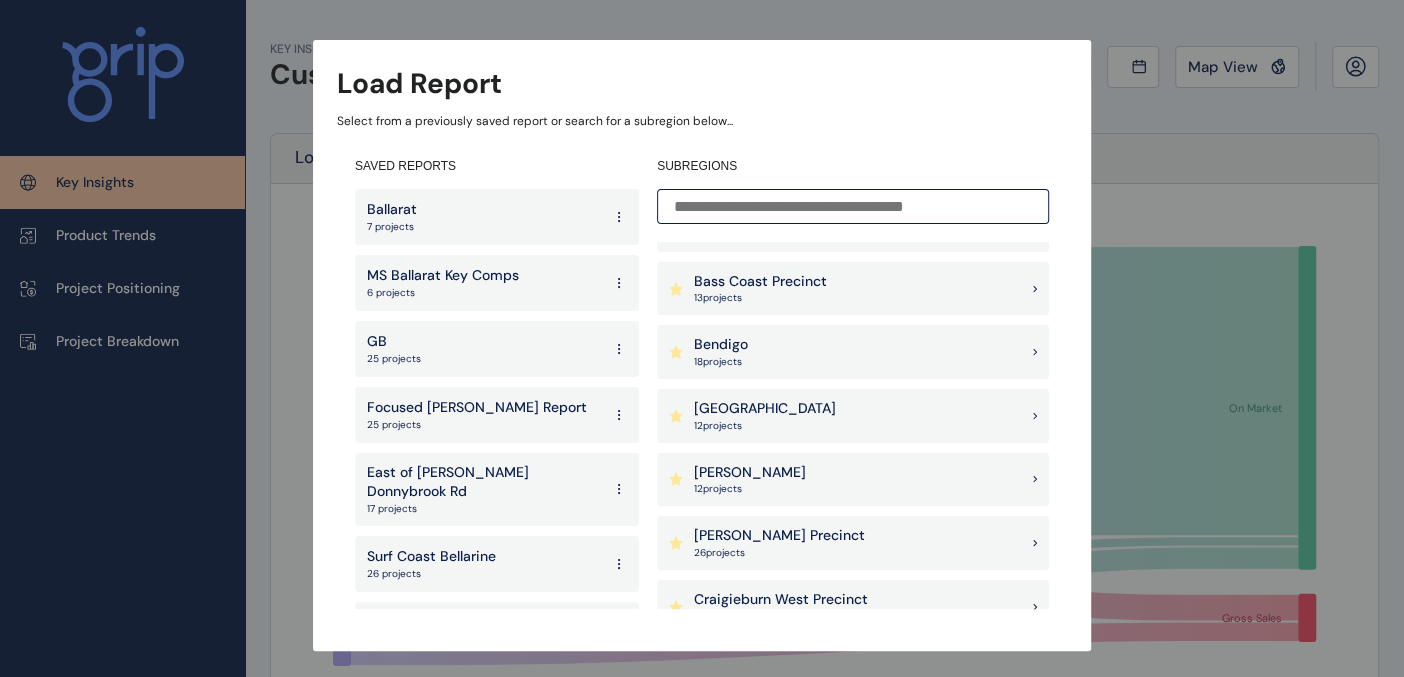 scroll, scrollTop: 333, scrollLeft: 0, axis: vertical 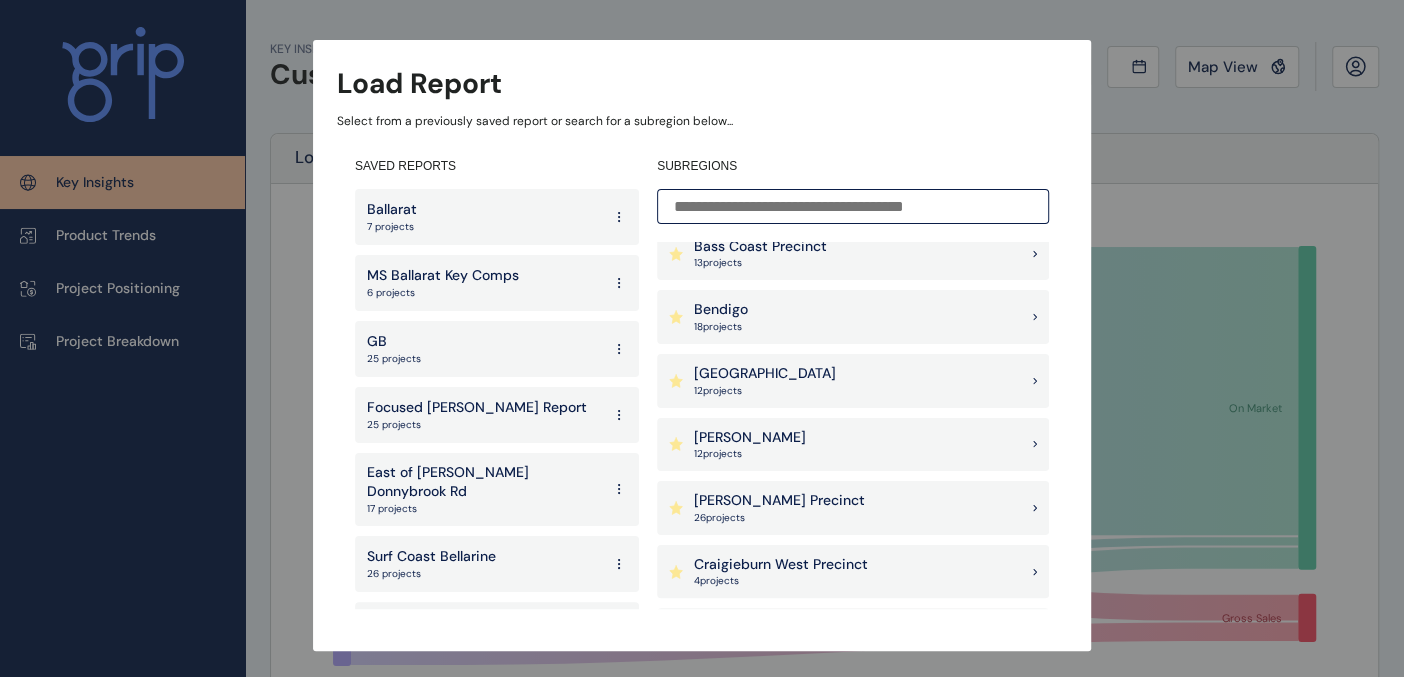 click on "[PERSON_NAME] Precinct" at bounding box center [779, 501] 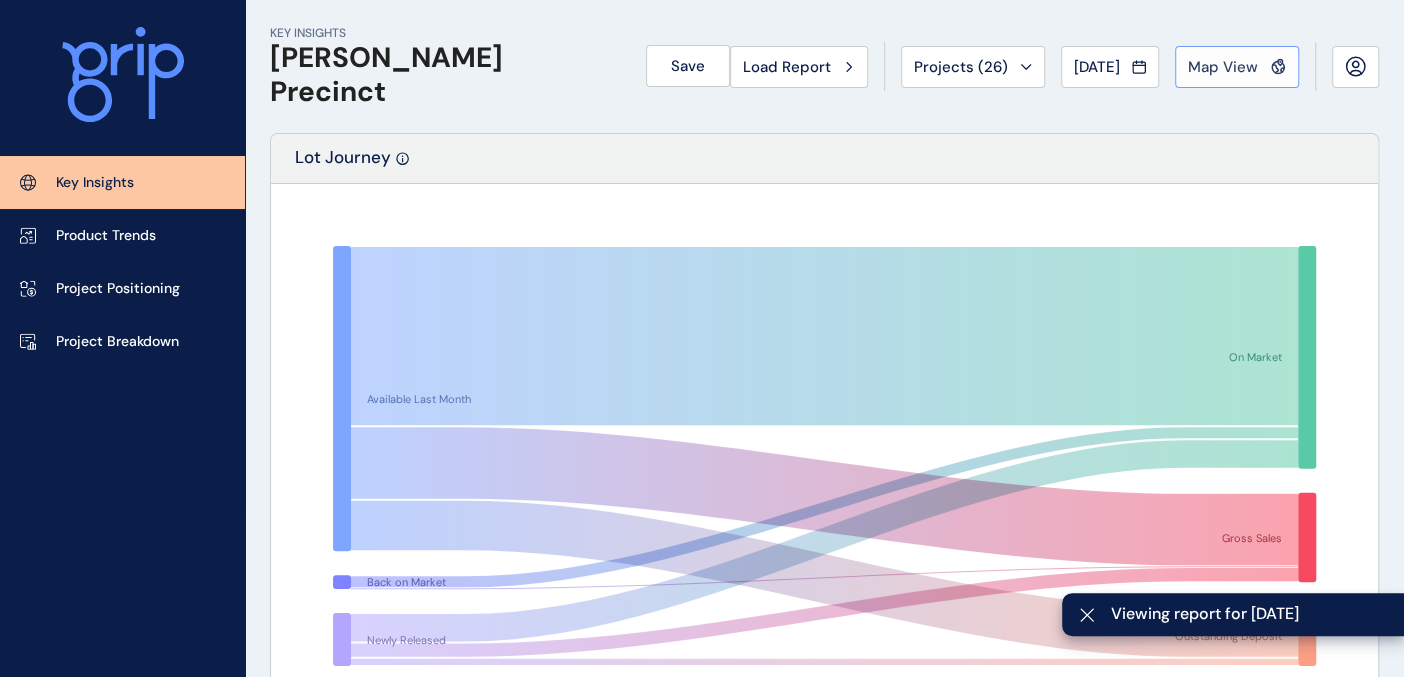 click on "Map View" at bounding box center (1223, 67) 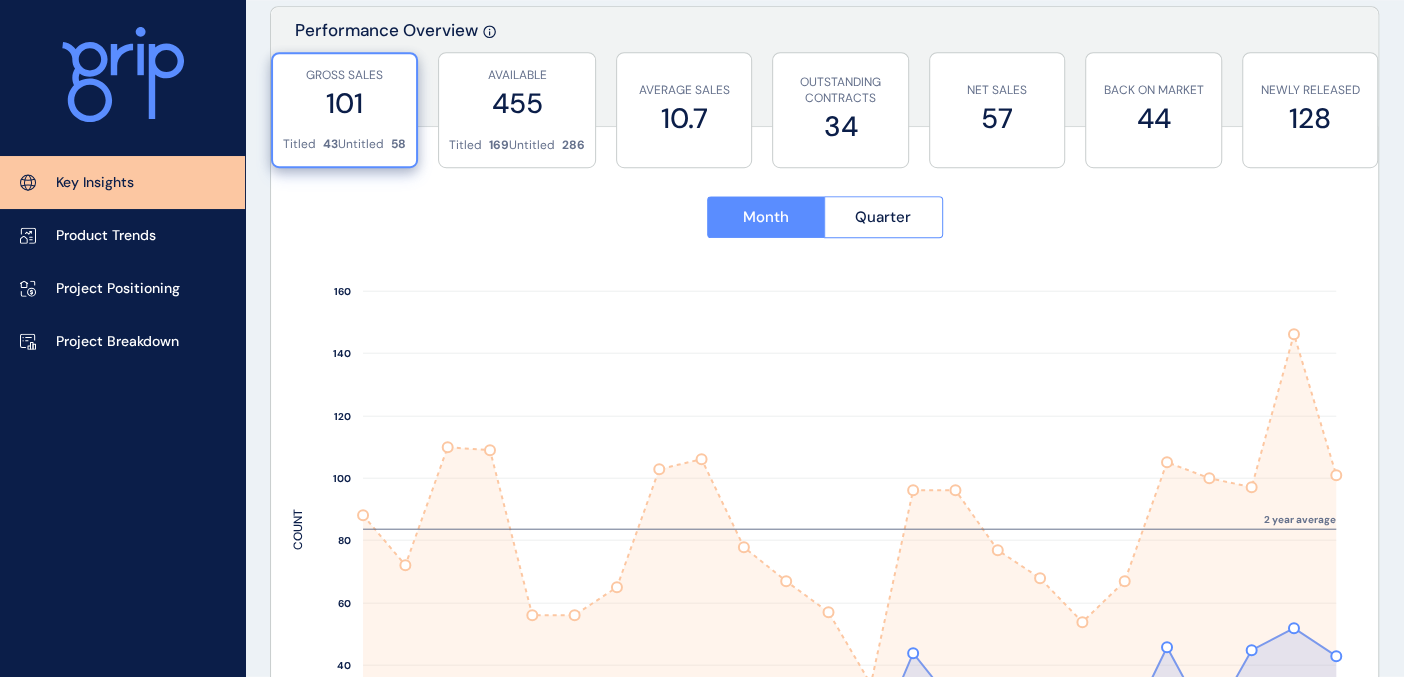 scroll, scrollTop: 781, scrollLeft: 0, axis: vertical 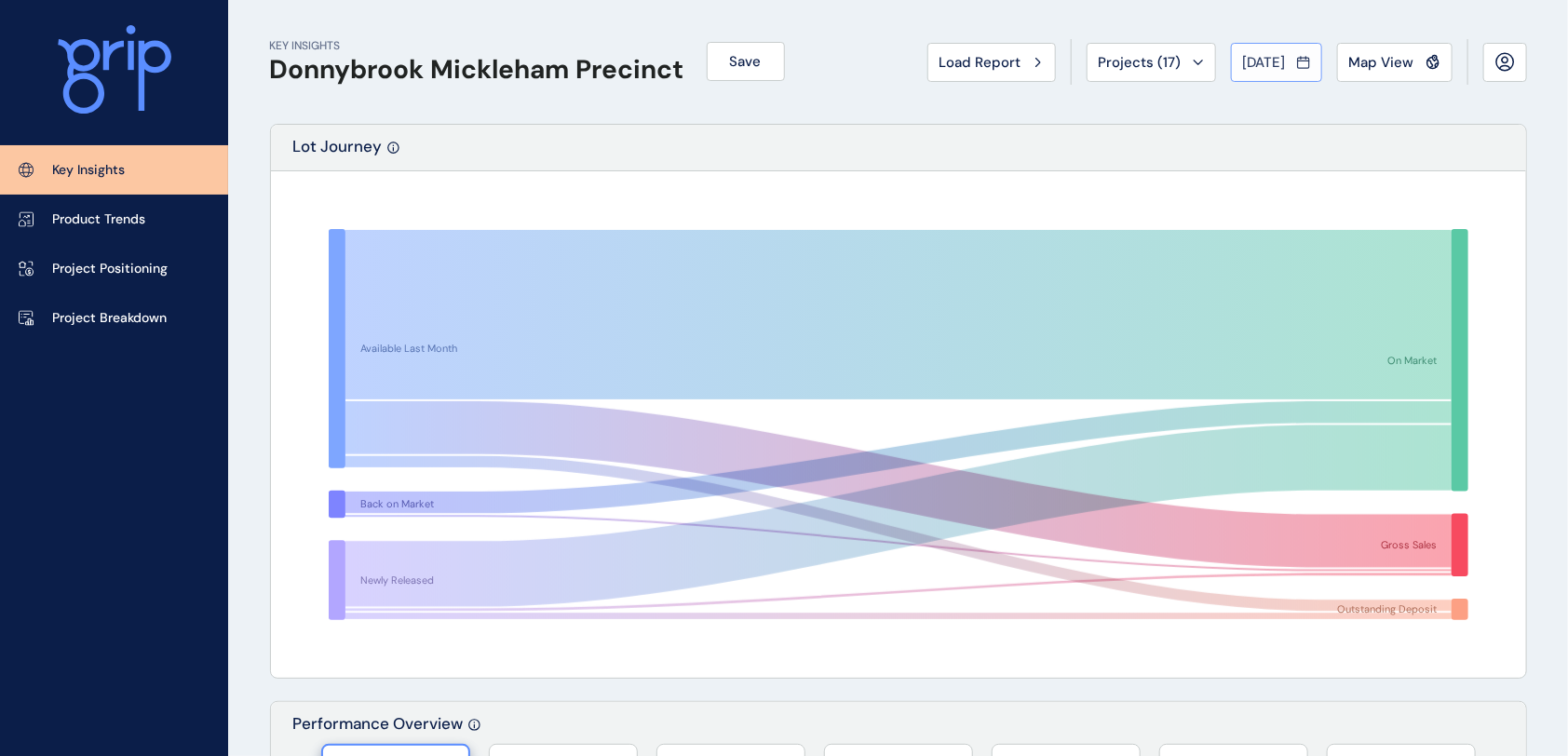 click on "[DATE]" at bounding box center (1264, 62) 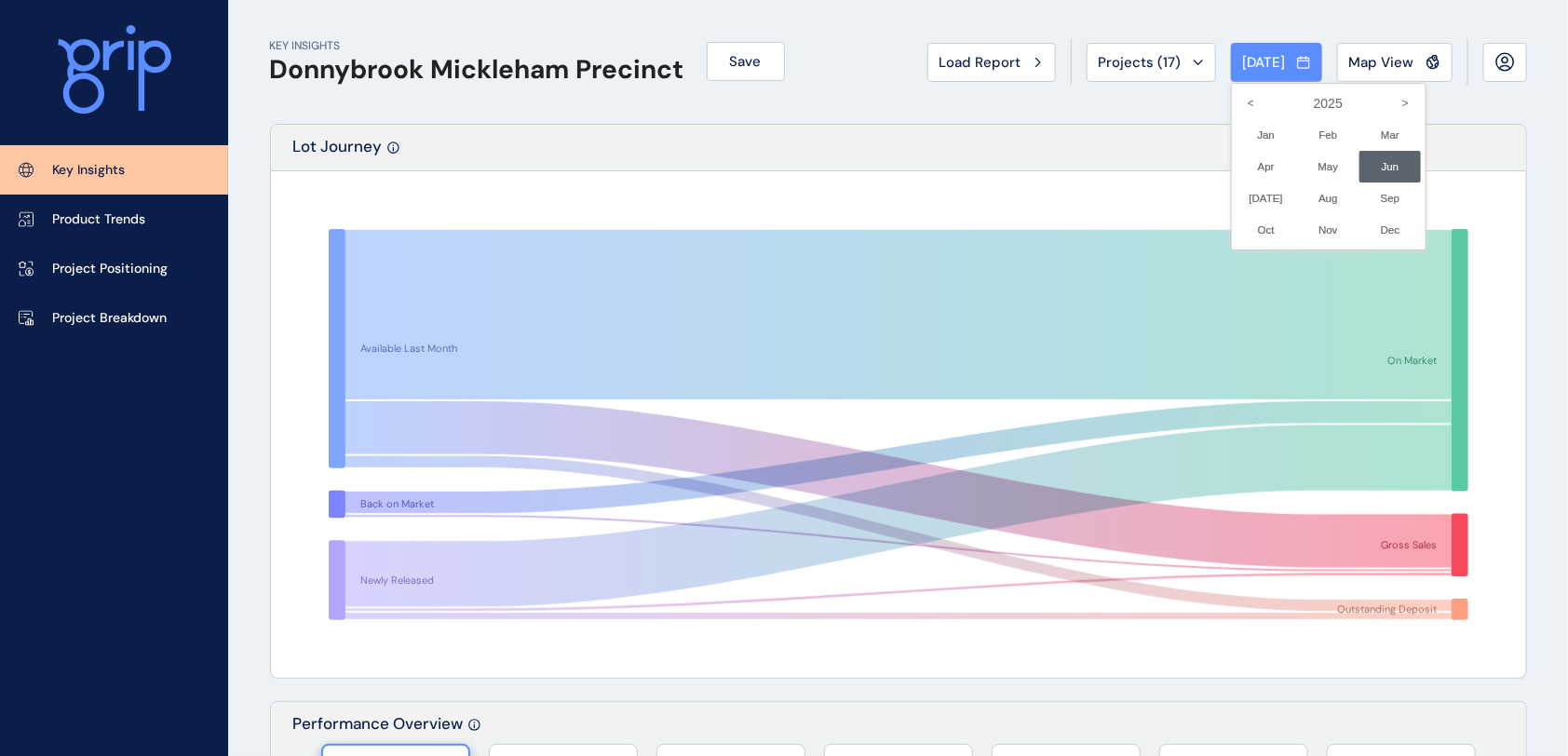 click at bounding box center (784, 378) 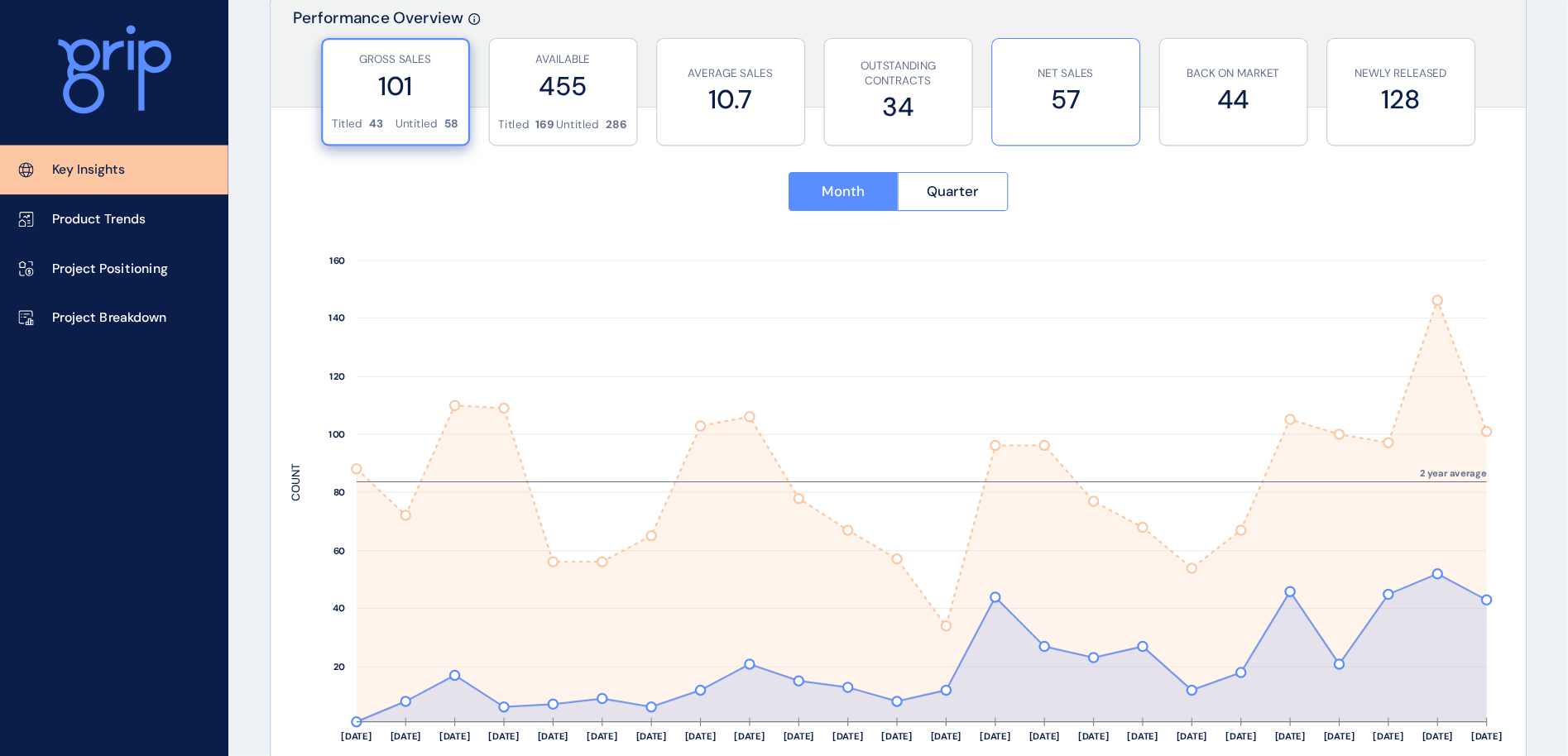 scroll, scrollTop: 662, scrollLeft: 0, axis: vertical 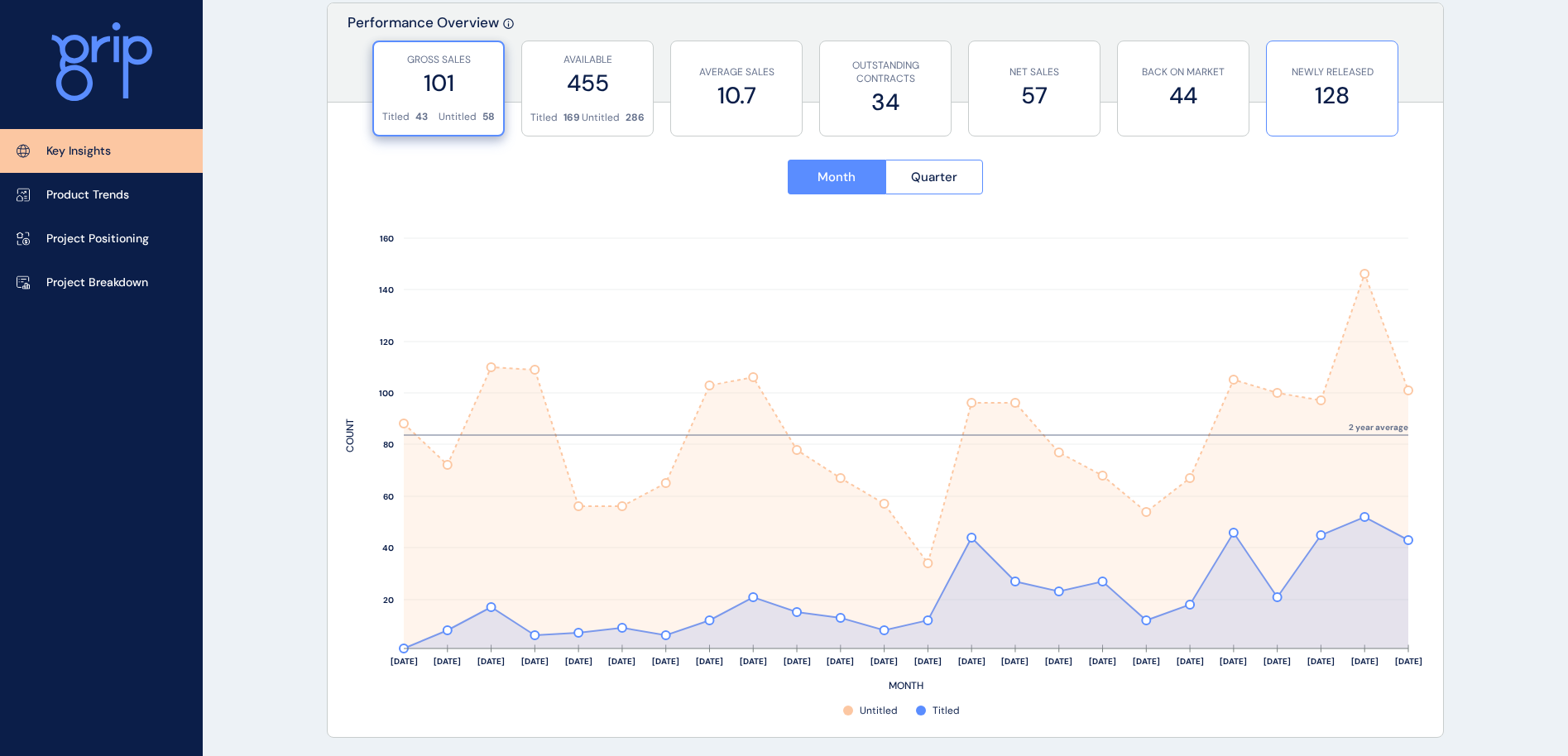 click on "128" at bounding box center [1332, 95] 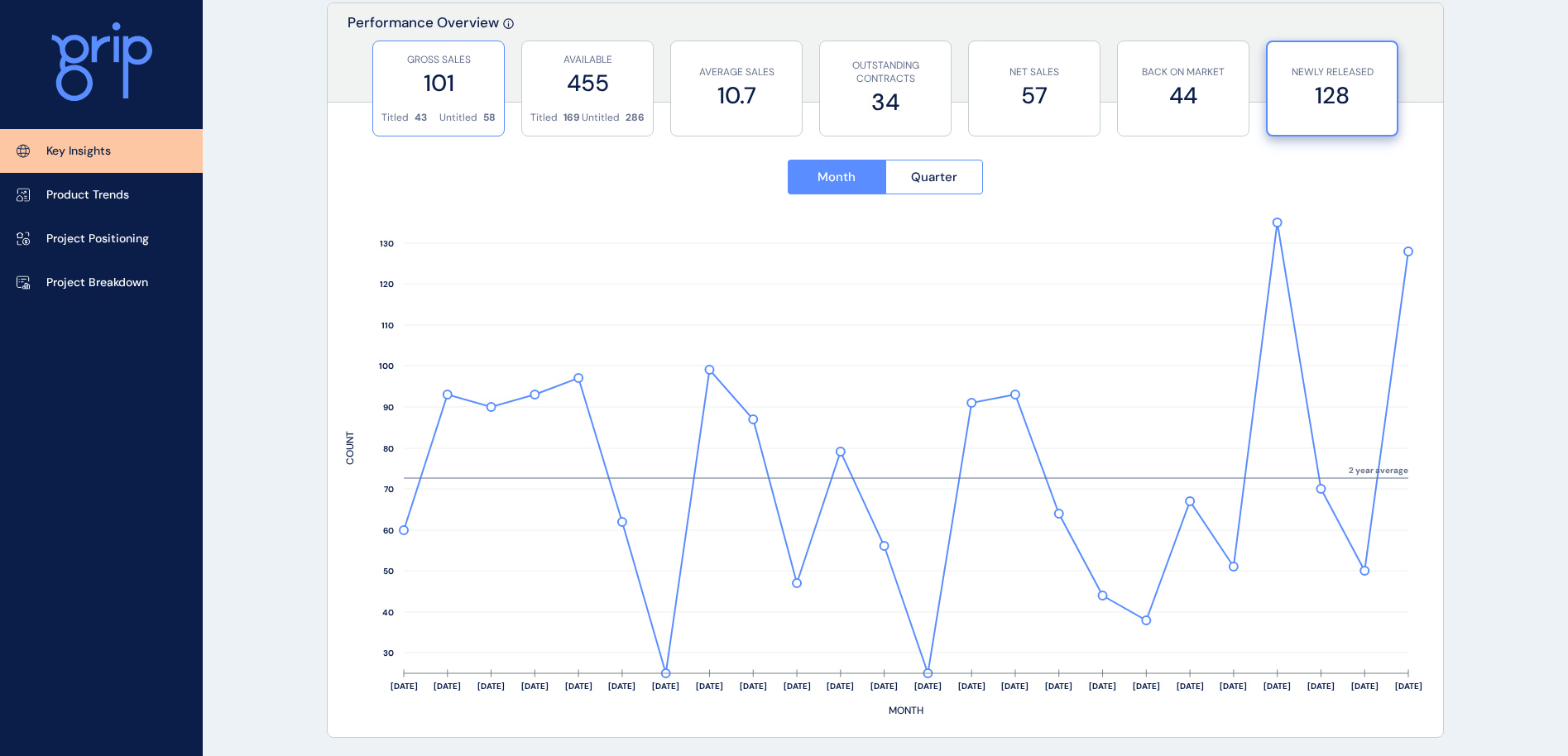 click on "101" at bounding box center (439, 83) 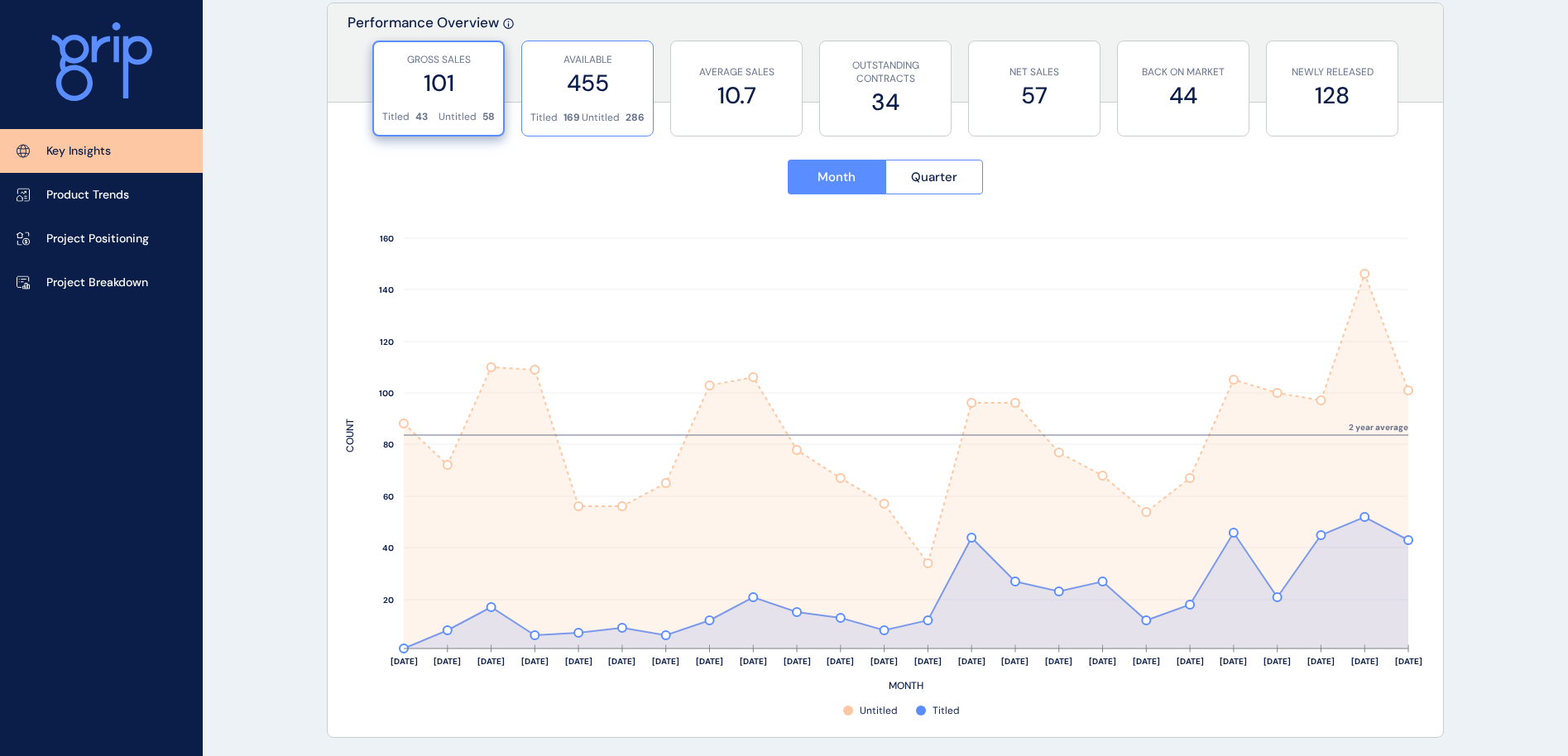 click on "Titled 169 Untitled 286" at bounding box center (587, 123) 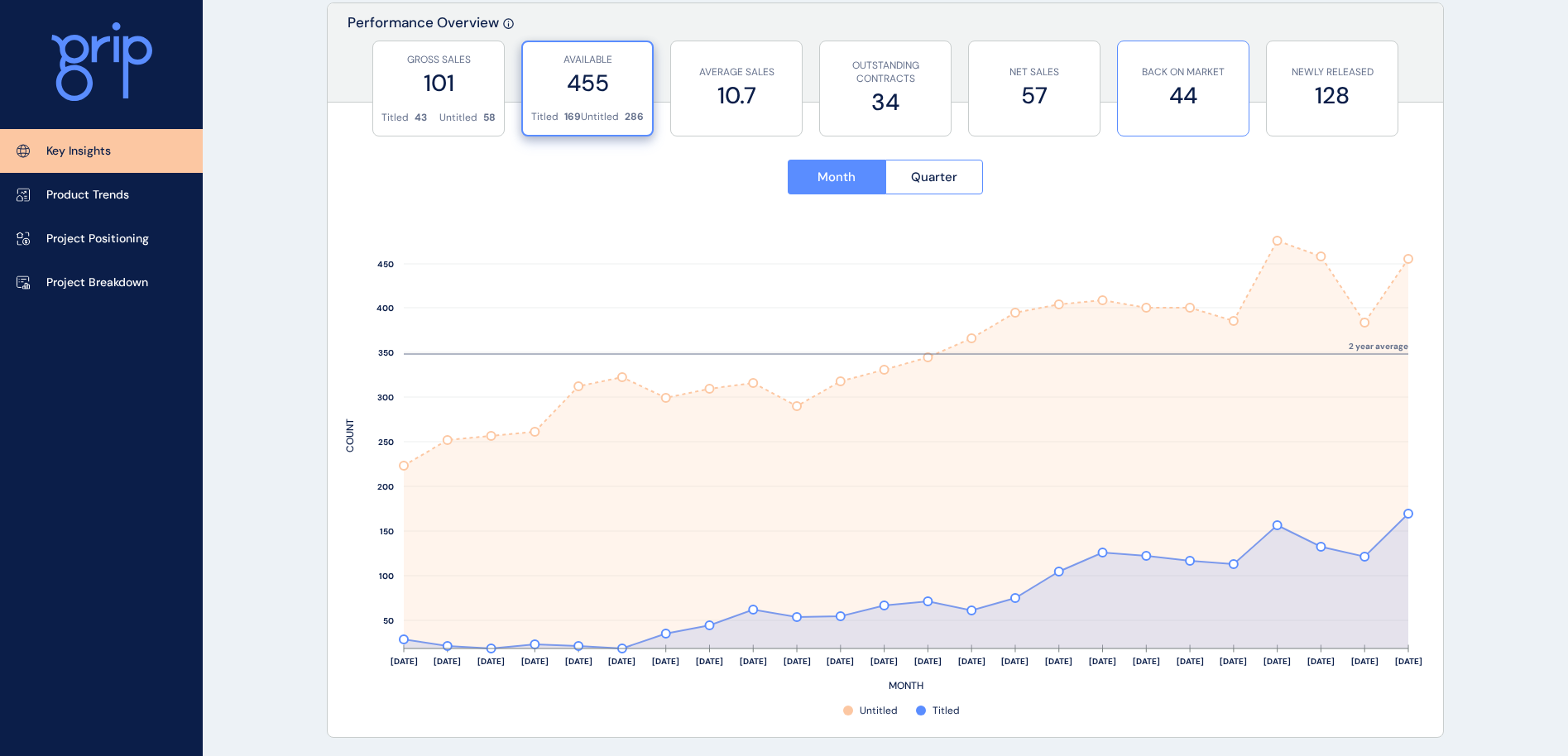 click on "BACK ON MARKET 44" at bounding box center [1183, 89] 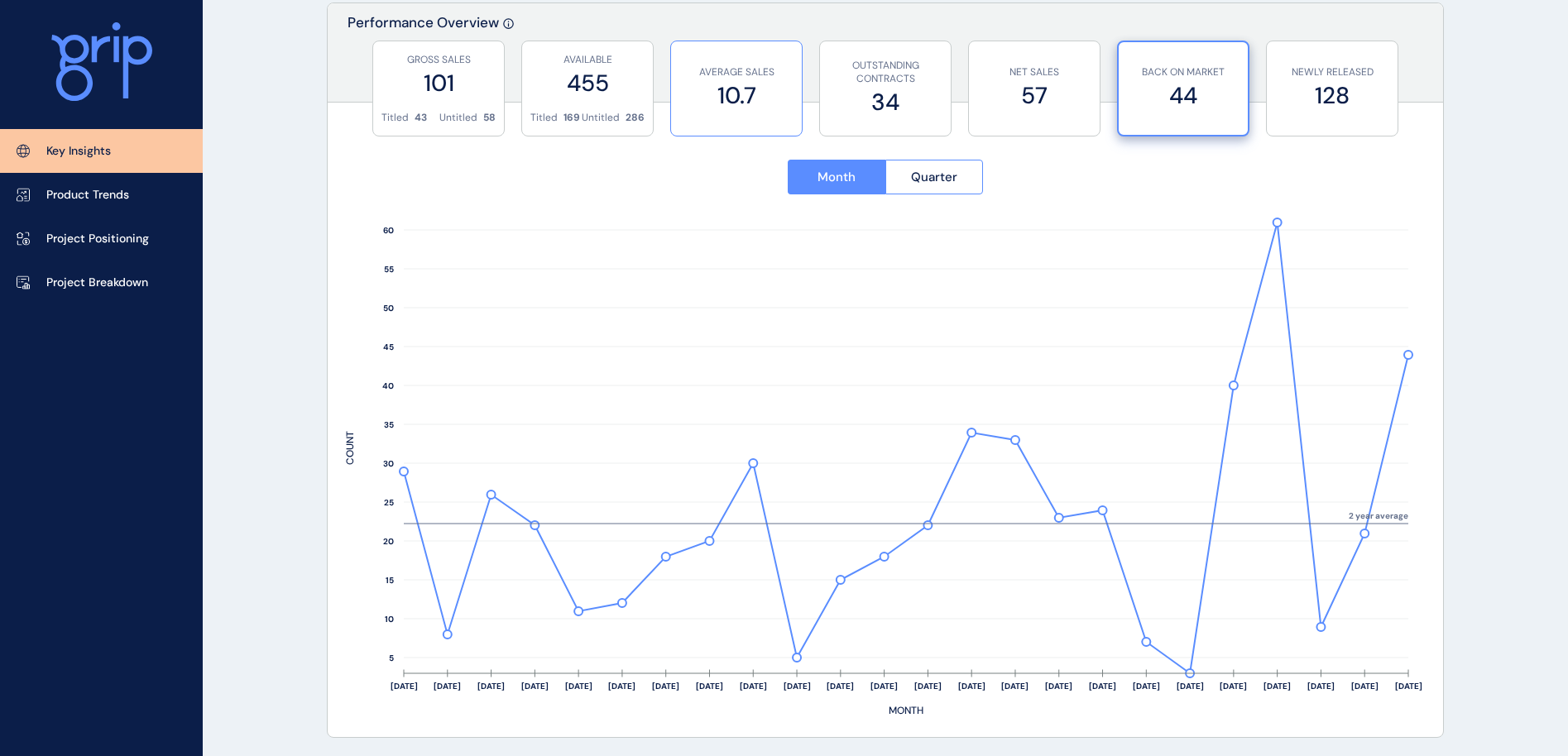 click on "10.7" at bounding box center [736, 95] 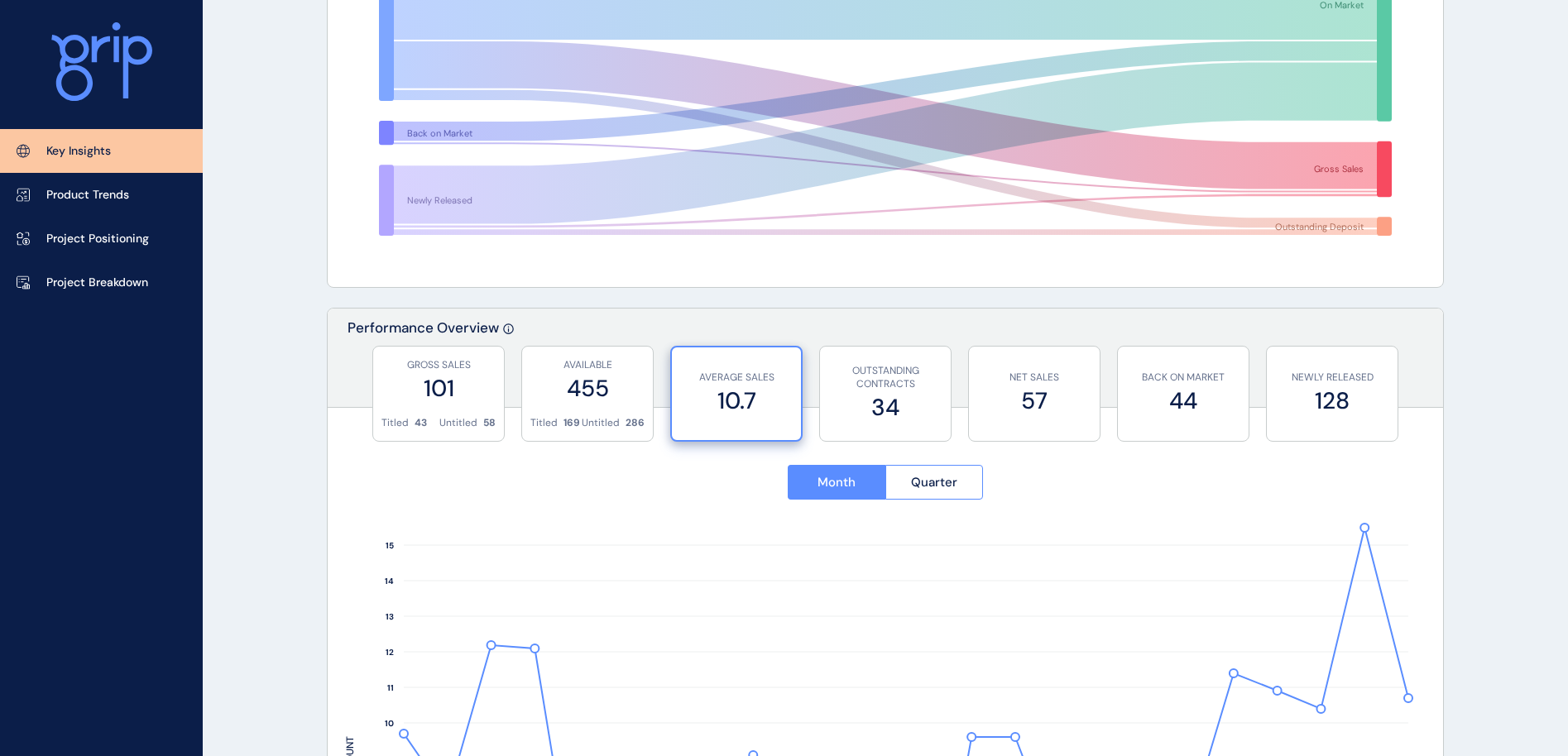 scroll, scrollTop: 0, scrollLeft: 0, axis: both 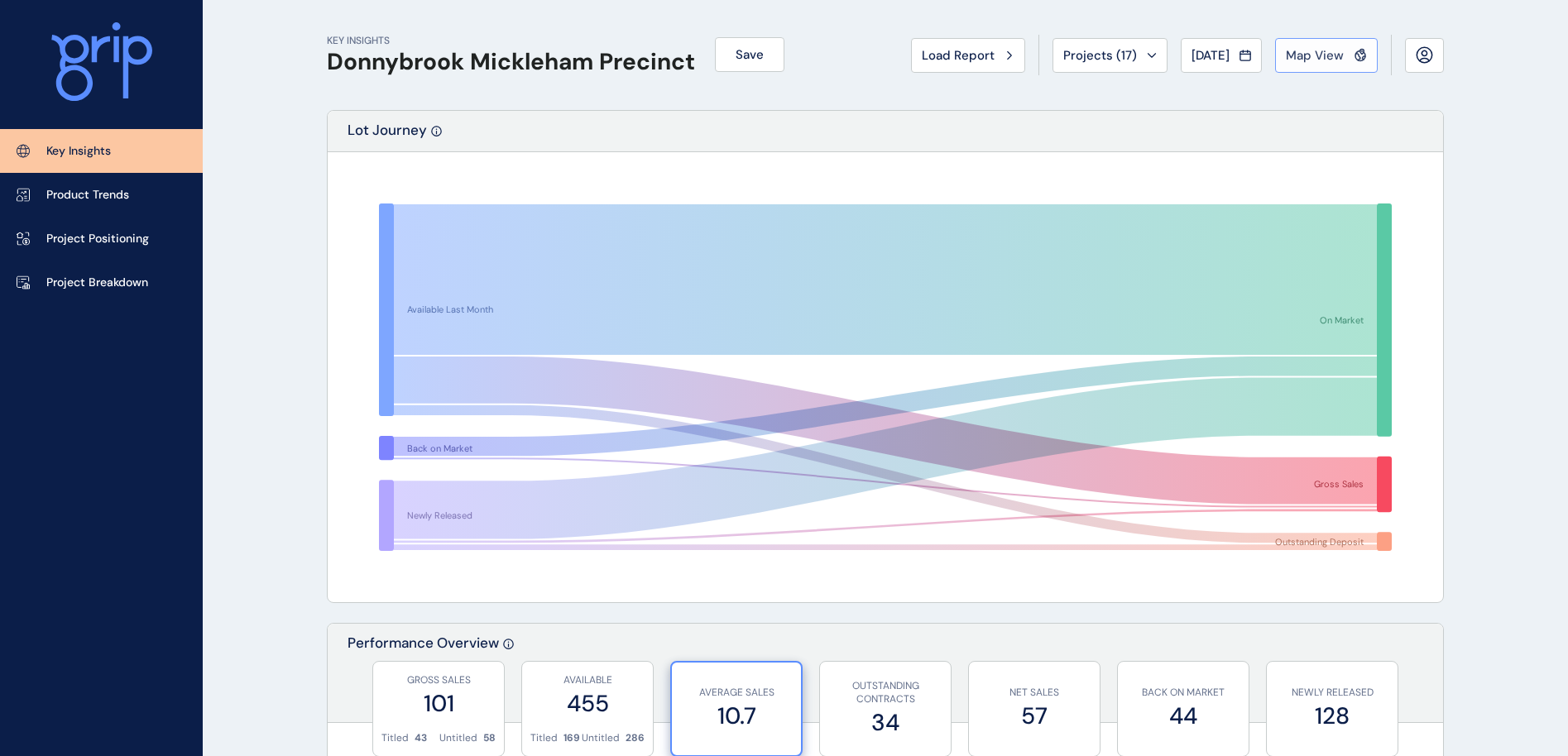 click on "Map View" at bounding box center [1315, 55] 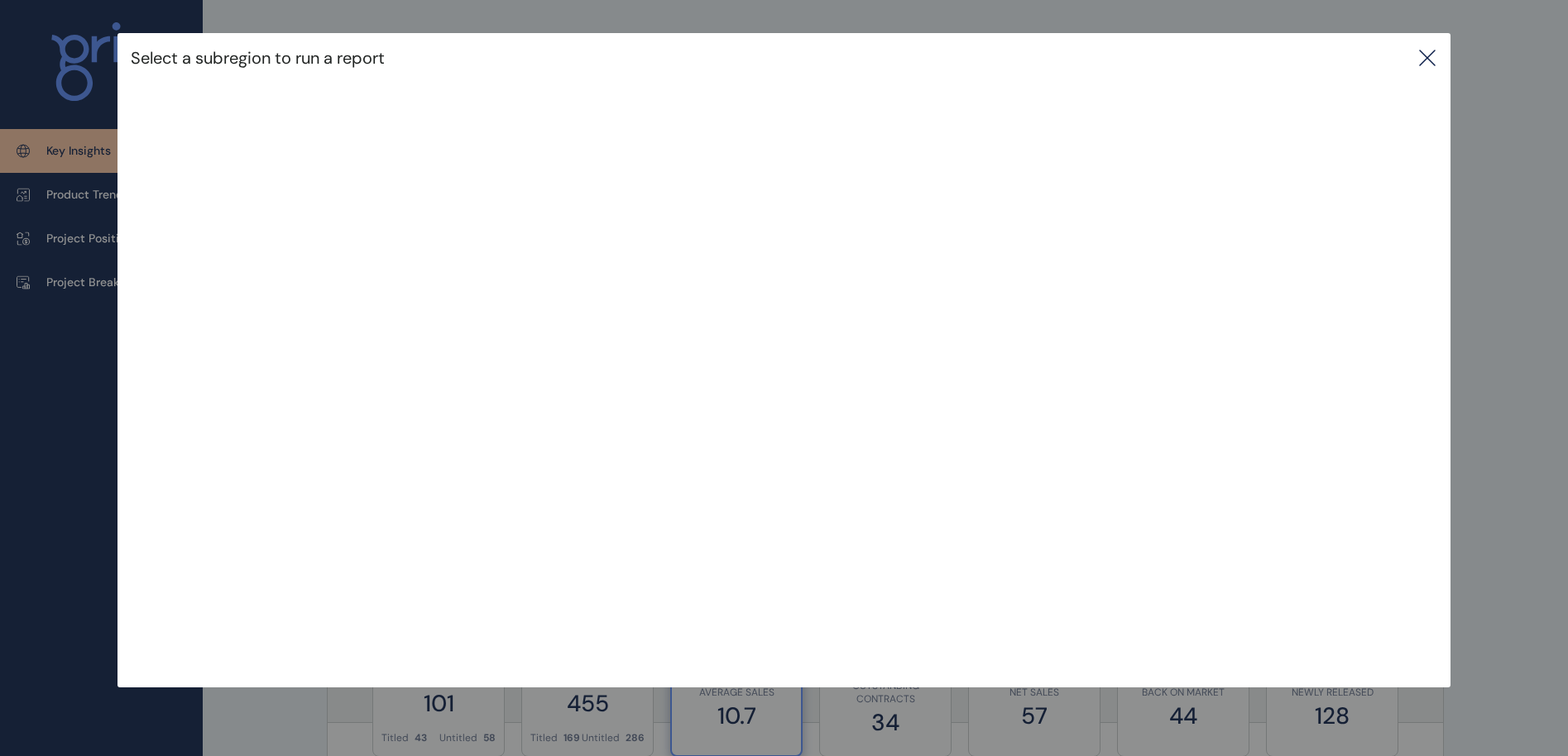click on "Select a subregion to run a report" at bounding box center (784, 58) 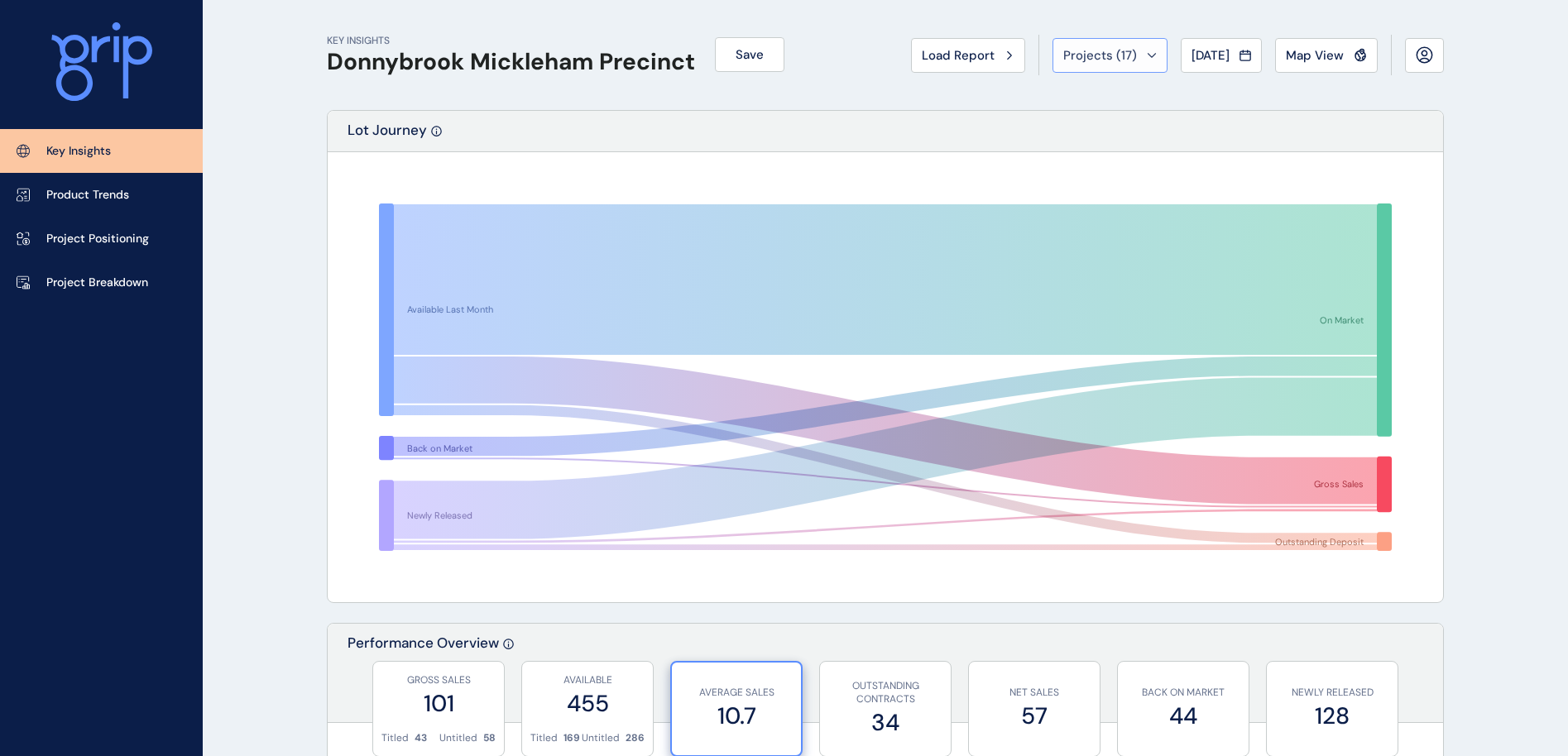 click on "Projects ( 17 )" at bounding box center (1100, 55) 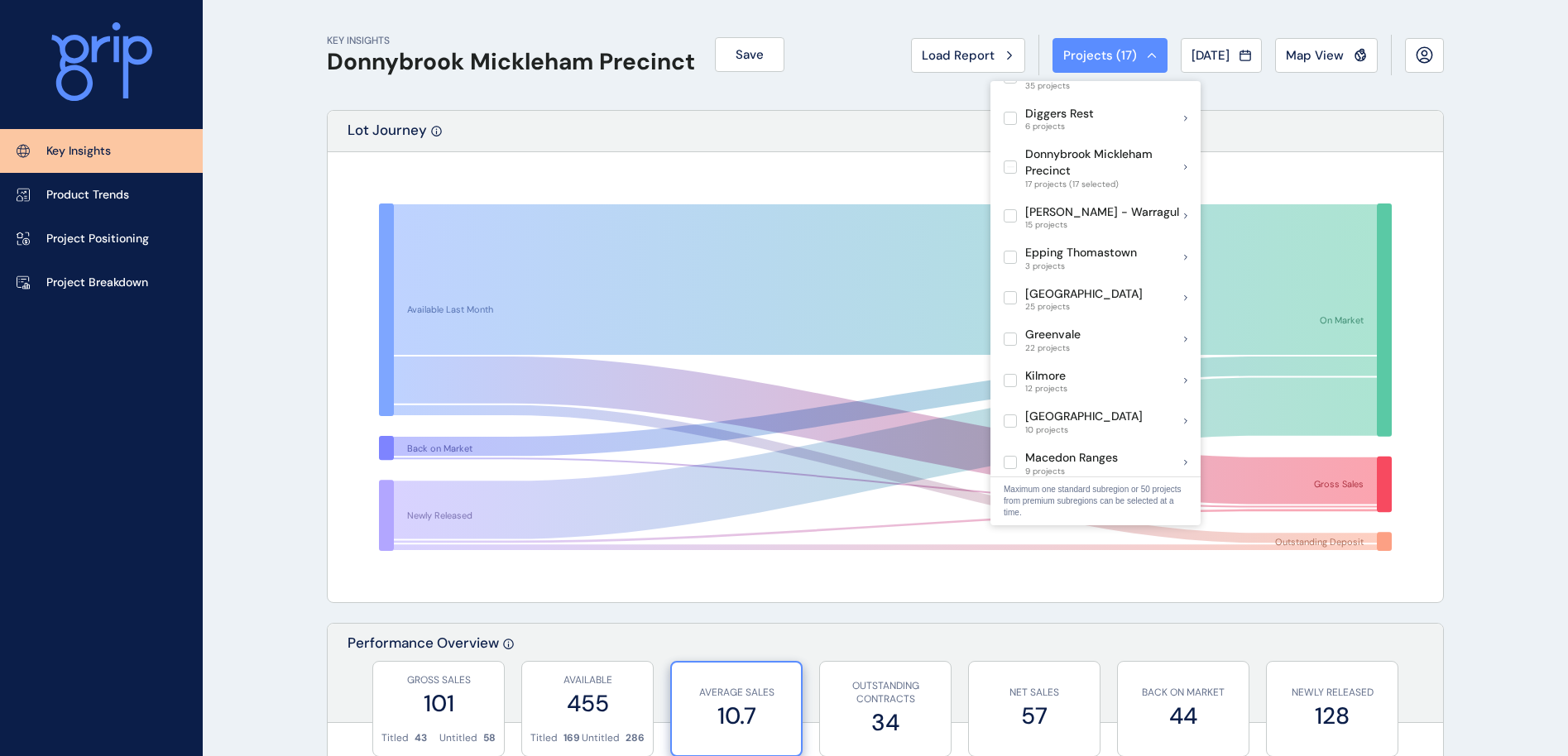 scroll, scrollTop: 496, scrollLeft: 0, axis: vertical 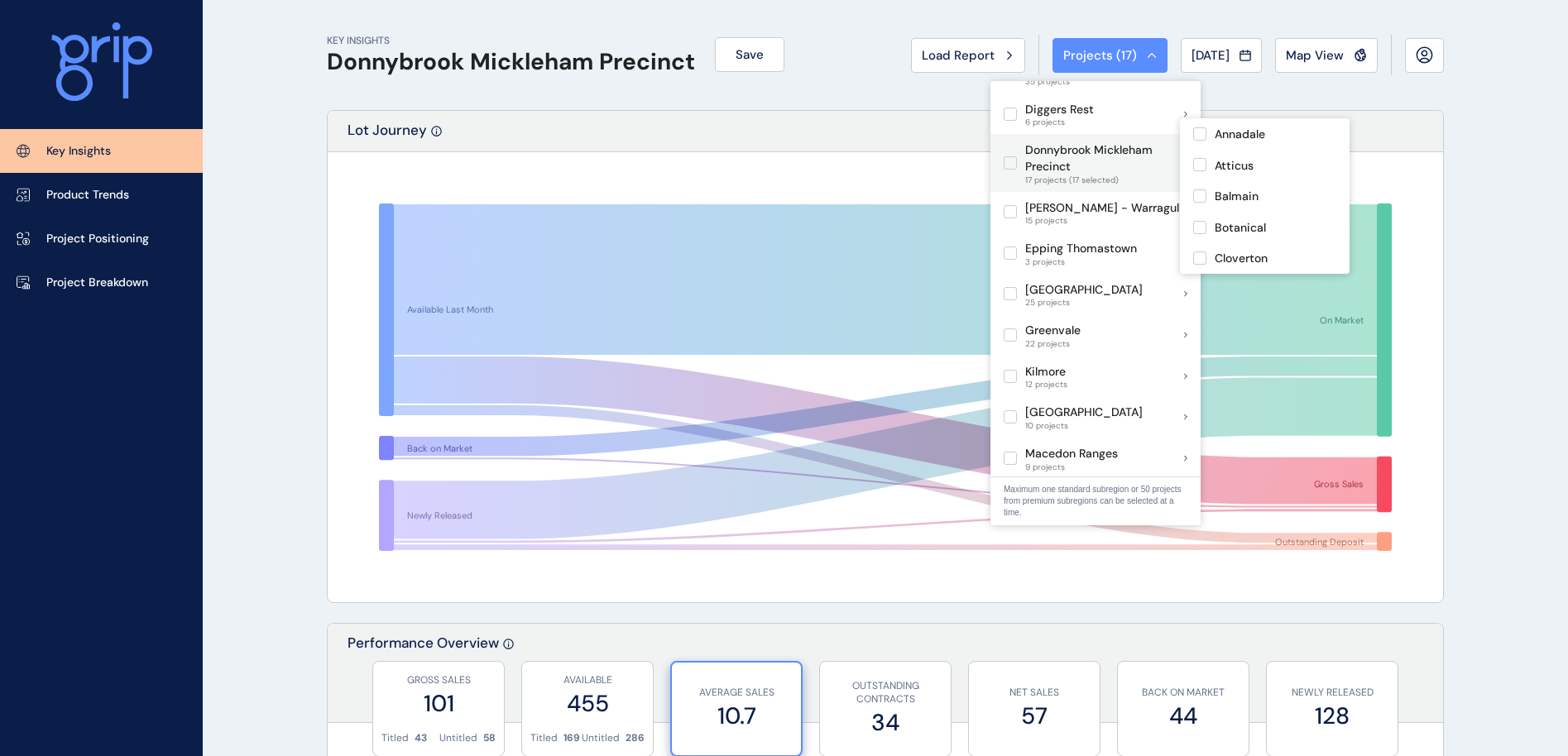 click at bounding box center (1010, 163) 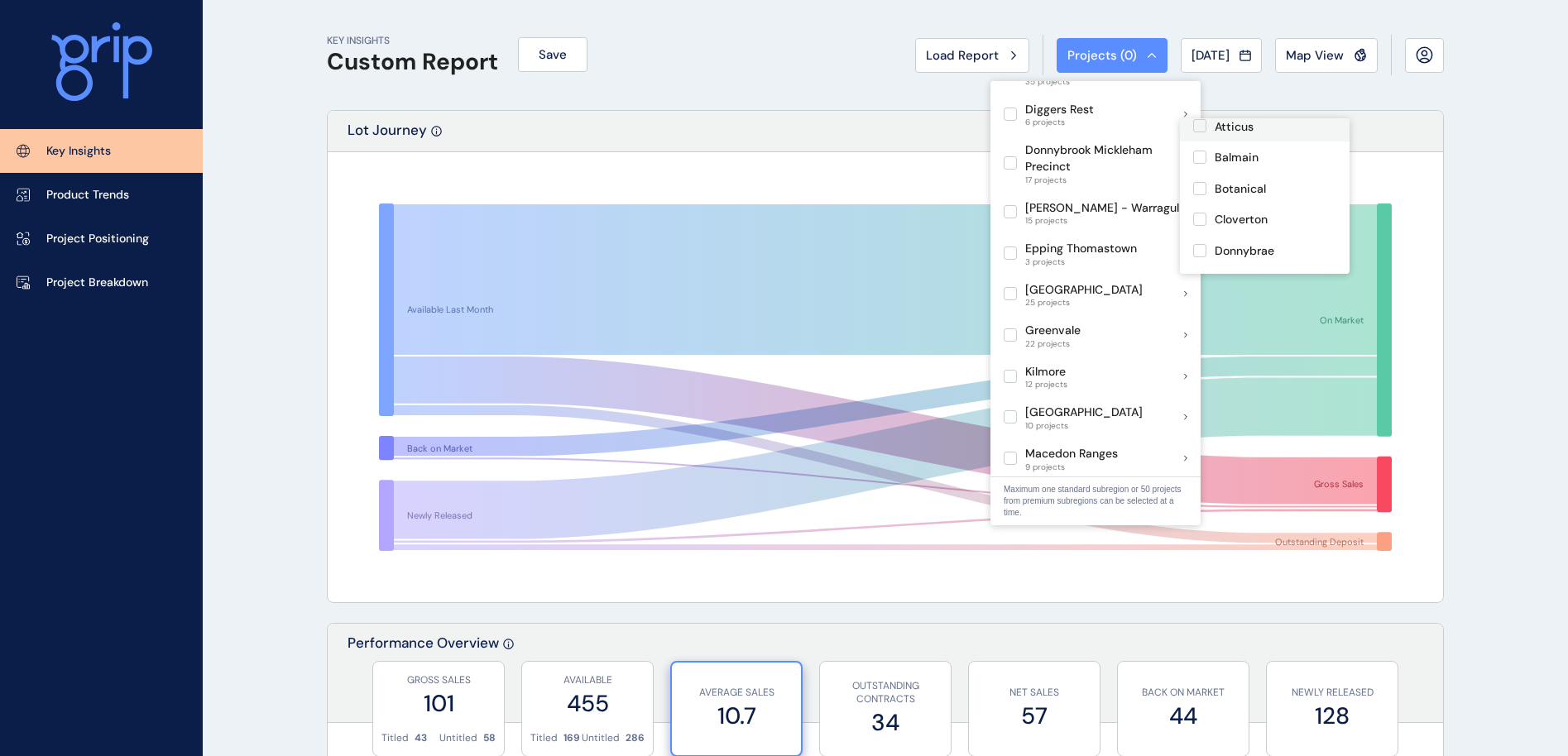 scroll, scrollTop: 0, scrollLeft: 0, axis: both 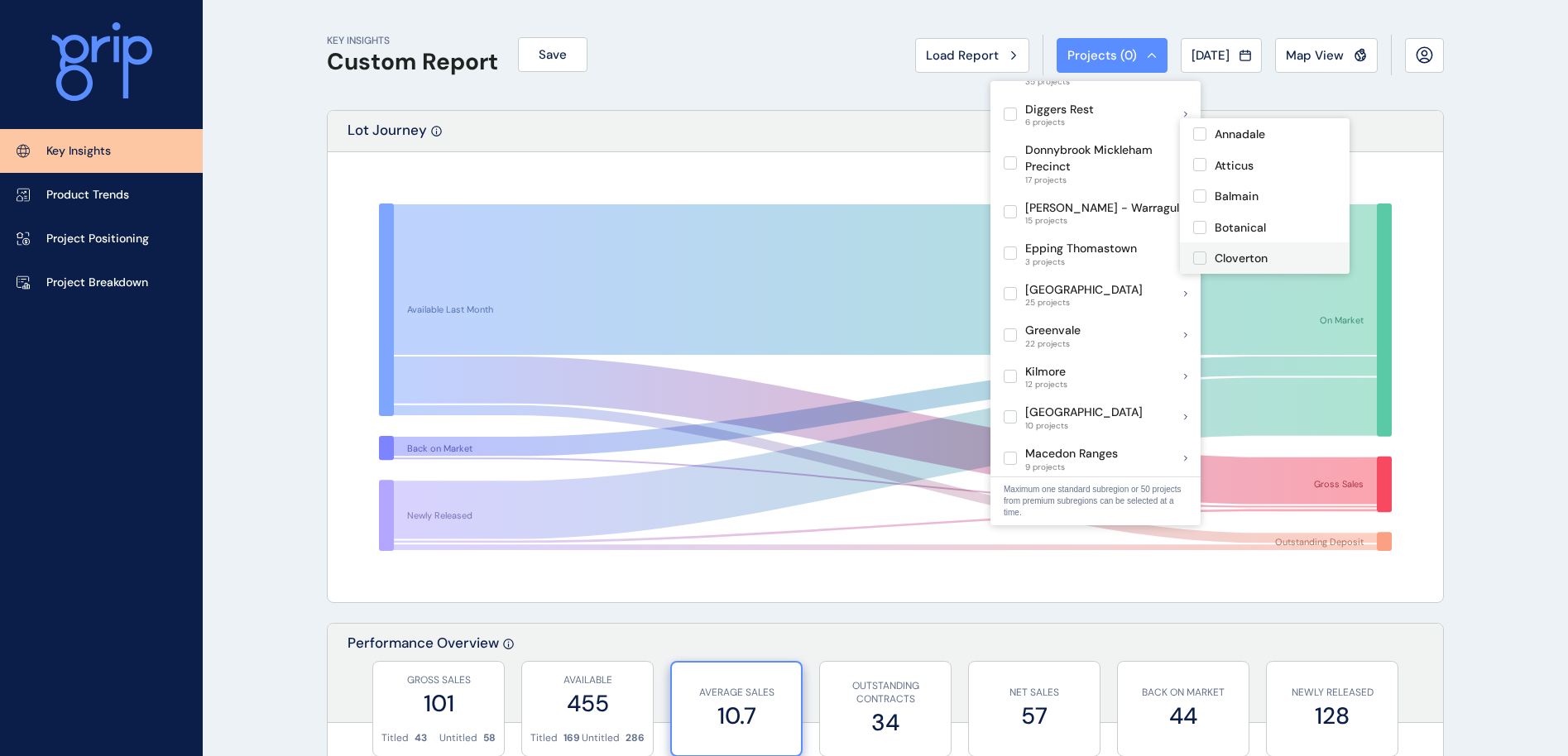 click at bounding box center [1200, 258] 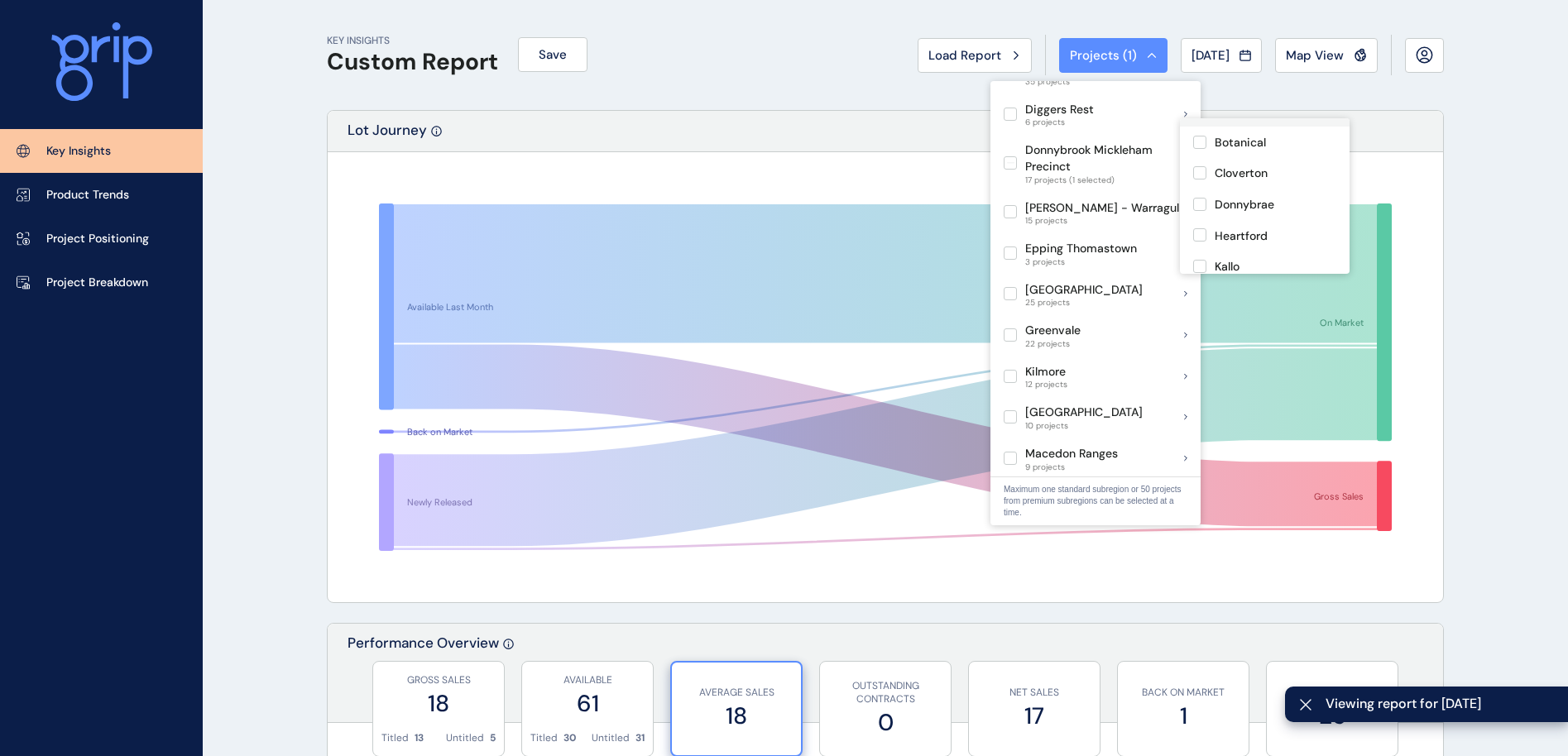 scroll, scrollTop: 124, scrollLeft: 0, axis: vertical 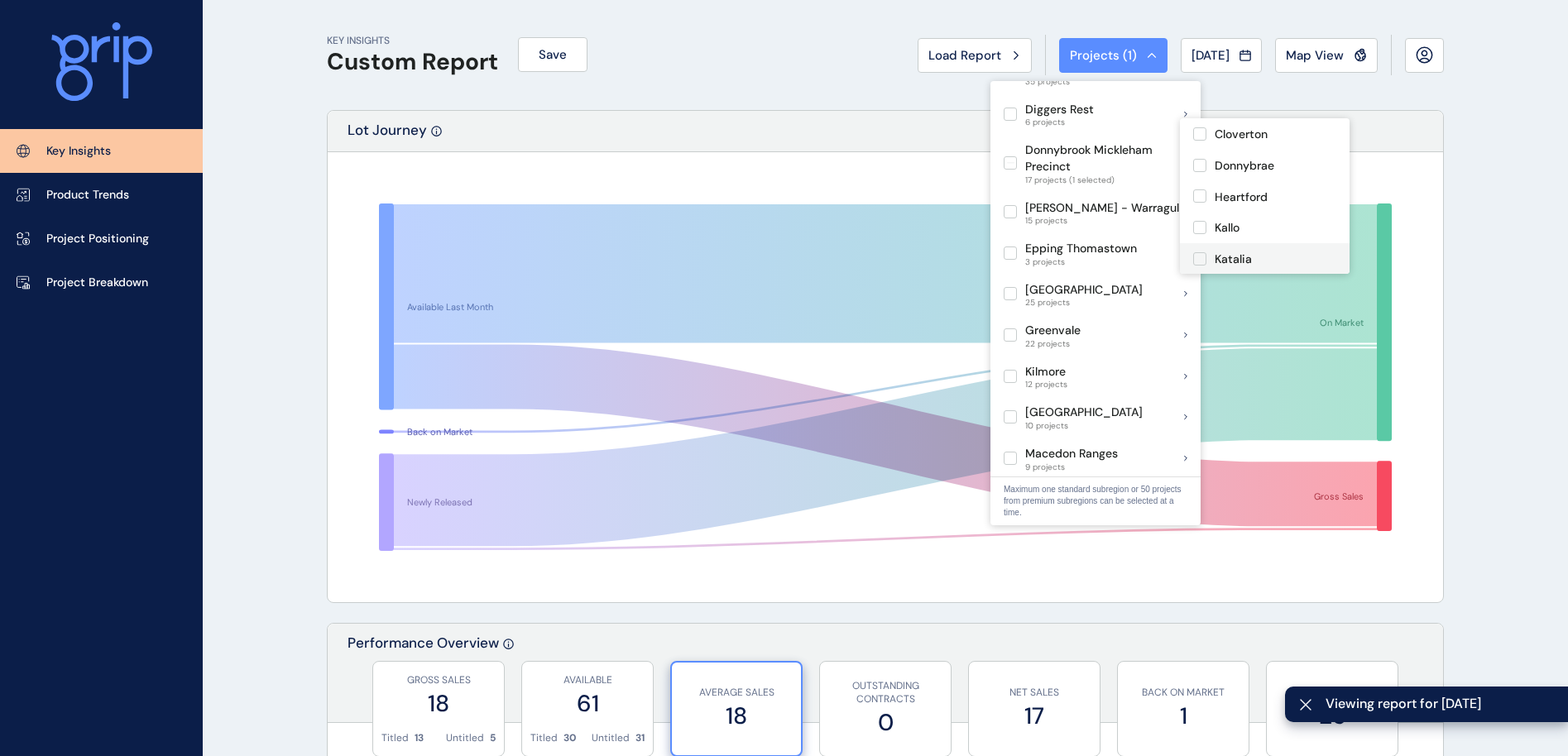 click at bounding box center [1200, 259] 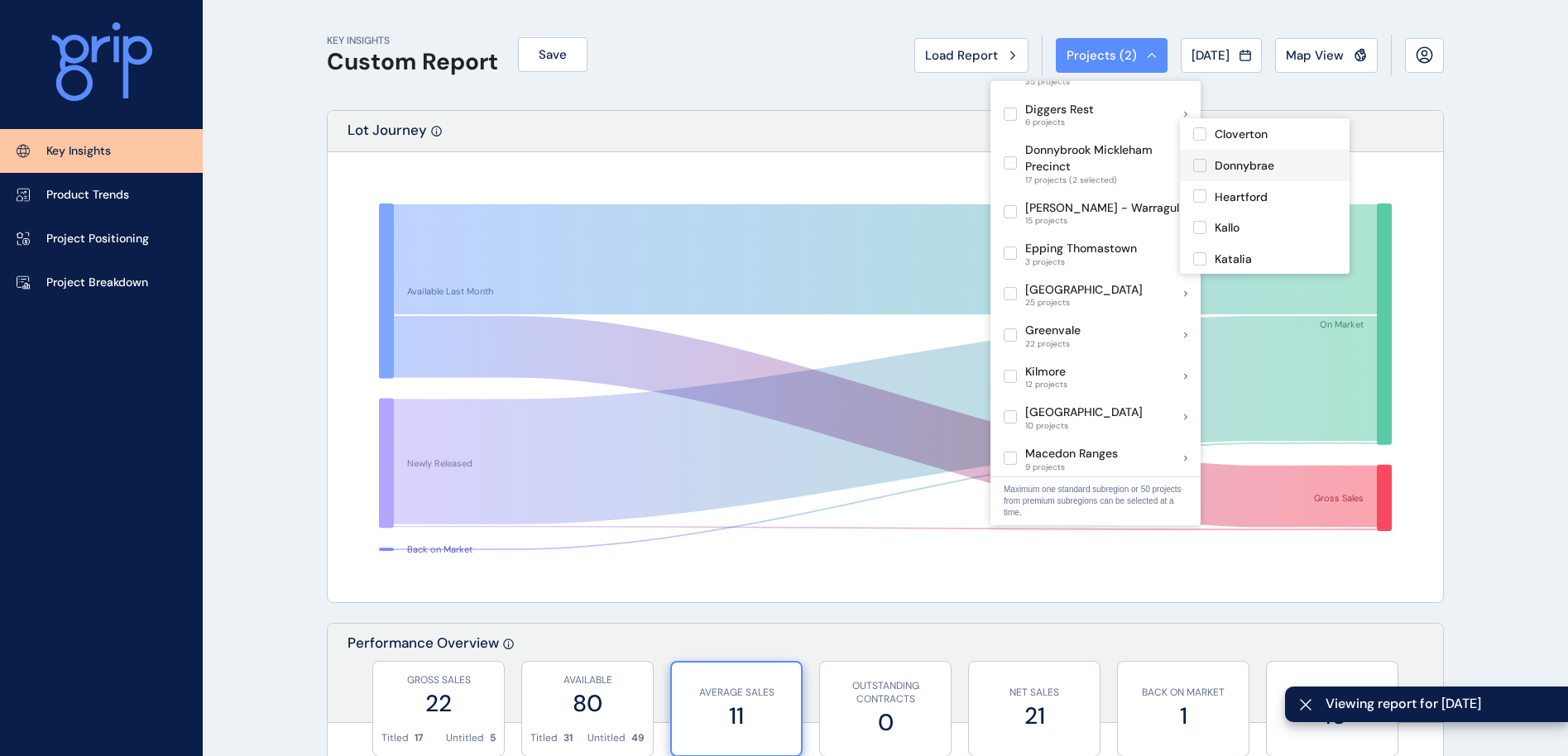 scroll, scrollTop: 248, scrollLeft: 0, axis: vertical 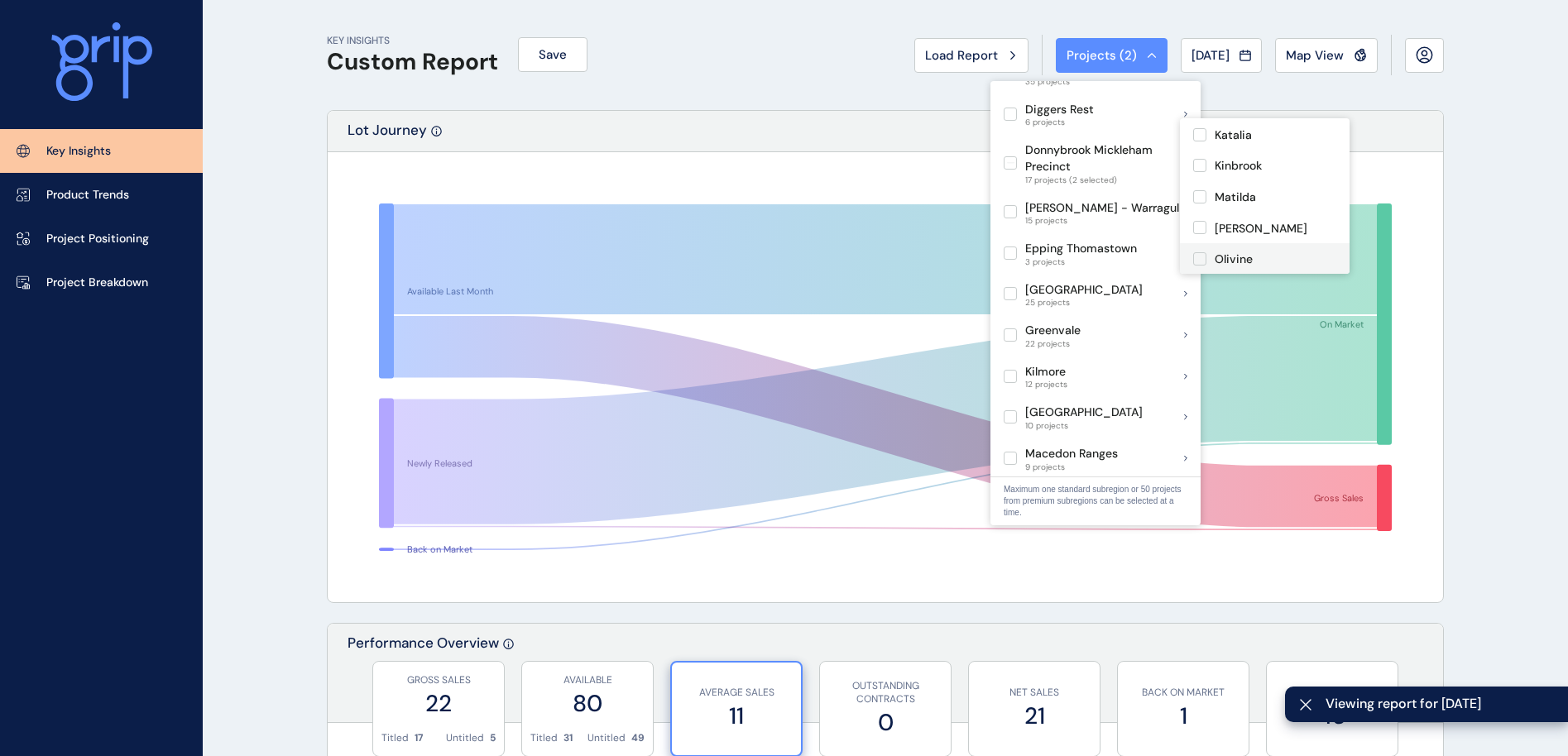 click at bounding box center [1200, 259] 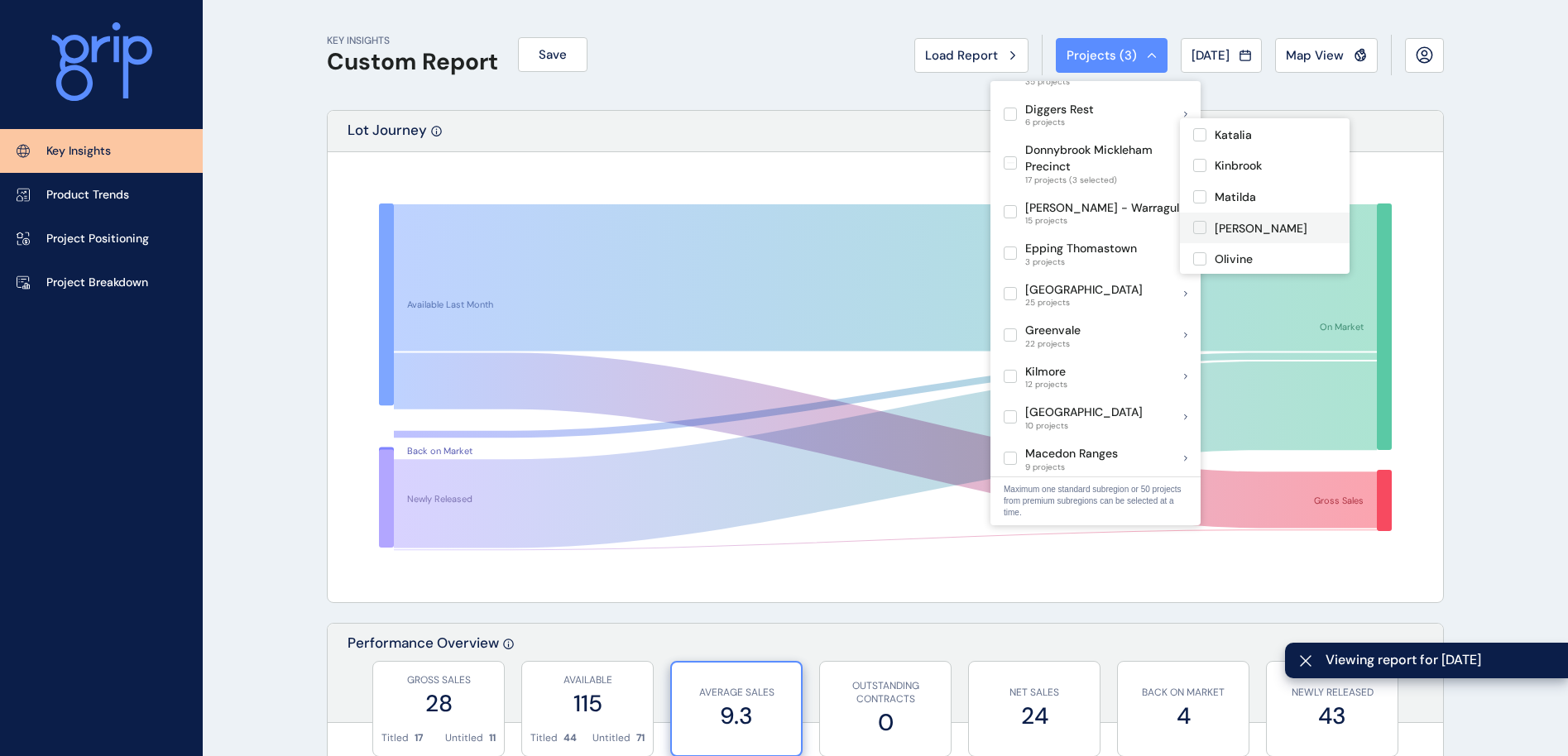 click at bounding box center [1200, 227] 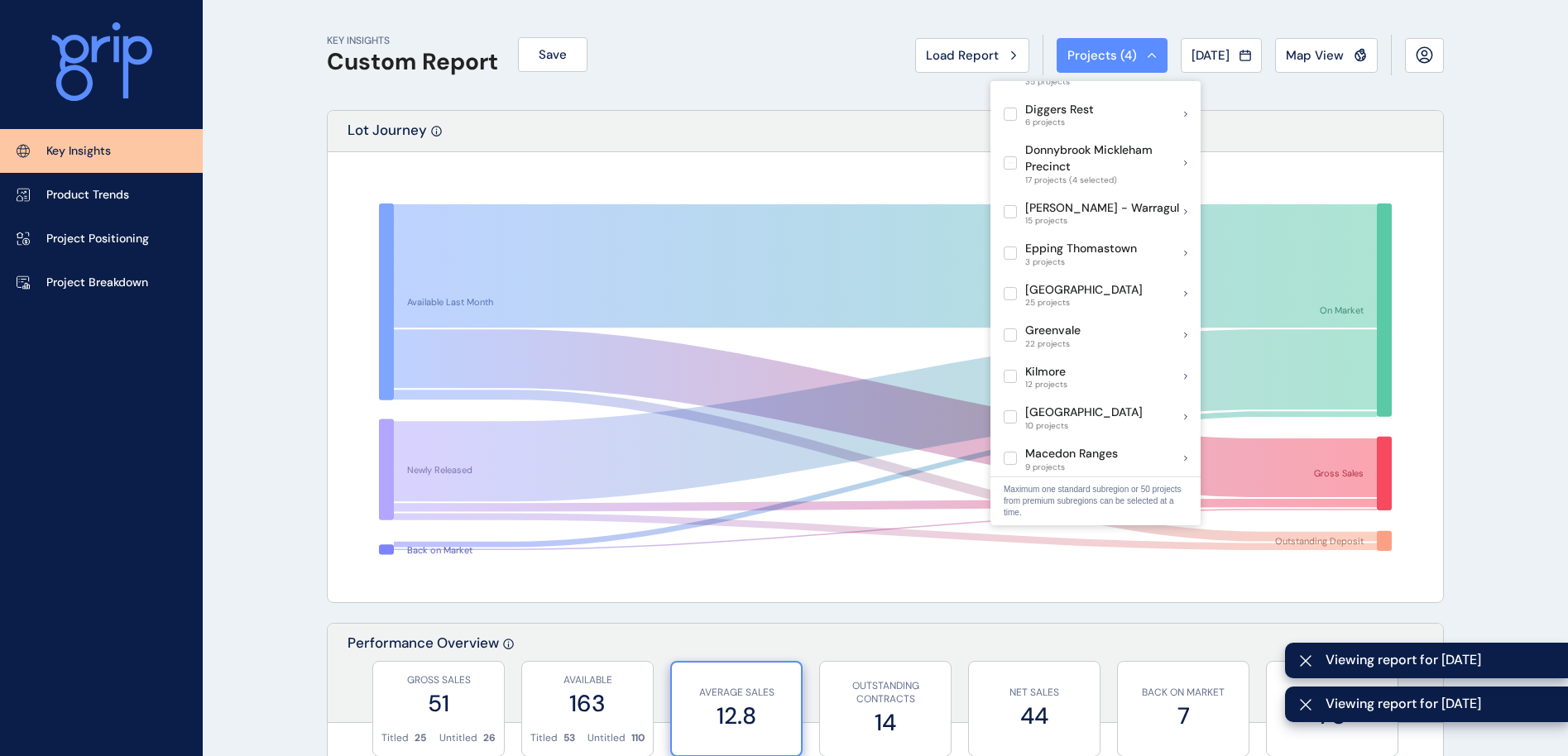 click on "KEY INSIGHTS Custom Report Save Load Report Projects ( 4 ) [DATE] 2025 < > Jan No report is available for this period. New months are usually published 5 business days after the month start. Feb No report is available for this period. New months are usually published 5 business days after the month start. Mar No report is available for this period. New months are usually published 5 business days after the month start. Apr No report is available for this period. New months are usually published 5 business days after the month start. May No report is available for this period. New months are usually published 5 business days after the month start. Jun No report is available for this period. New months are usually published 5 business days after the month start. [DATE] No report is available for this period. New months are usually published 5 business days after the month start. Aug No report is available for this period. New months are usually published 5 business days after the month start. Sep Oct Nov Dec" at bounding box center [885, 55] 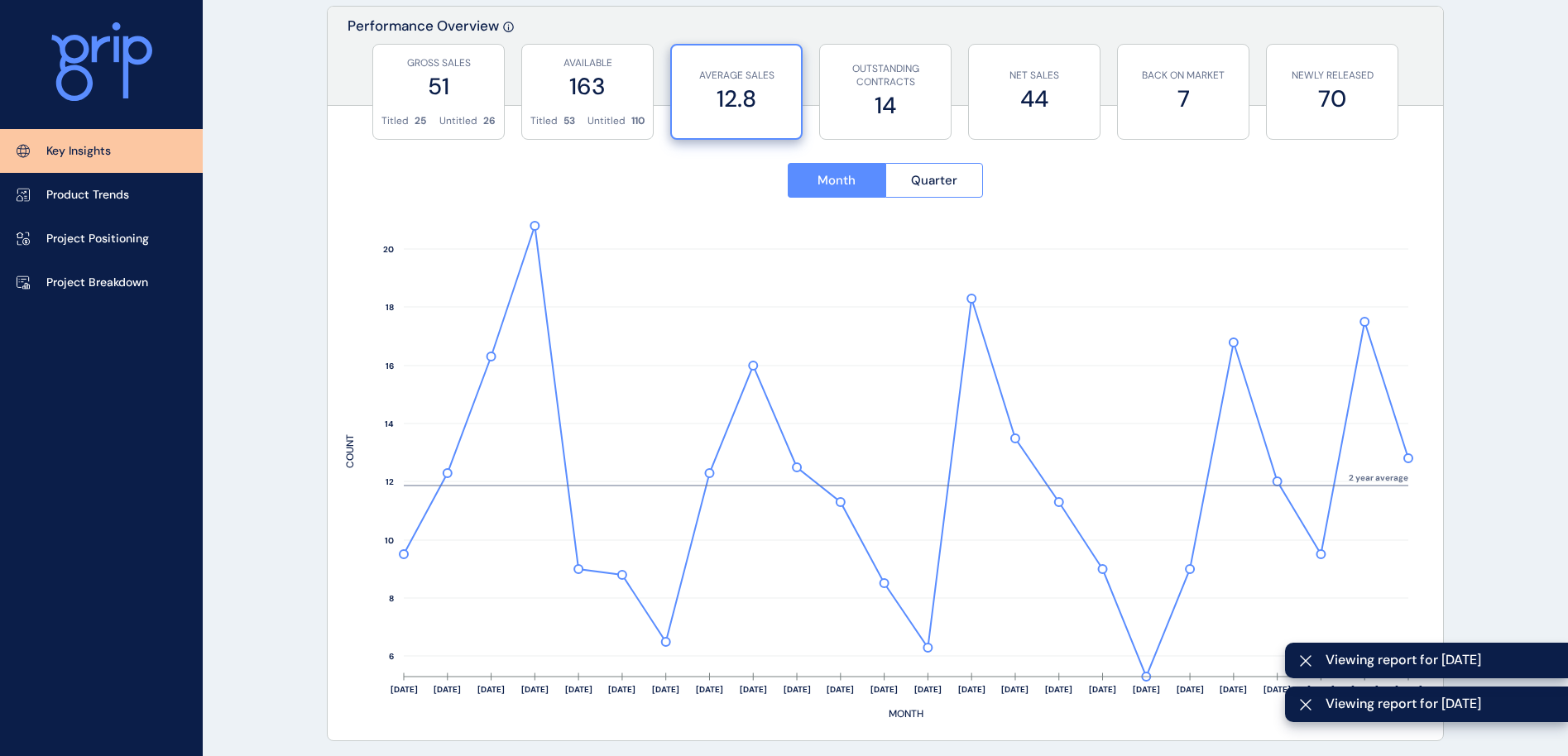 scroll, scrollTop: 620, scrollLeft: 0, axis: vertical 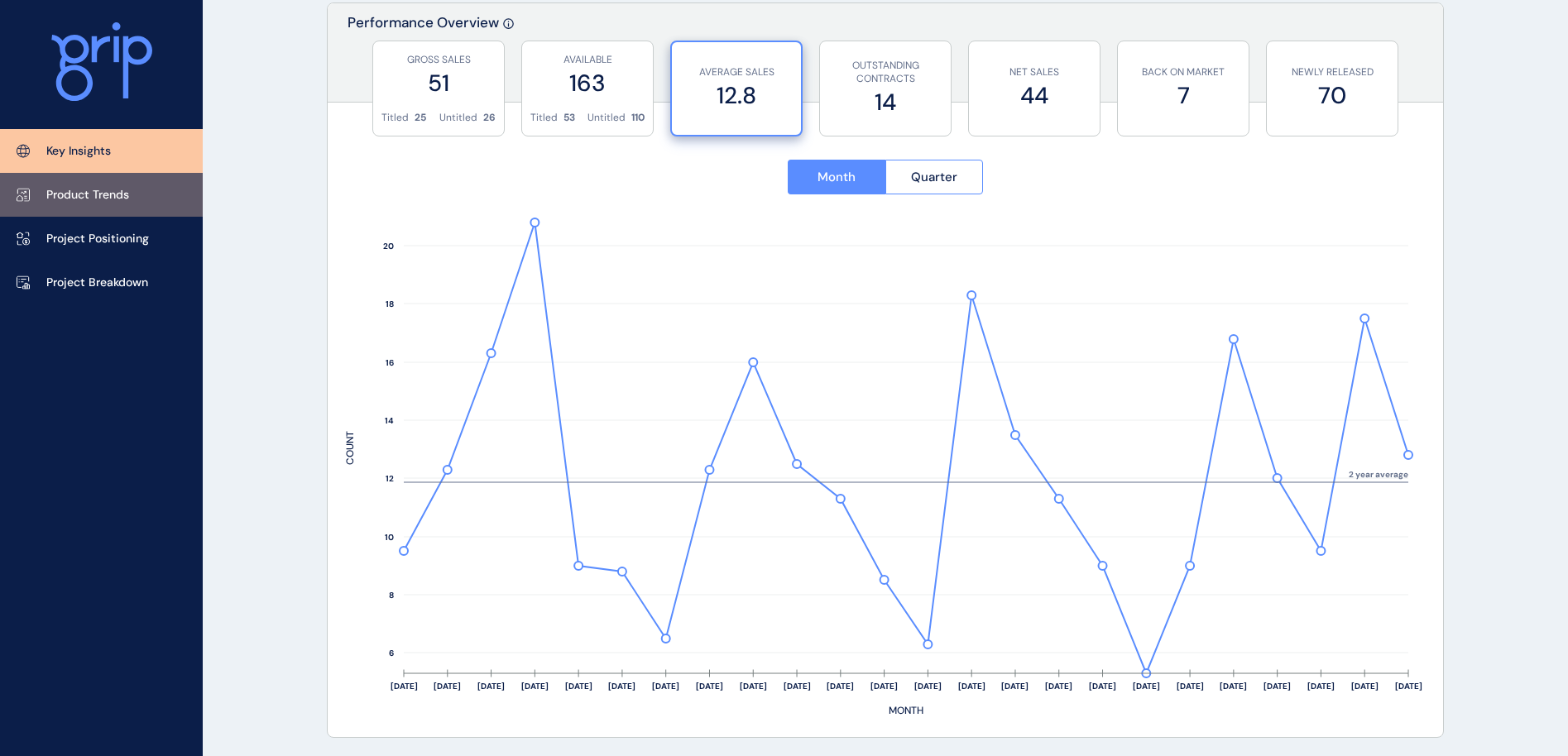 click on "Product Trends" at bounding box center [88, 195] 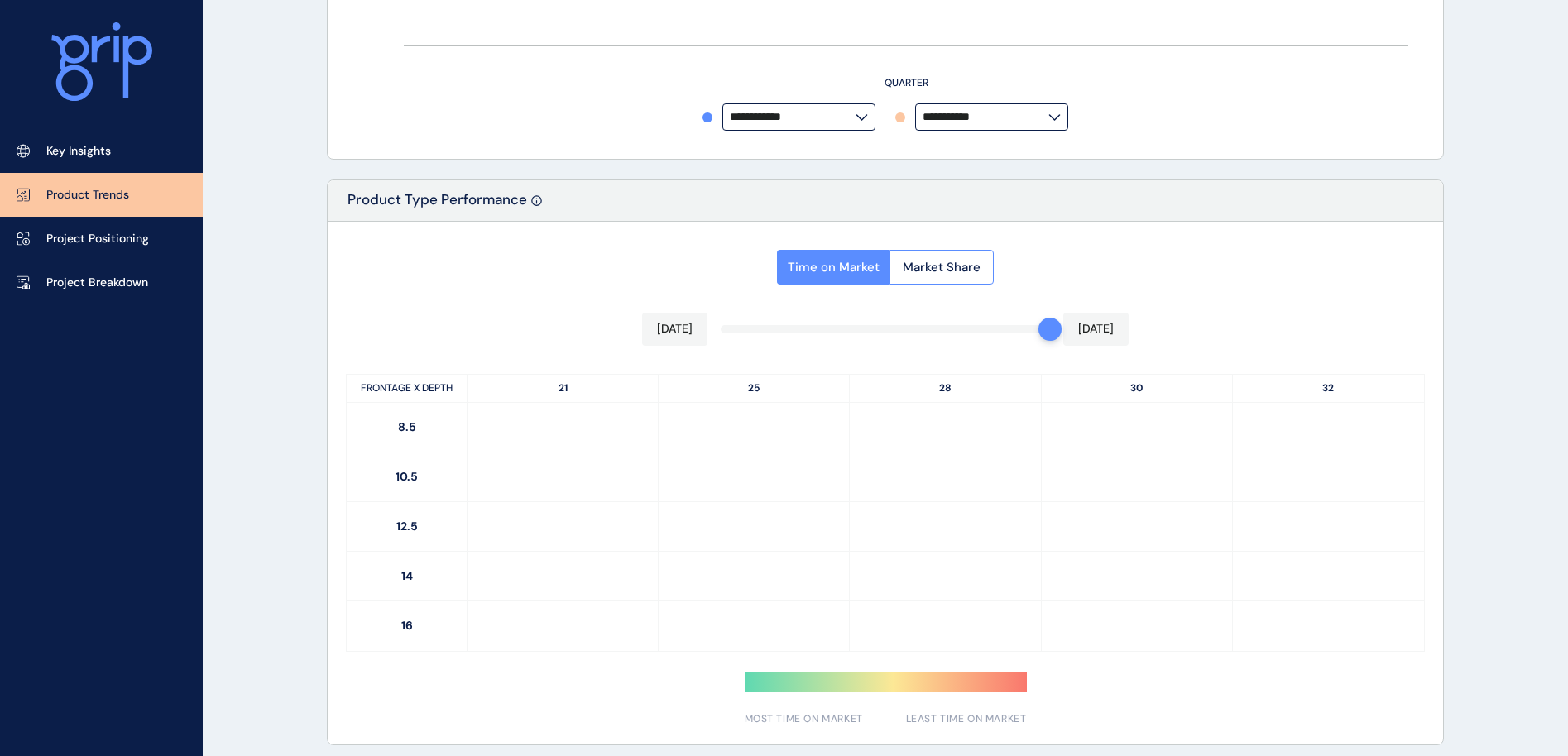 type on "**********" 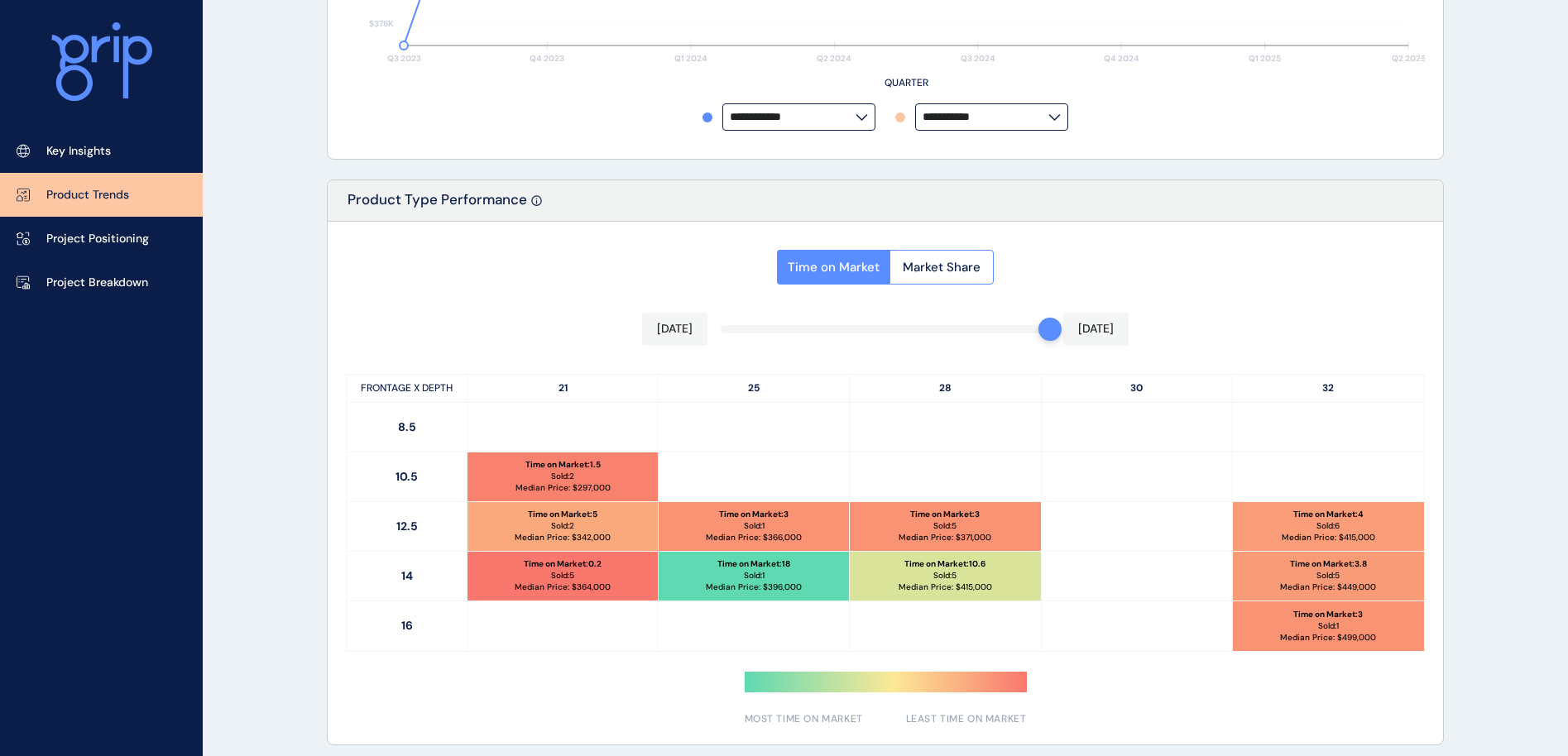 scroll, scrollTop: 0, scrollLeft: 0, axis: both 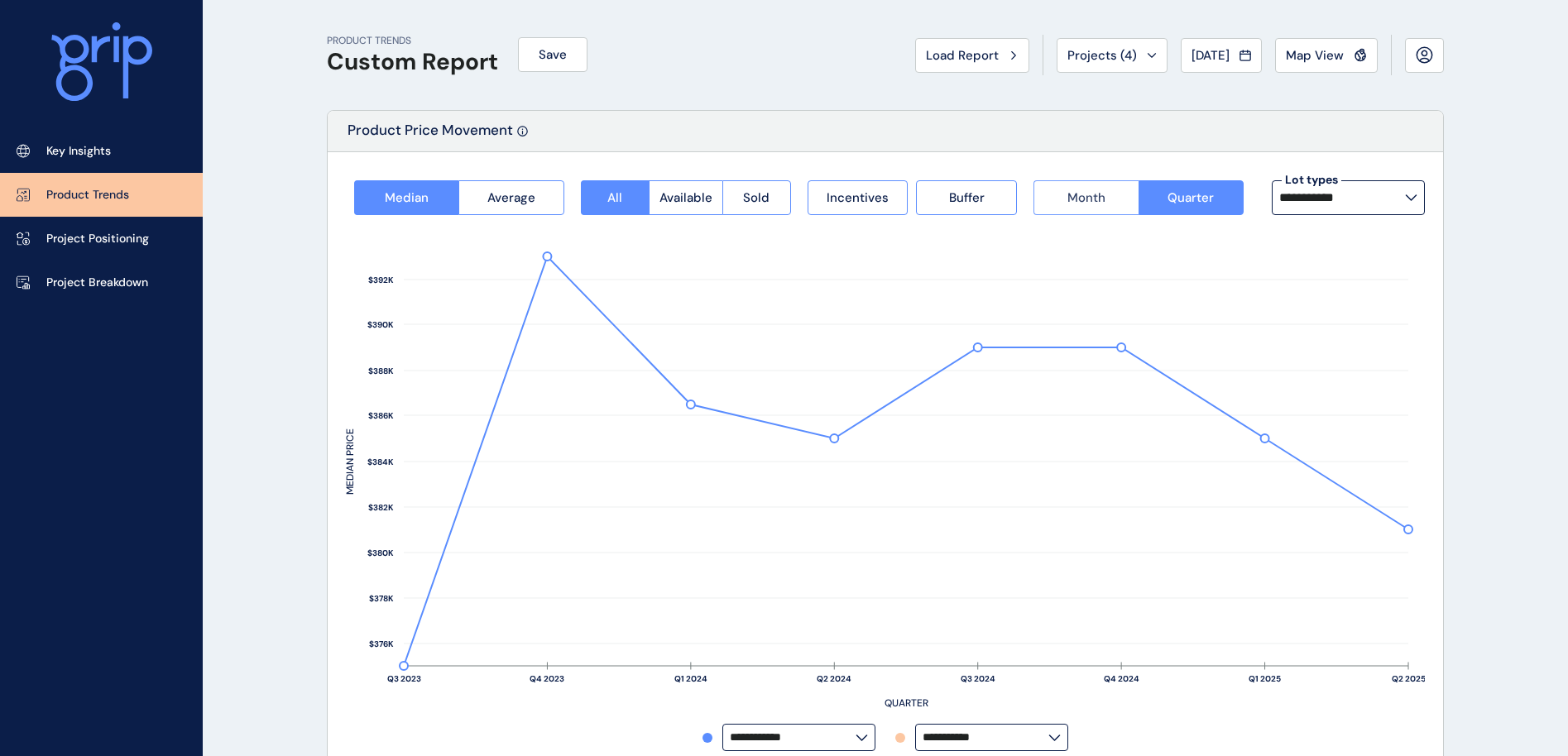 click on "Month" at bounding box center (1086, 198) 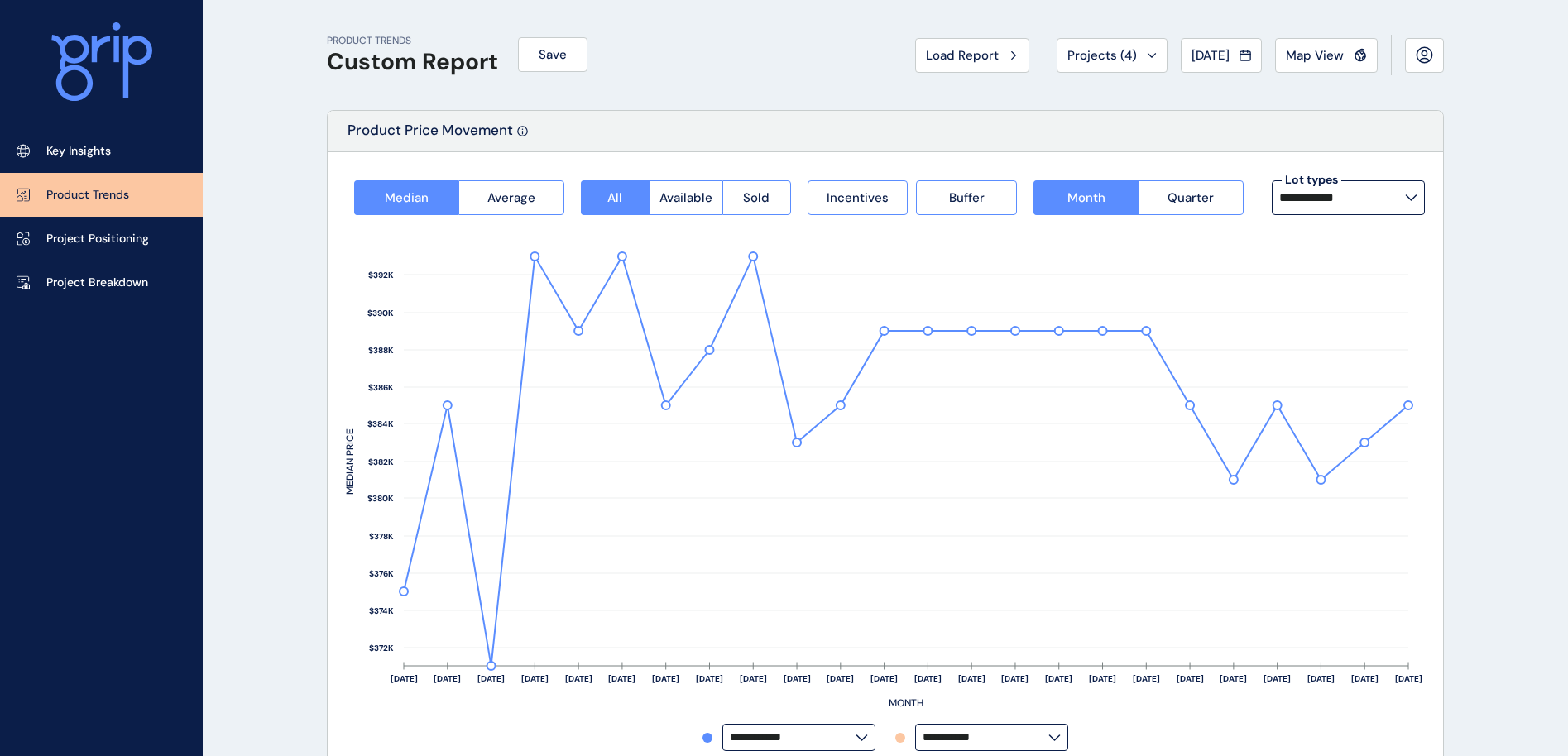 click on "**********" at bounding box center [1342, 198] 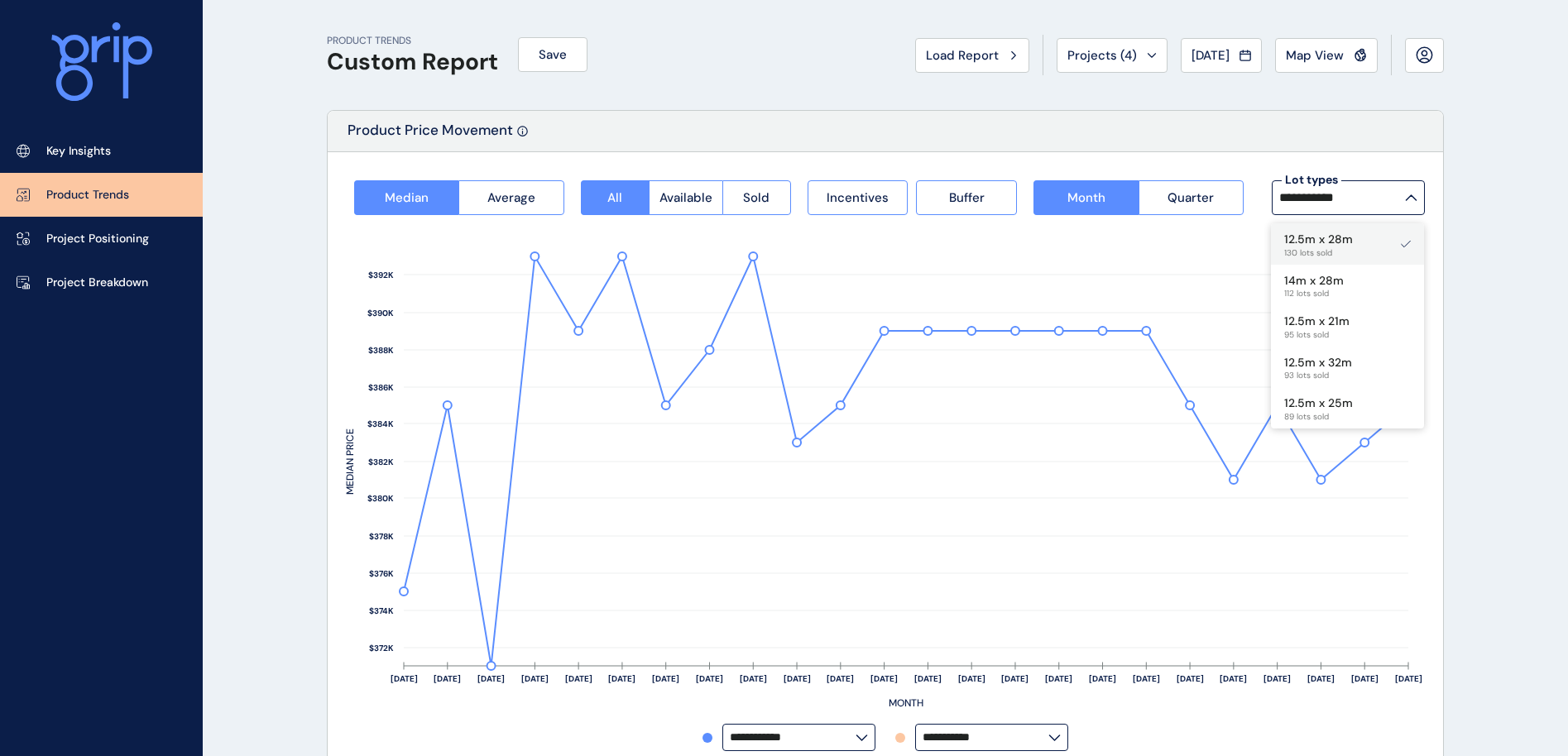 click on "12.5m x 28m" at bounding box center [1318, 240] 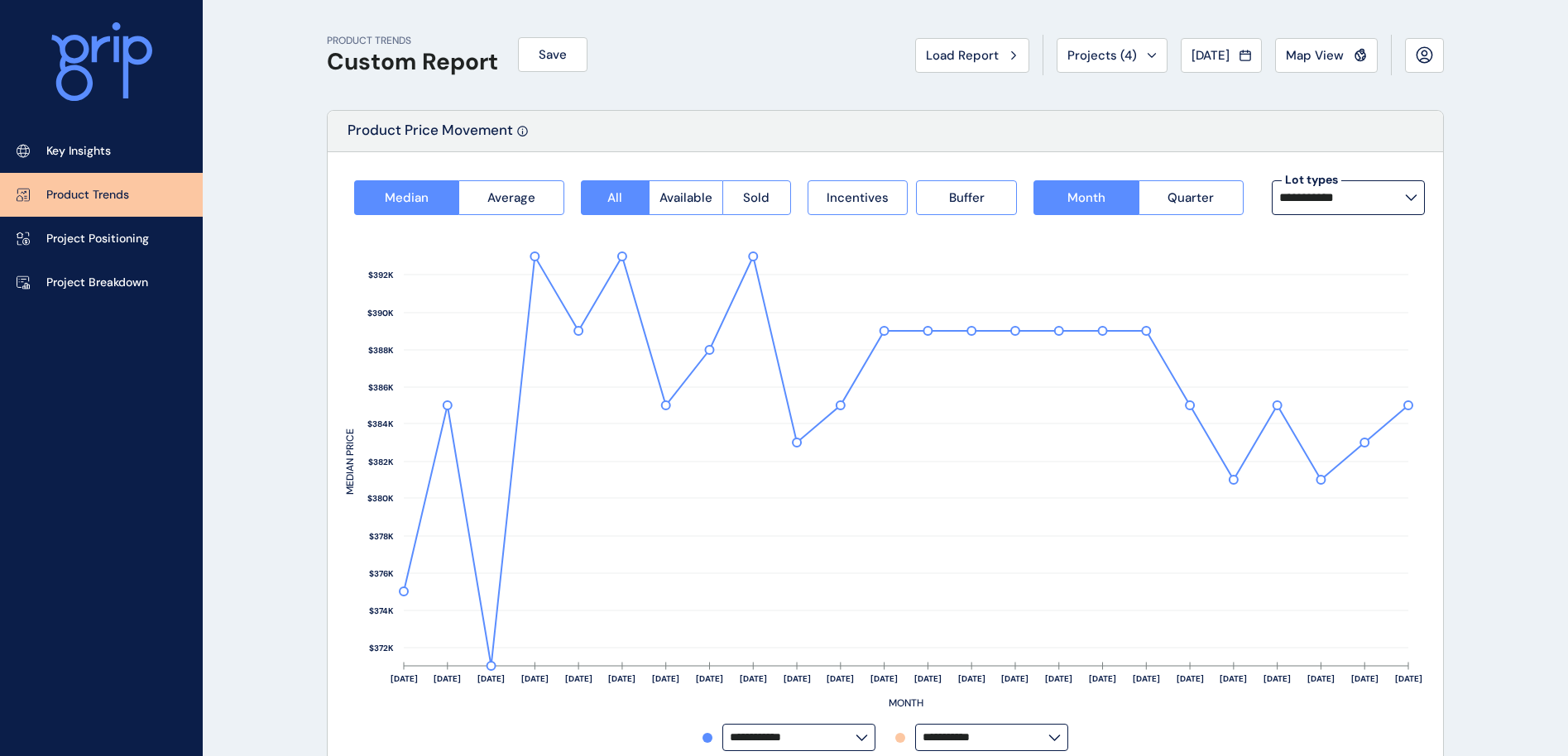click on "PRODUCT TRENDS Custom Report Save Load Report Projects ( 4 ) [DATE] 2025 < > Jan No report is available for this period. New months are usually published 5 business days after the month start. Feb No report is available for this period. New months are usually published 5 business days after the month start. Mar No report is available for this period. New months are usually published 5 business days after the month start. Apr No report is available for this period. New months are usually published 5 business days after the month start. May No report is available for this period. New months are usually published 5 business days after the month start. Jun No report is available for this period. New months are usually published 5 business days after the month start. [DATE] No report is available for this period. New months are usually published 5 business days after the month start. Aug No report is available for this period. New months are usually published 5 business days after the month start. Sep Oct Nov [DATE]" at bounding box center [784, 968] 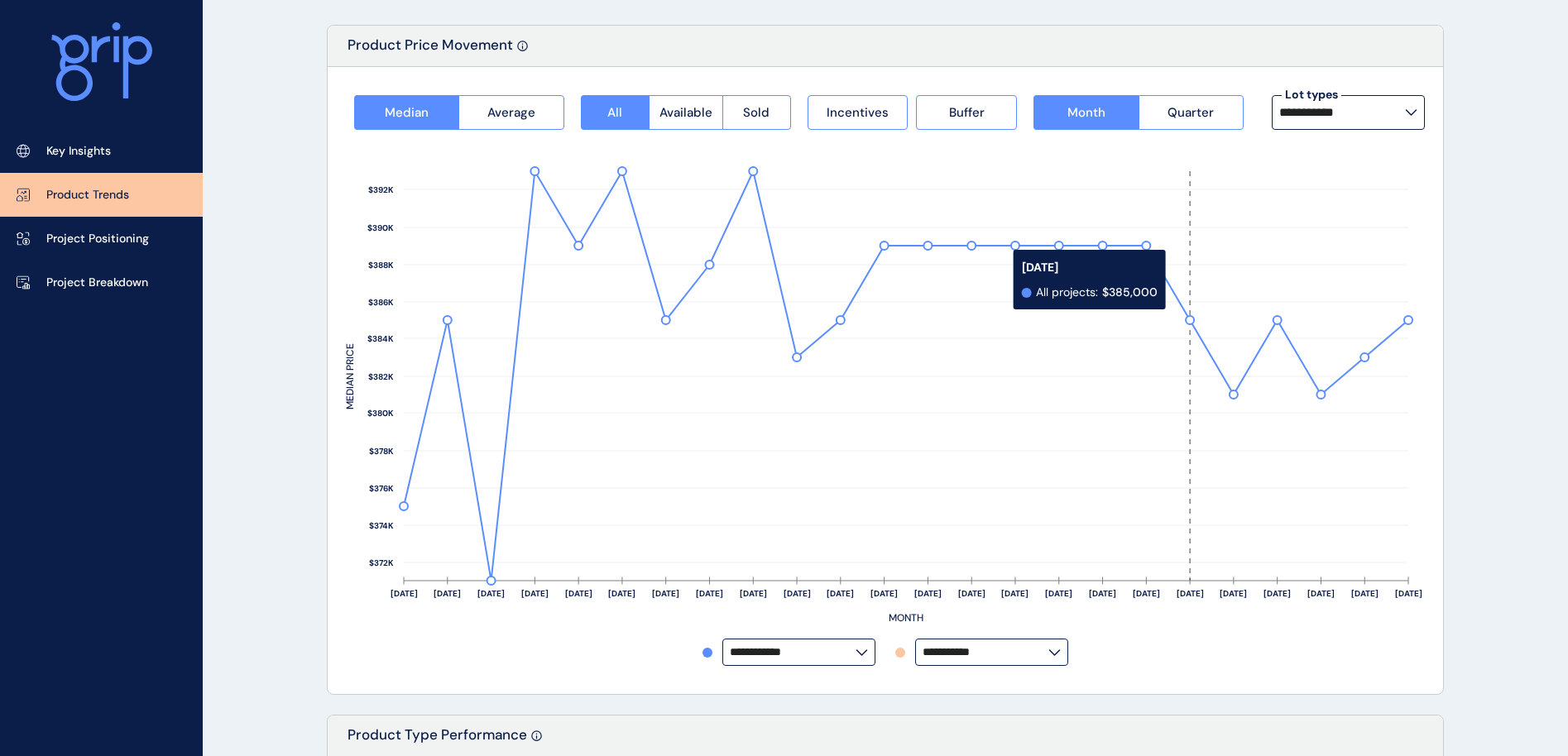 scroll, scrollTop: 124, scrollLeft: 0, axis: vertical 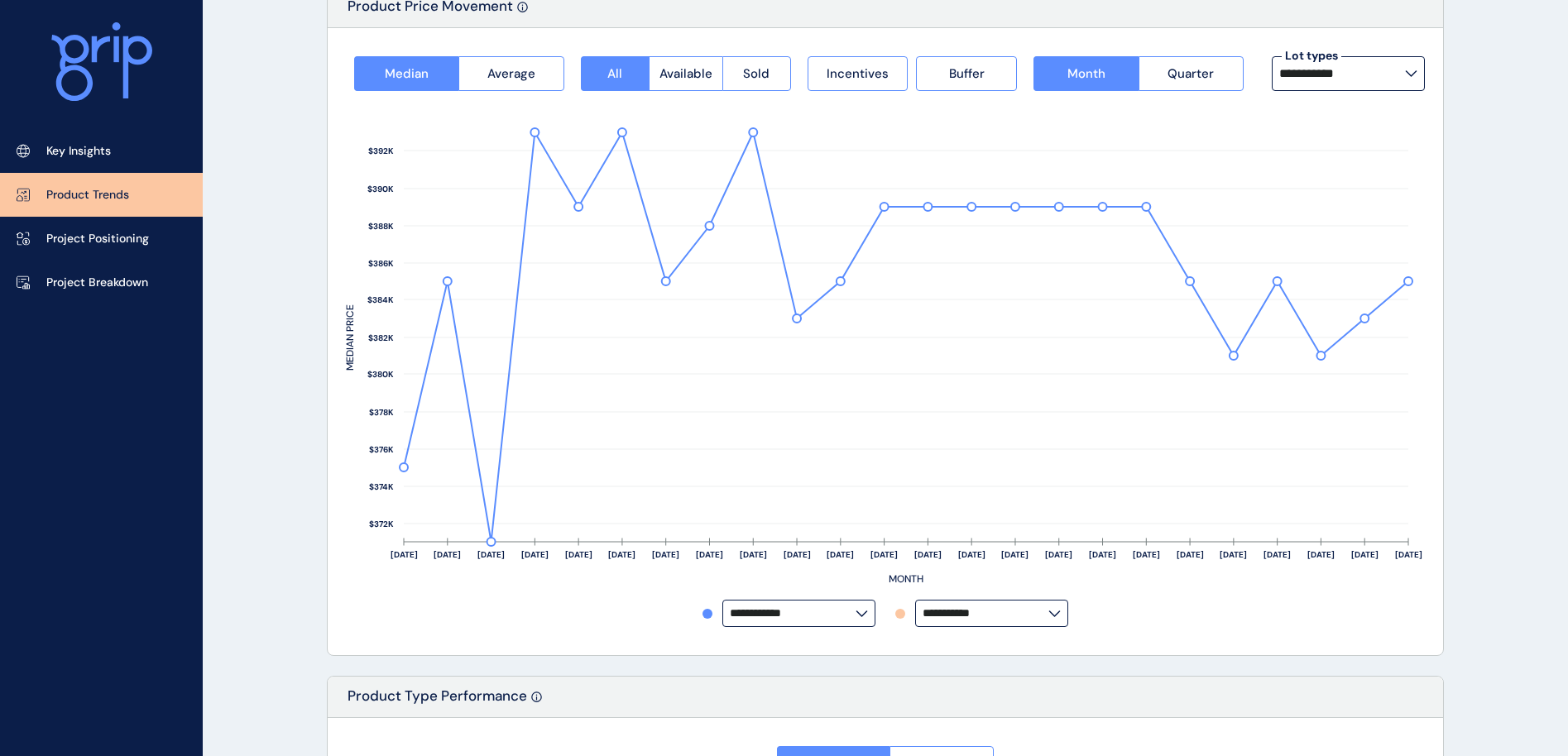 click 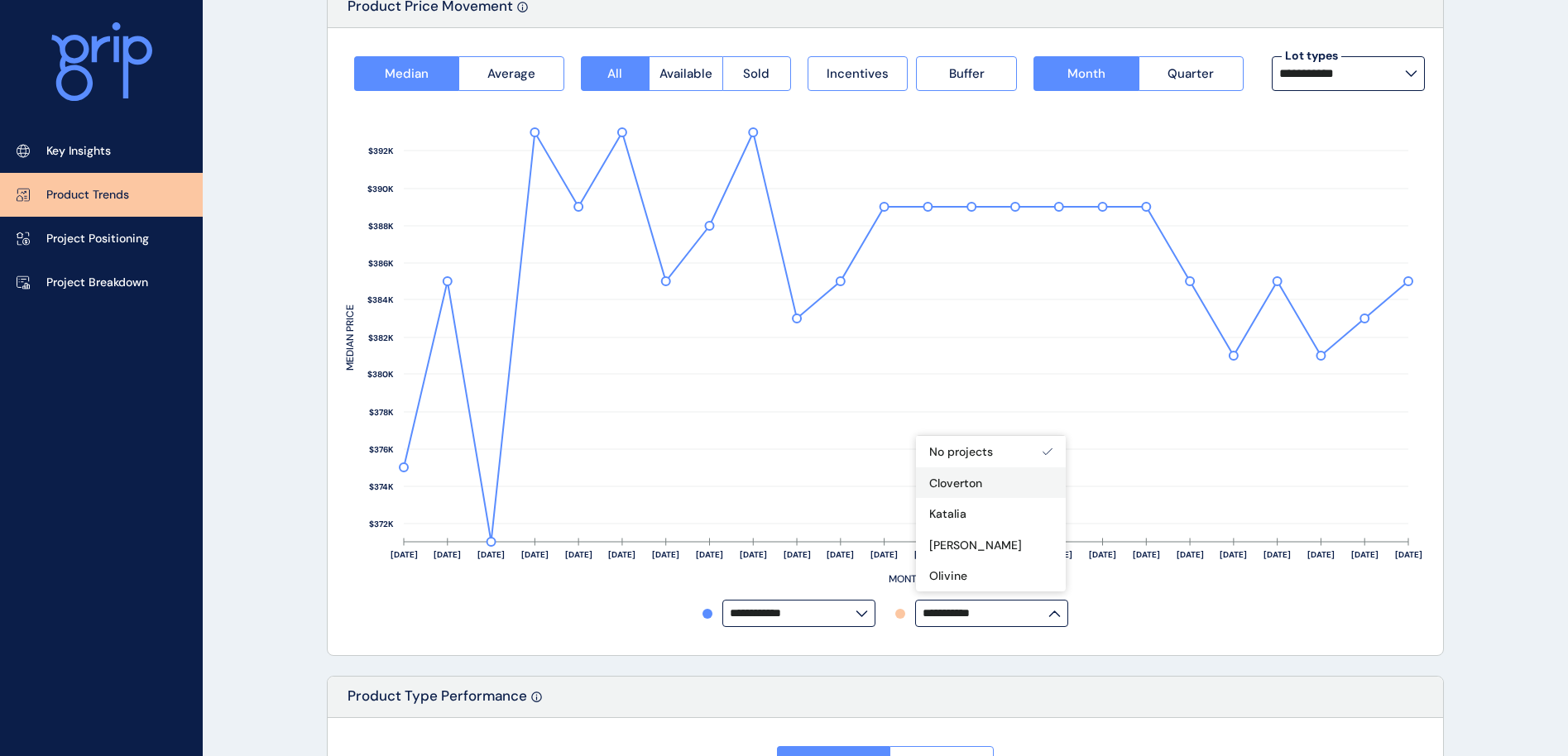 click on "Cloverton" at bounding box center (990, 483) 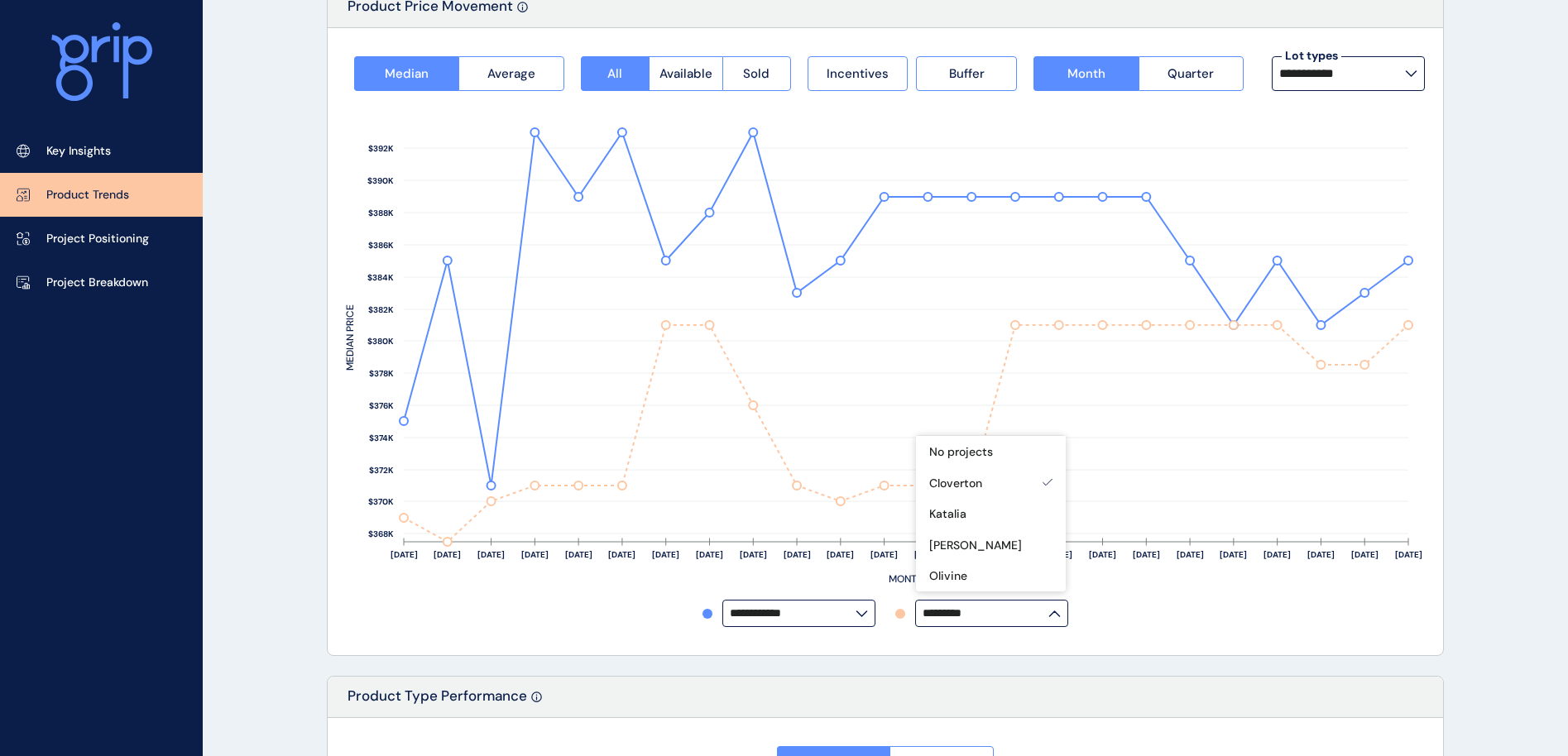 click on "PRODUCT TRENDS Custom Report Save Load Report Projects ( 4 ) [DATE] 2025 < > Jan No report is available for this period. New months are usually published 5 business days after the month start. Feb No report is available for this period. New months are usually published 5 business days after the month start. Mar No report is available for this period. New months are usually published 5 business days after the month start. Apr No report is available for this period. New months are usually published 5 business days after the month start. May No report is available for this period. New months are usually published 5 business days after the month start. Jun No report is available for this period. New months are usually published 5 business days after the month start. [DATE] No report is available for this period. New months are usually published 5 business days after the month start. Aug No report is available for this period. New months are usually published 5 business days after the month start. Sep Oct Nov [DATE]" at bounding box center (784, 844) 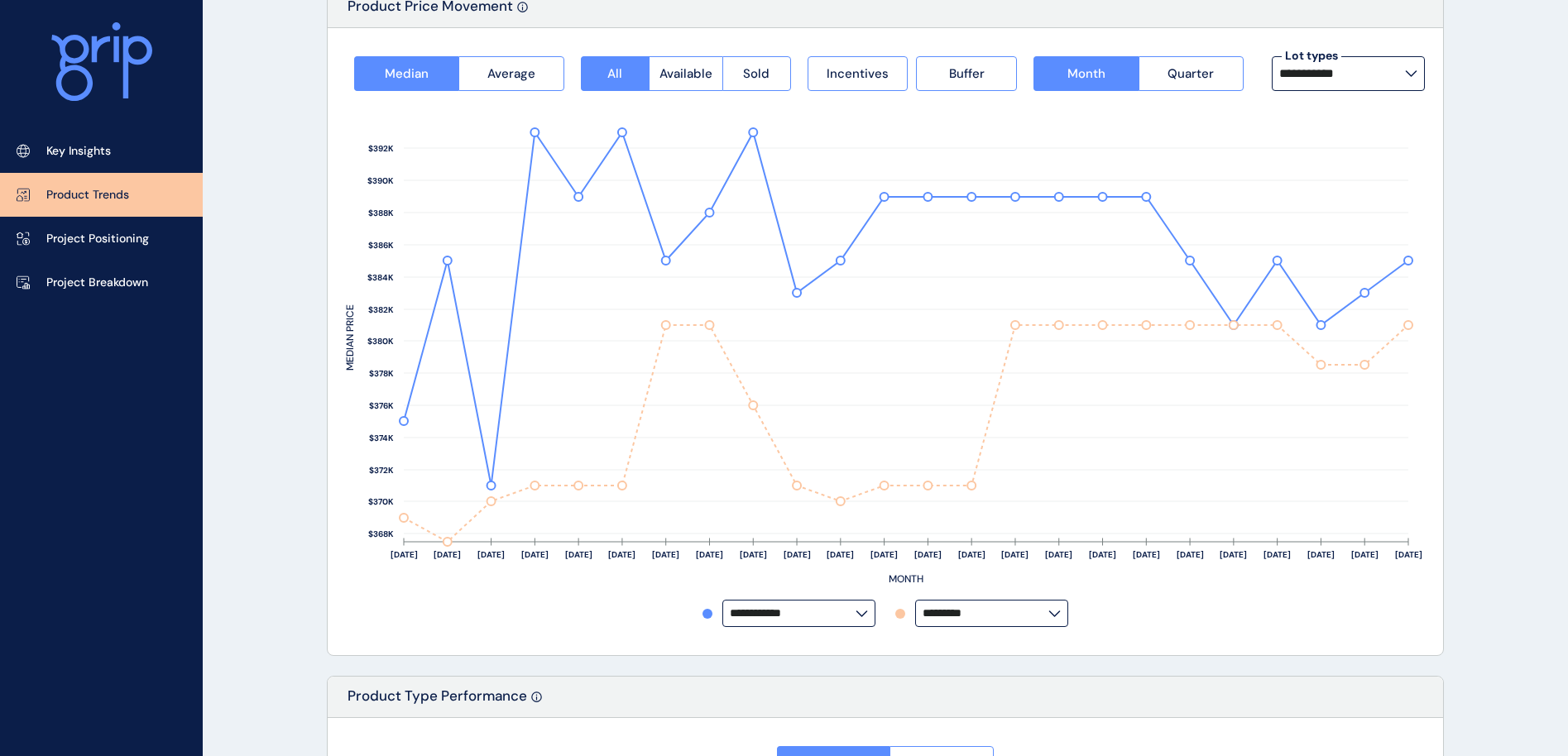click on "**********" at bounding box center [793, 613] 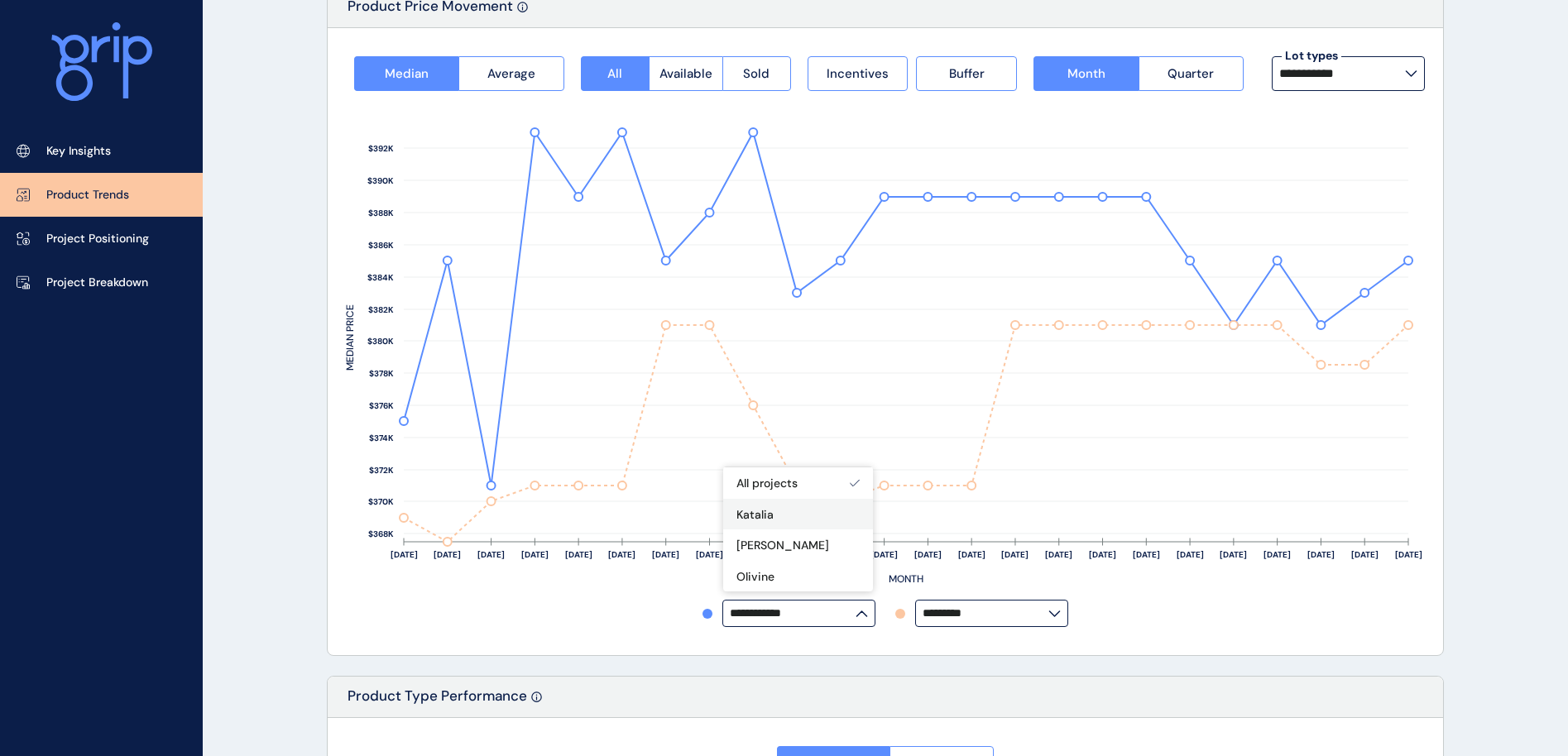 click on "Katalia" at bounding box center [798, 514] 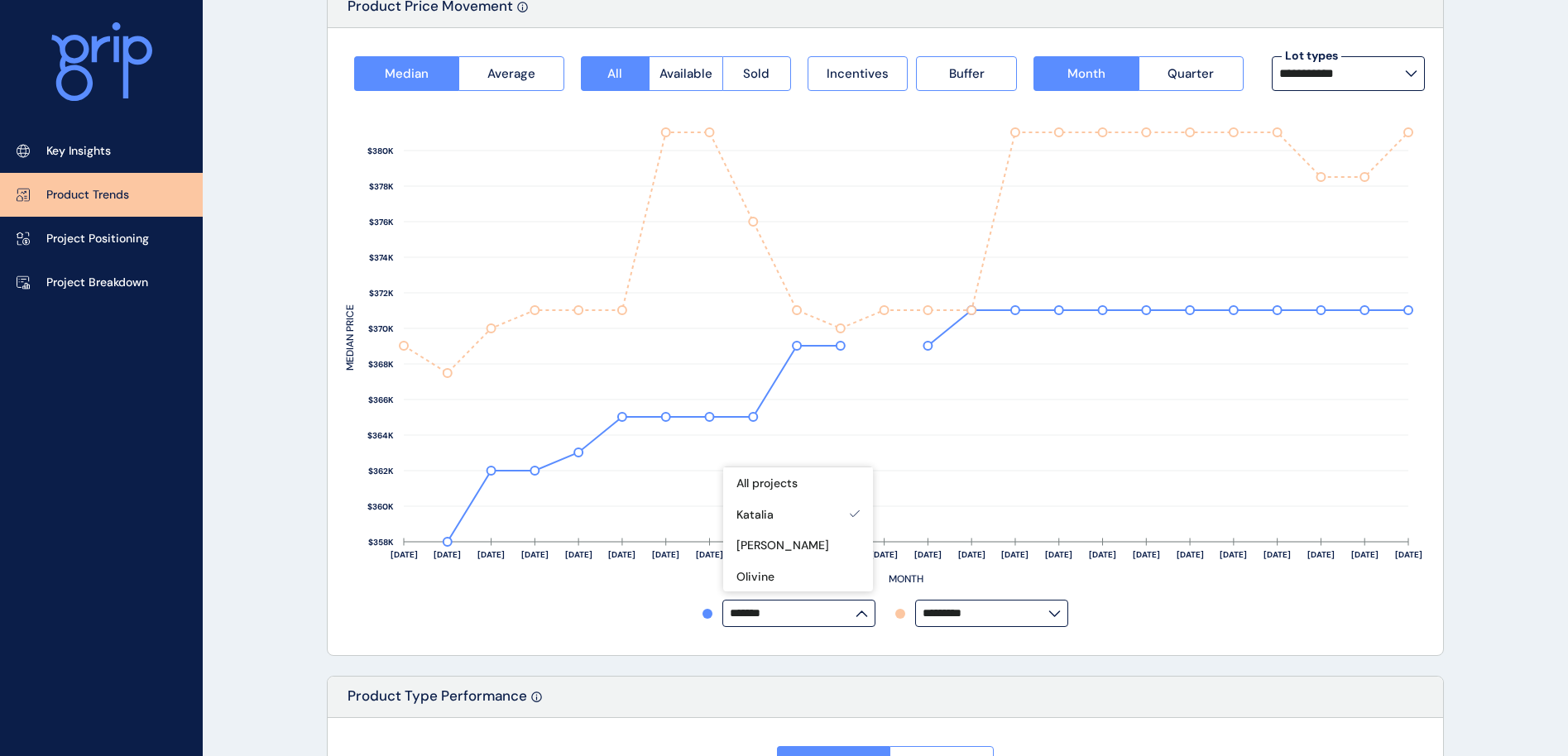 click on "PRODUCT TRENDS Custom Report Save Load Report Projects ( 4 ) [DATE] 2025 < > Jan No report is available for this period. New months are usually published 5 business days after the month start. Feb No report is available for this period. New months are usually published 5 business days after the month start. Mar No report is available for this period. New months are usually published 5 business days after the month start. Apr No report is available for this period. New months are usually published 5 business days after the month start. May No report is available for this period. New months are usually published 5 business days after the month start. Jun No report is available for this period. New months are usually published 5 business days after the month start. [DATE] No report is available for this period. New months are usually published 5 business days after the month start. Aug No report is available for this period. New months are usually published 5 business days after the month start. Sep Oct Nov [DATE]" at bounding box center [784, 844] 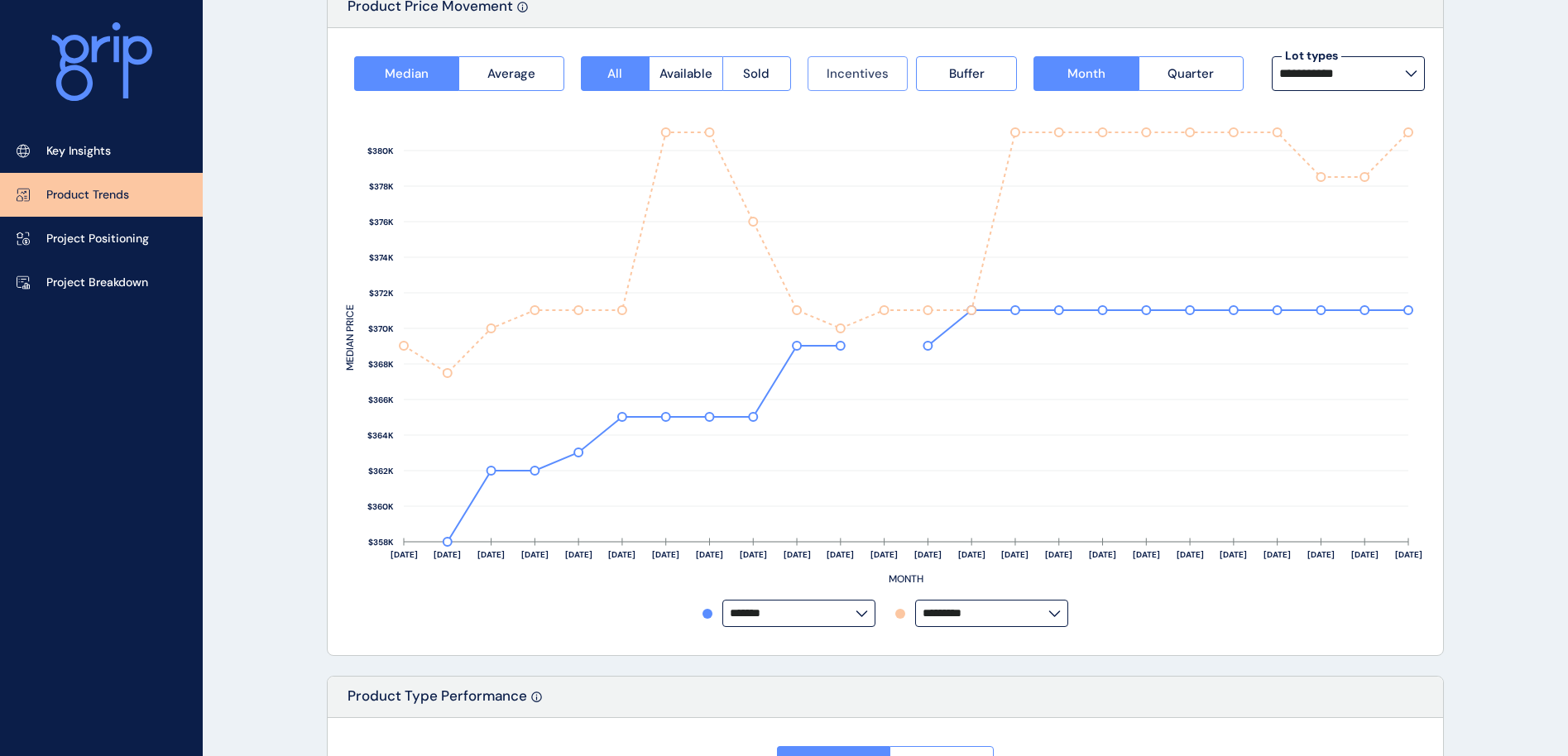 click on "Incentives" at bounding box center [857, 74] 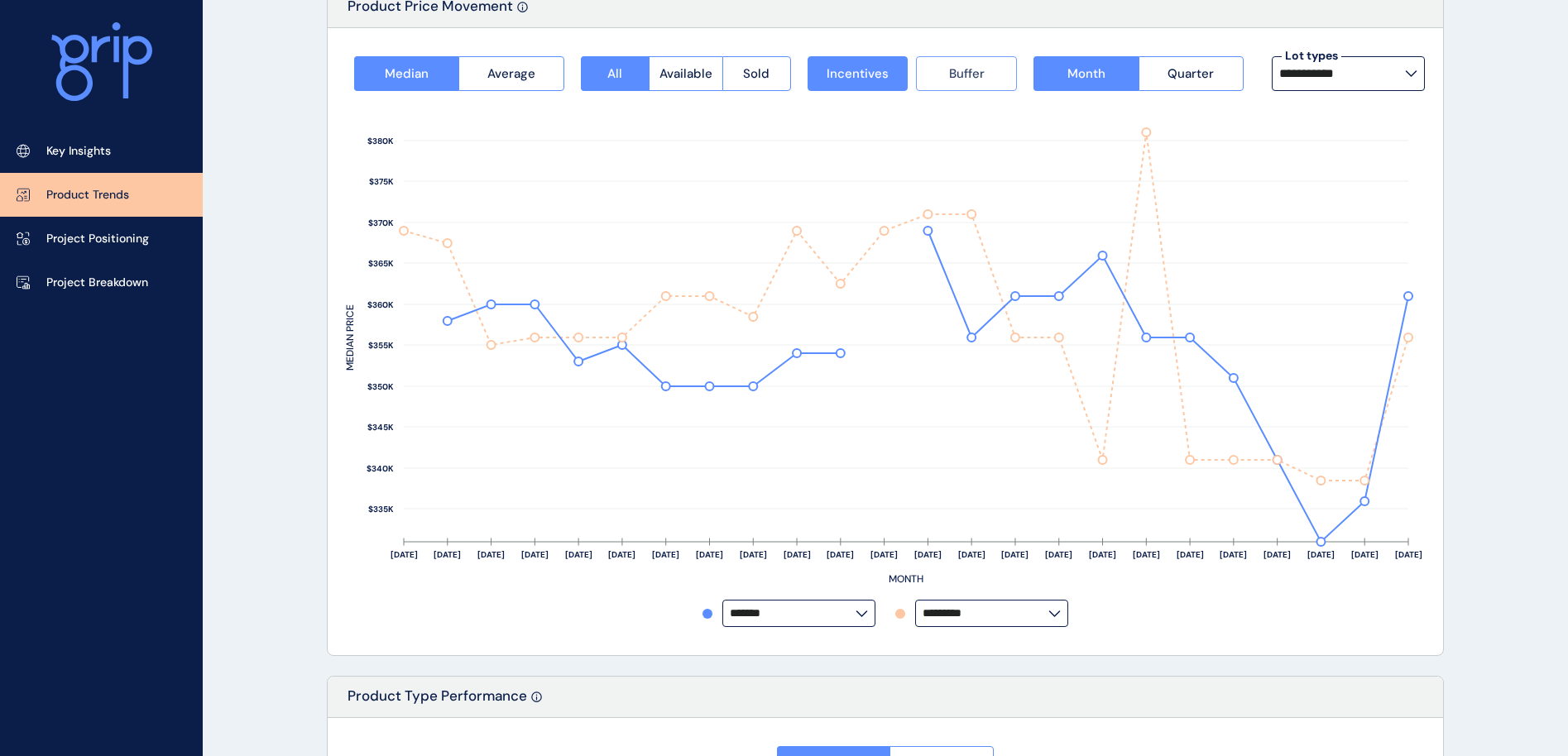 click on "Buffer" at bounding box center [966, 74] 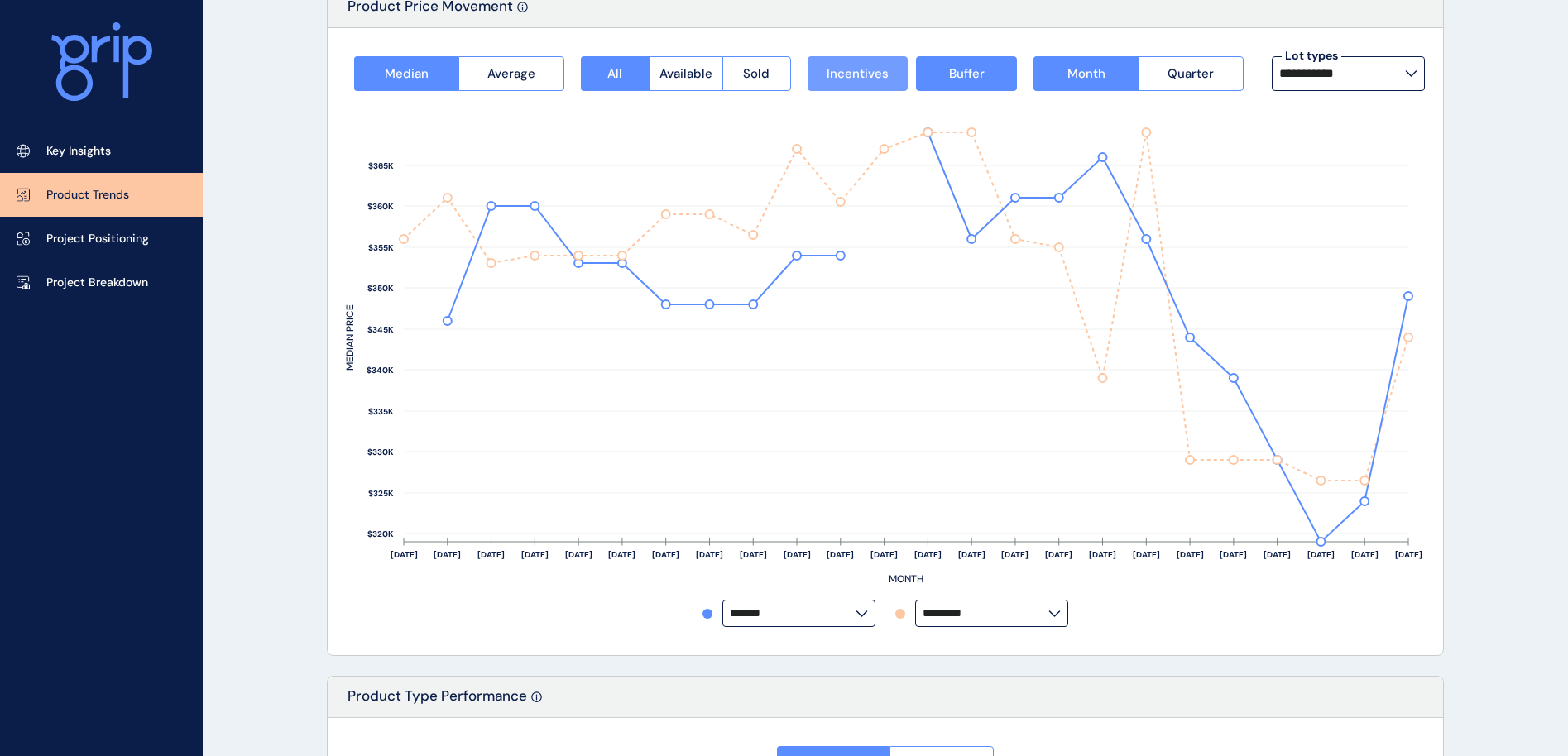 click on "Incentives" at bounding box center [857, 74] 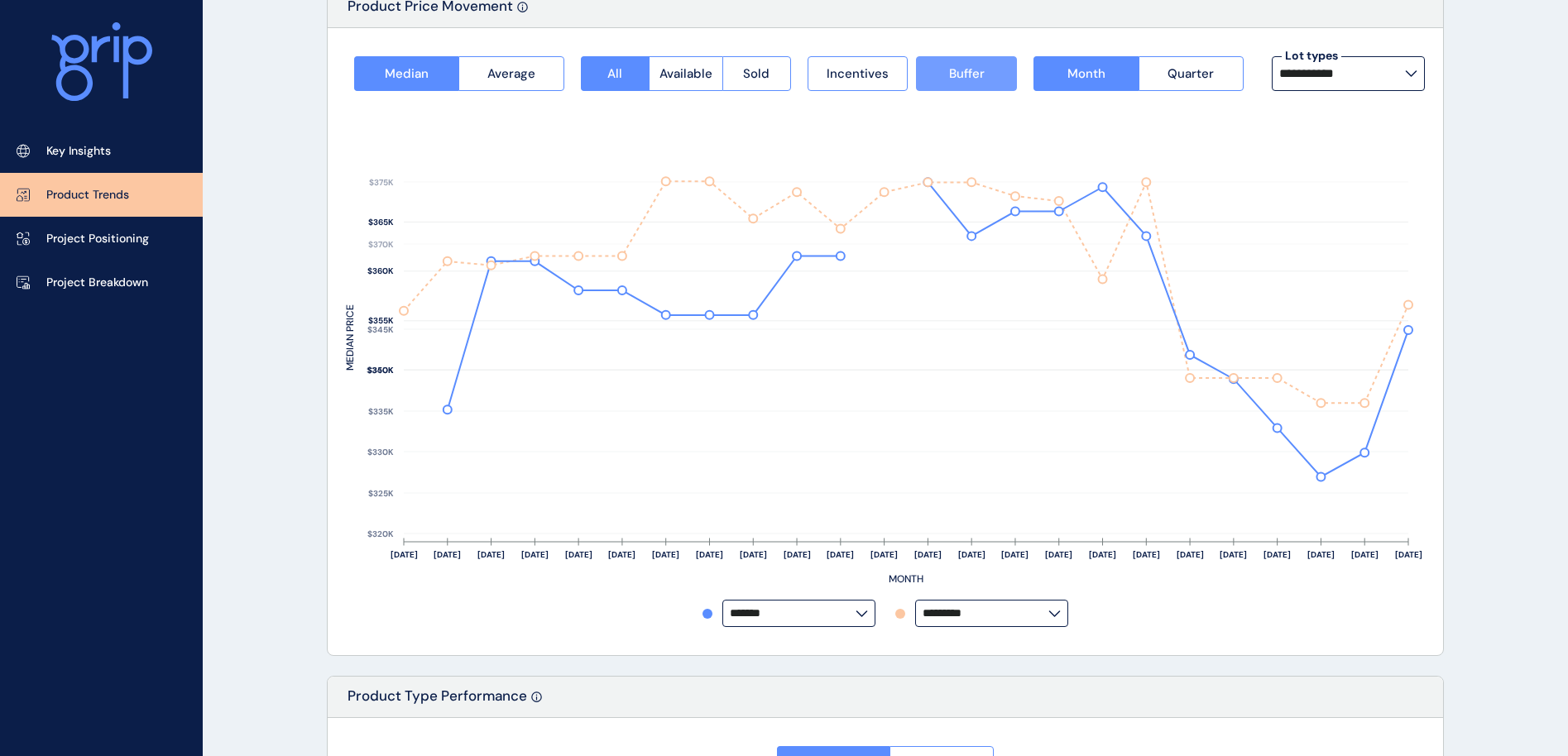 click on "Buffer" at bounding box center (966, 74) 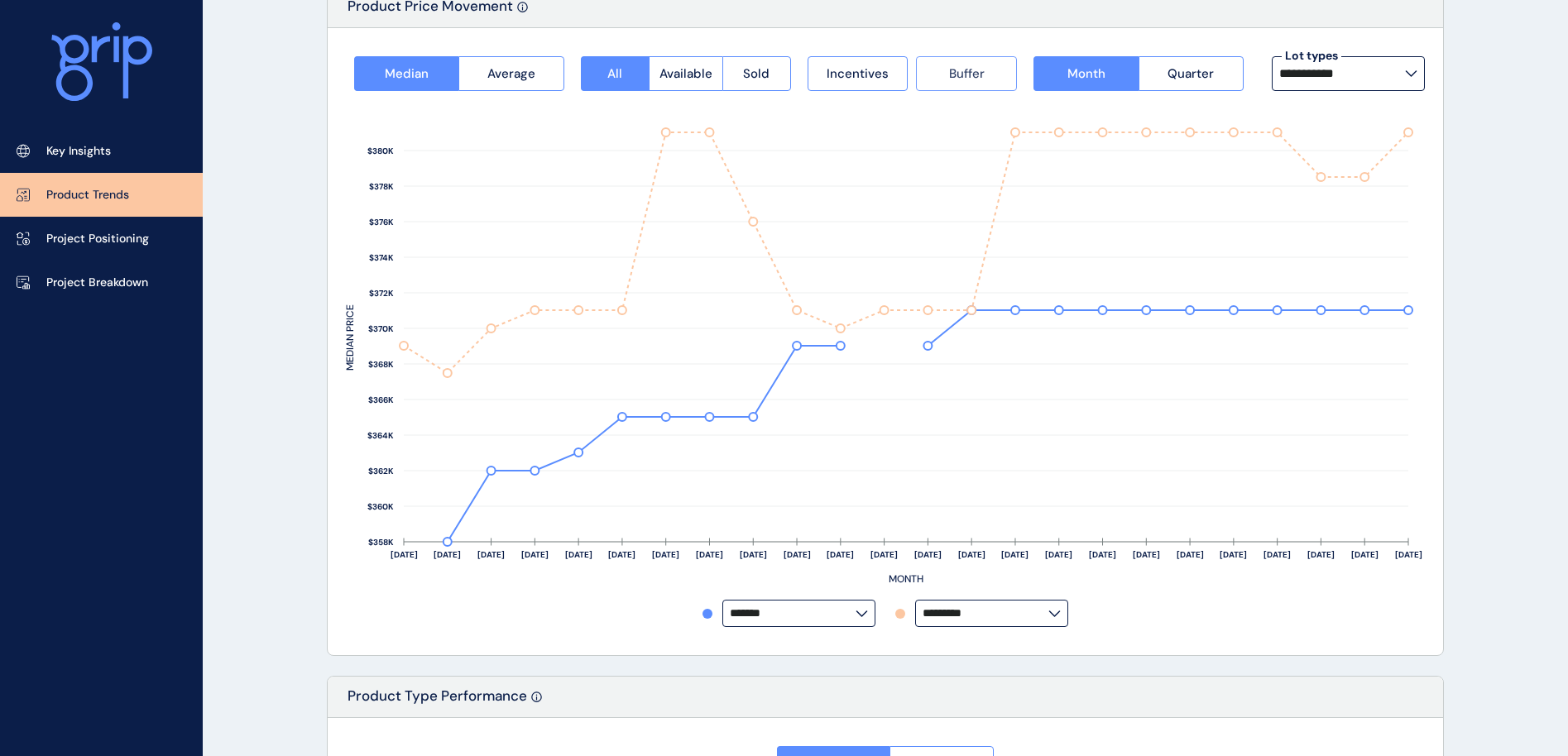 drag, startPoint x: 861, startPoint y: 63, endPoint x: 928, endPoint y: 59, distance: 67.119297 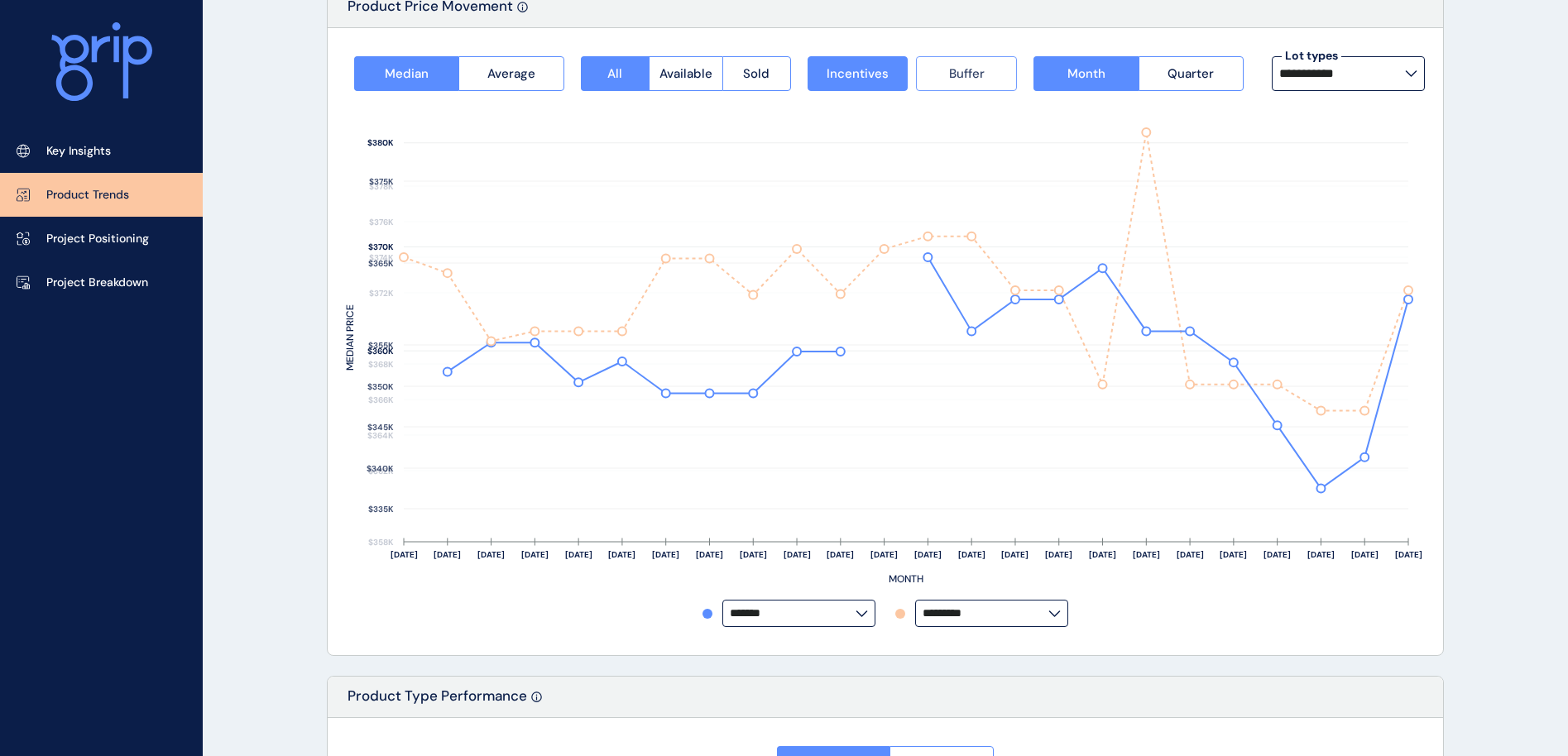 click on "Buffer" at bounding box center [966, 74] 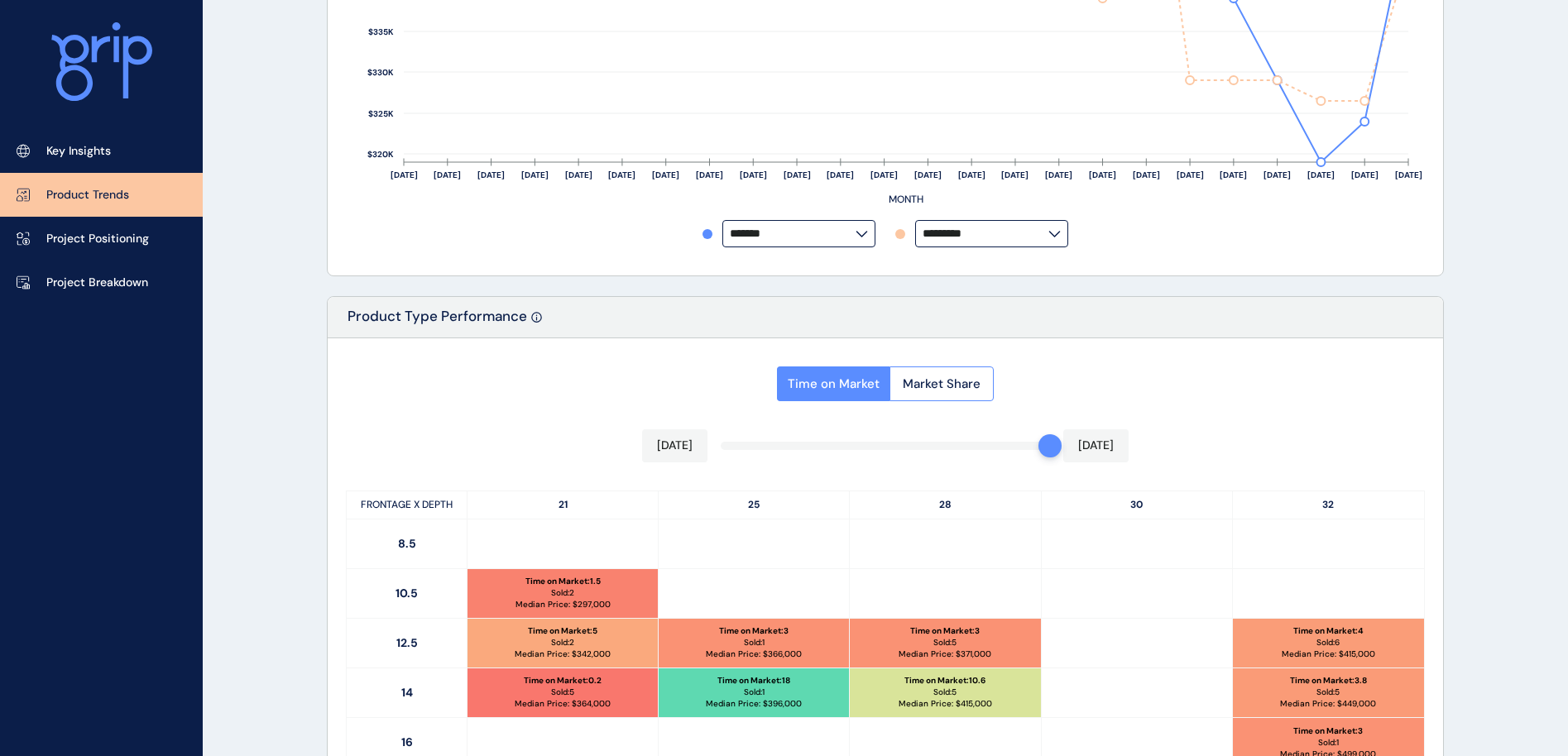 scroll, scrollTop: 620, scrollLeft: 0, axis: vertical 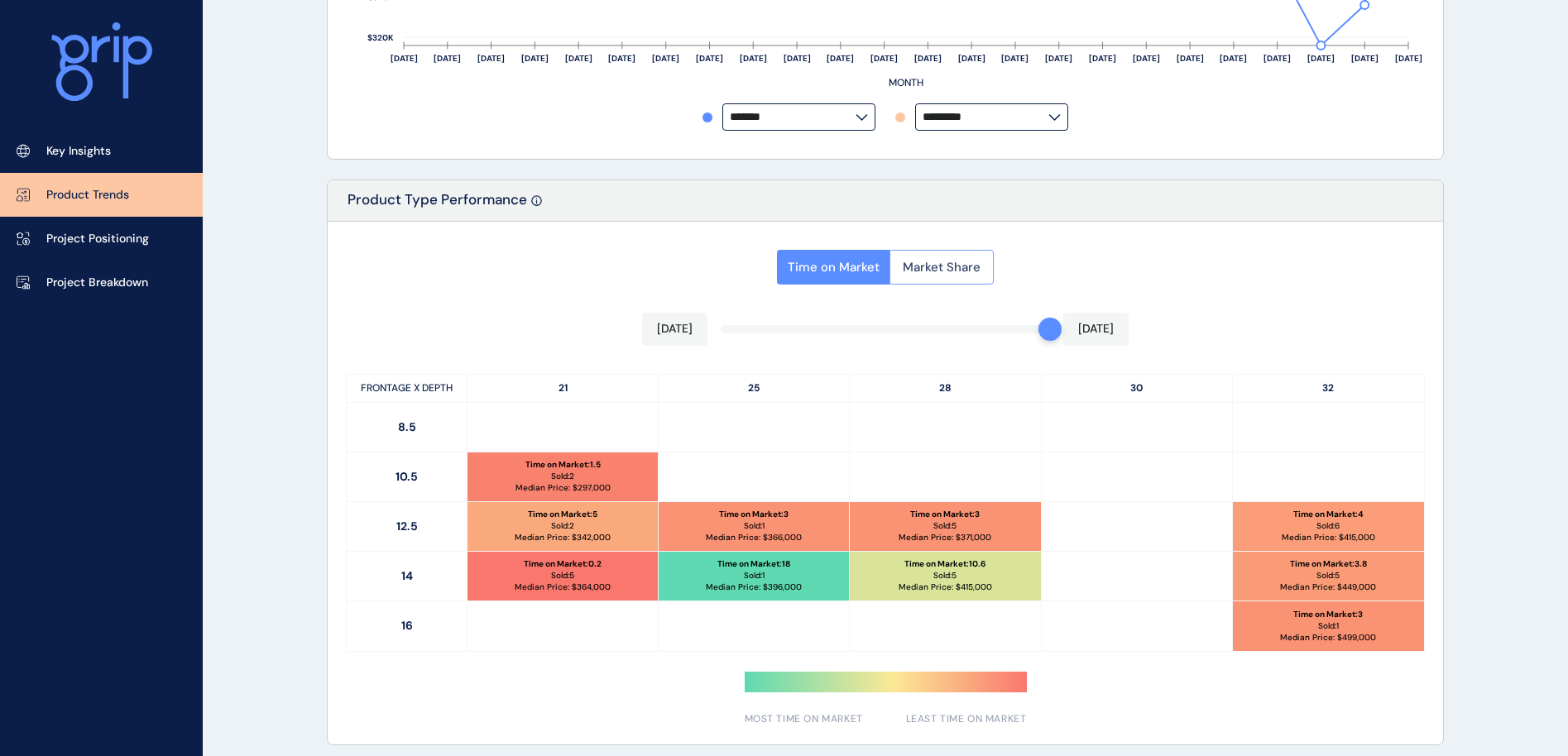 click on "Market Share" at bounding box center [942, 267] 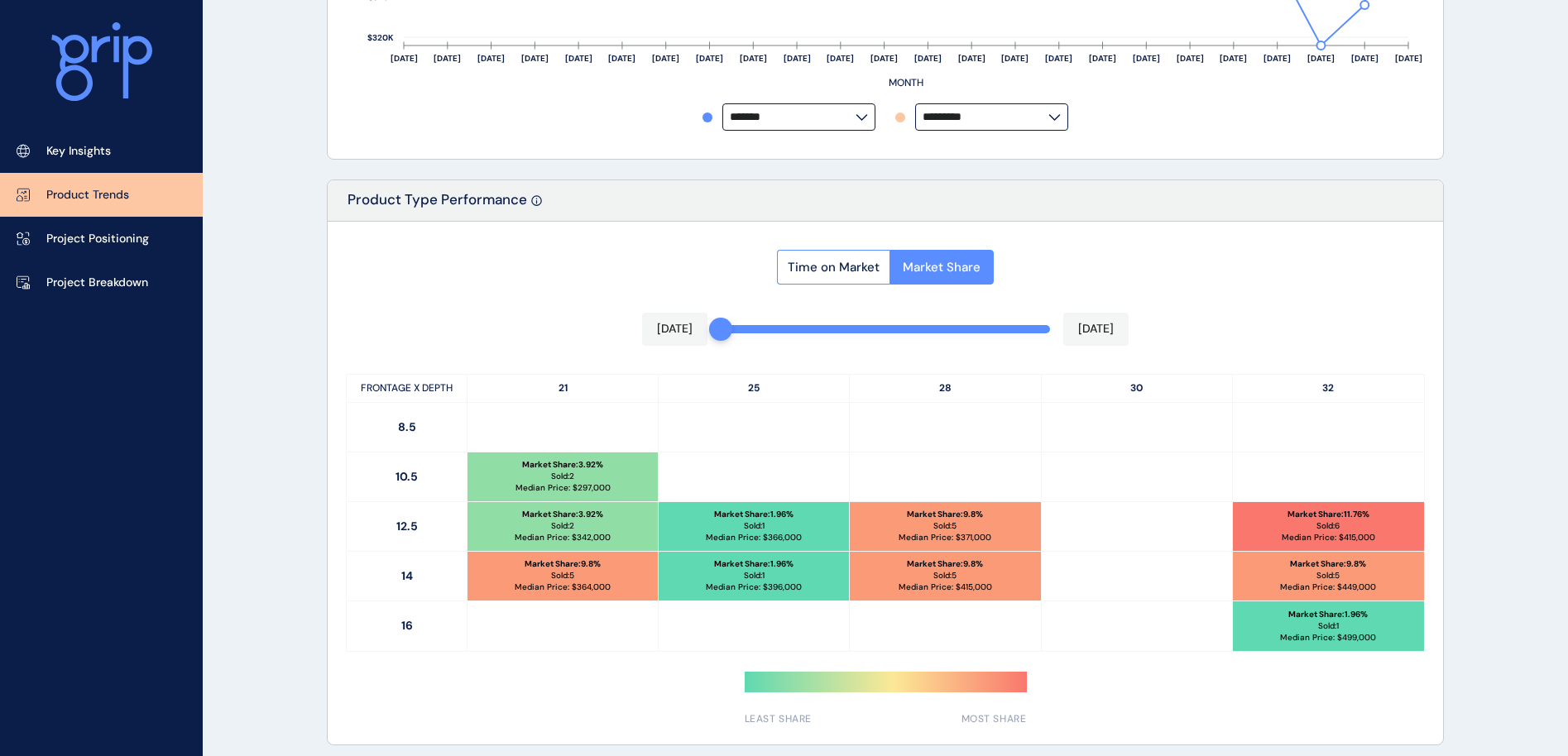 drag, startPoint x: 1048, startPoint y: 332, endPoint x: 692, endPoint y: 334, distance: 356.00562 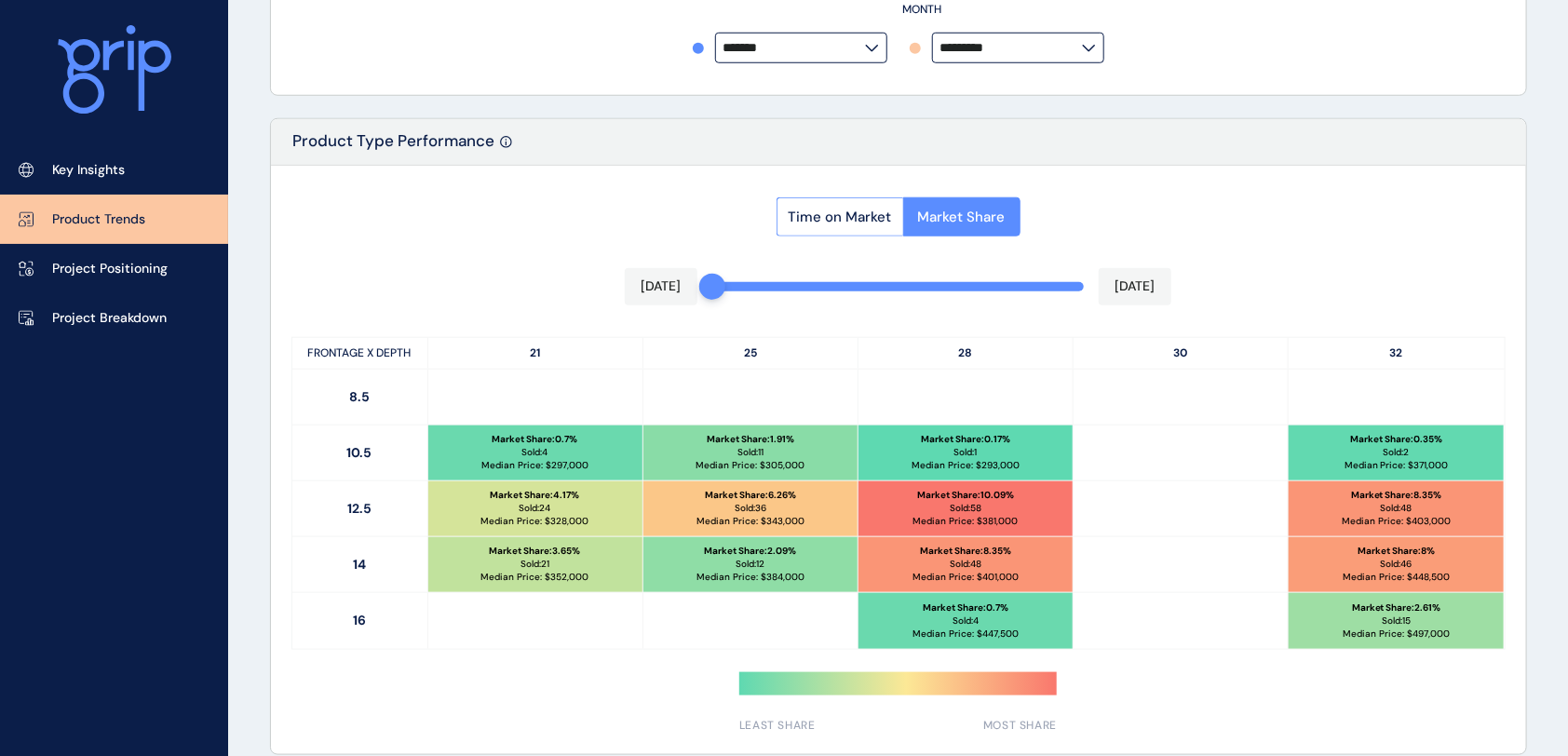scroll, scrollTop: 821, scrollLeft: 0, axis: vertical 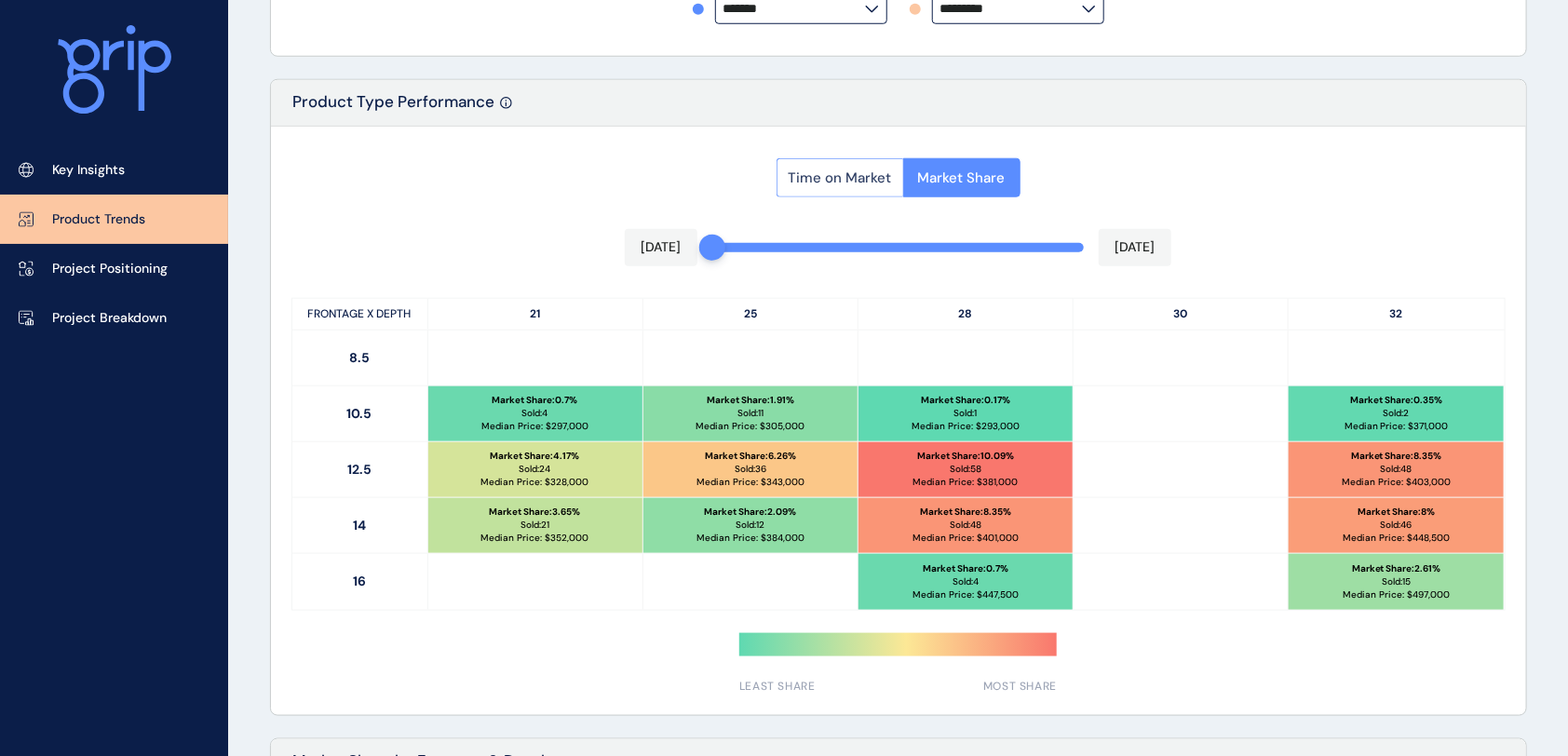 click on "Time on Market" at bounding box center [840, 178] 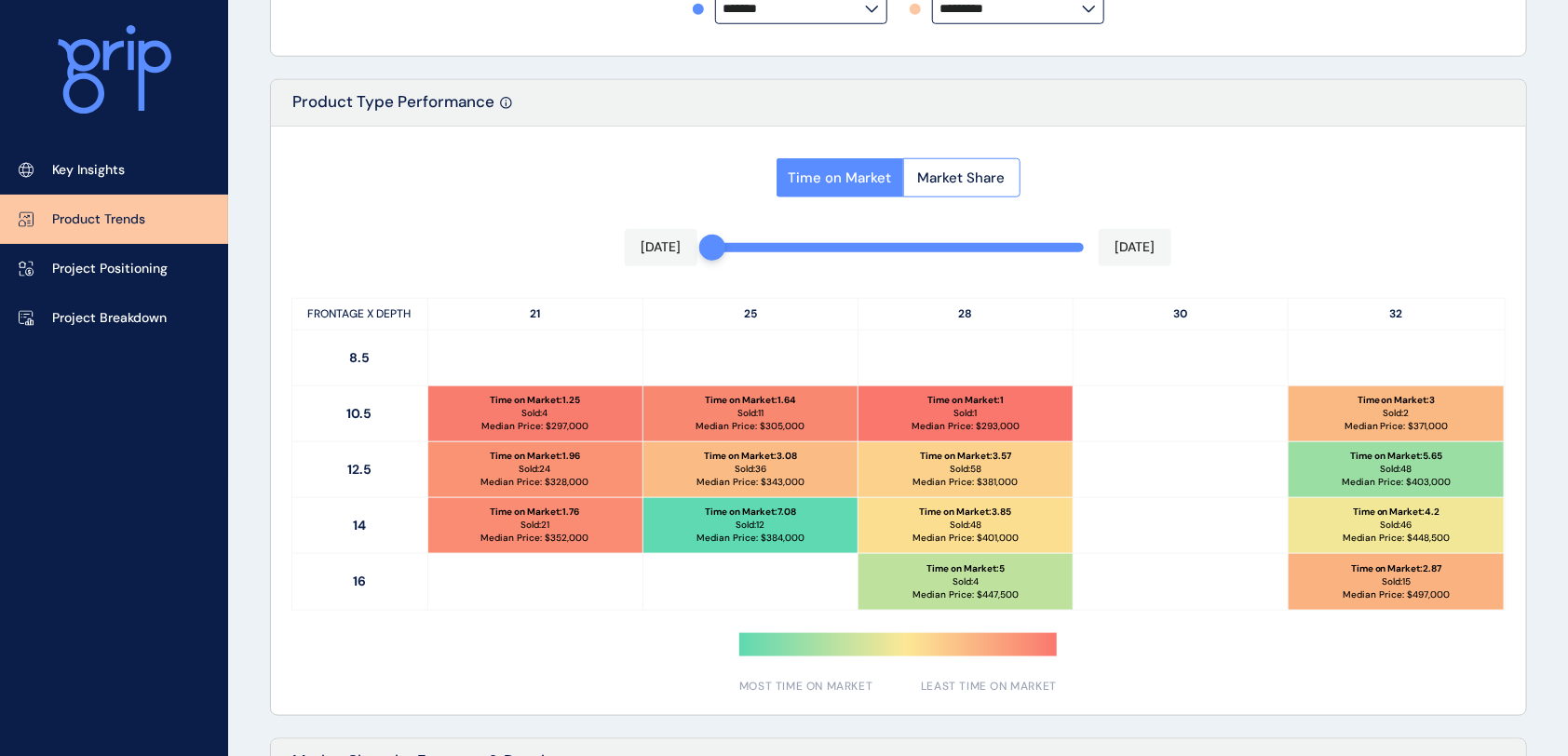 type 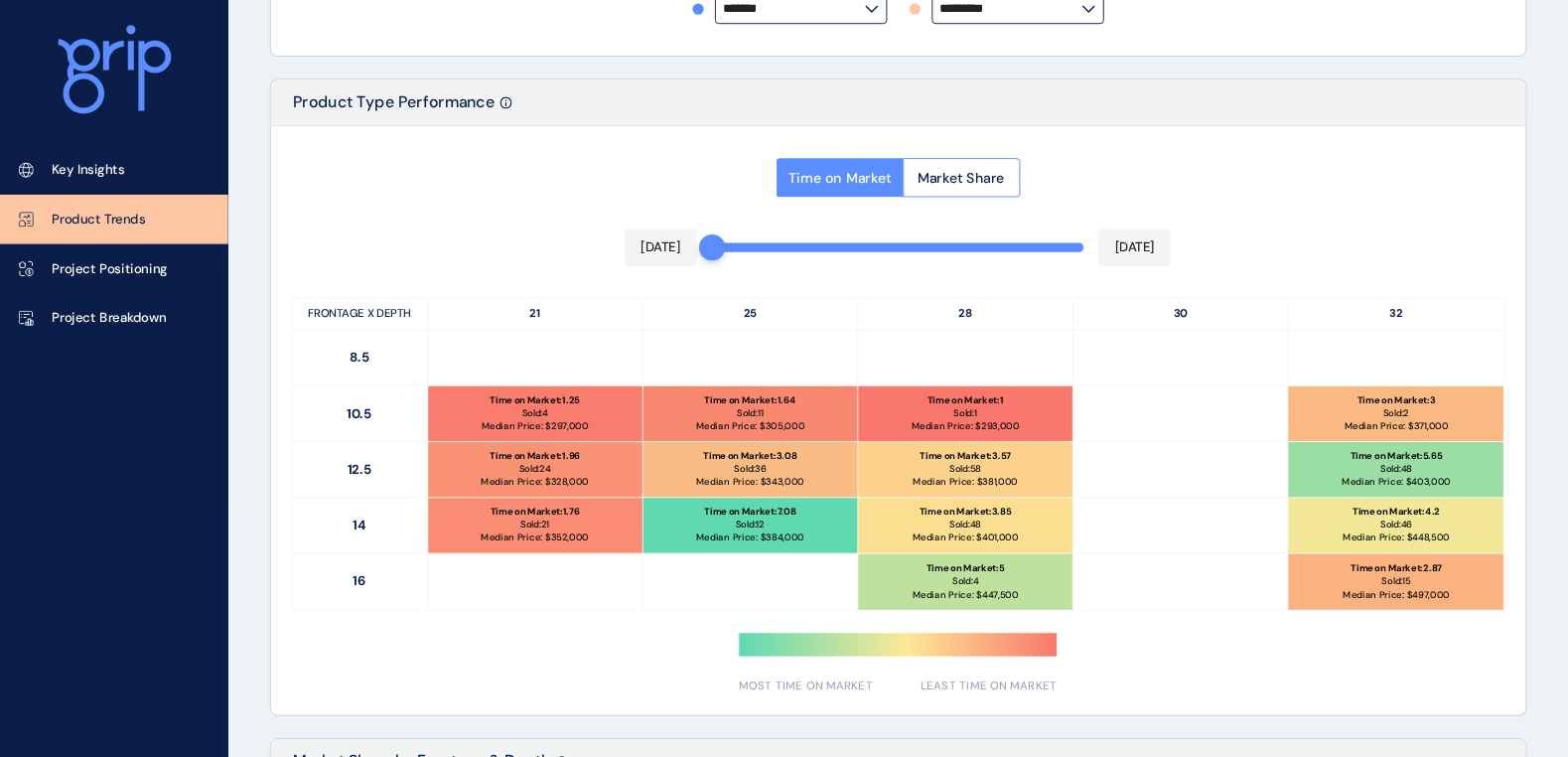 scroll, scrollTop: 876, scrollLeft: 0, axis: vertical 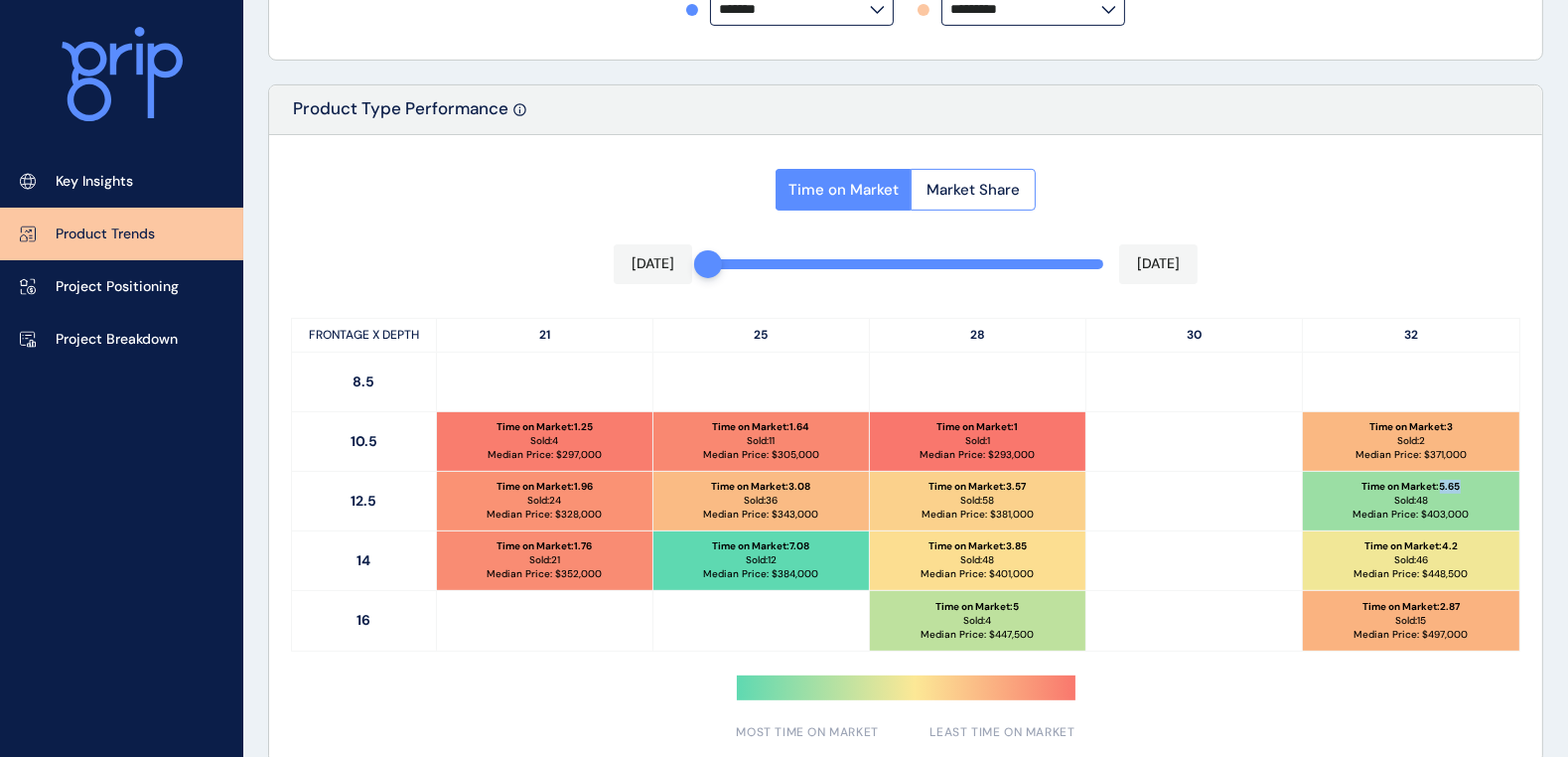 drag, startPoint x: 1462, startPoint y: 489, endPoint x: 1440, endPoint y: 489, distance: 22 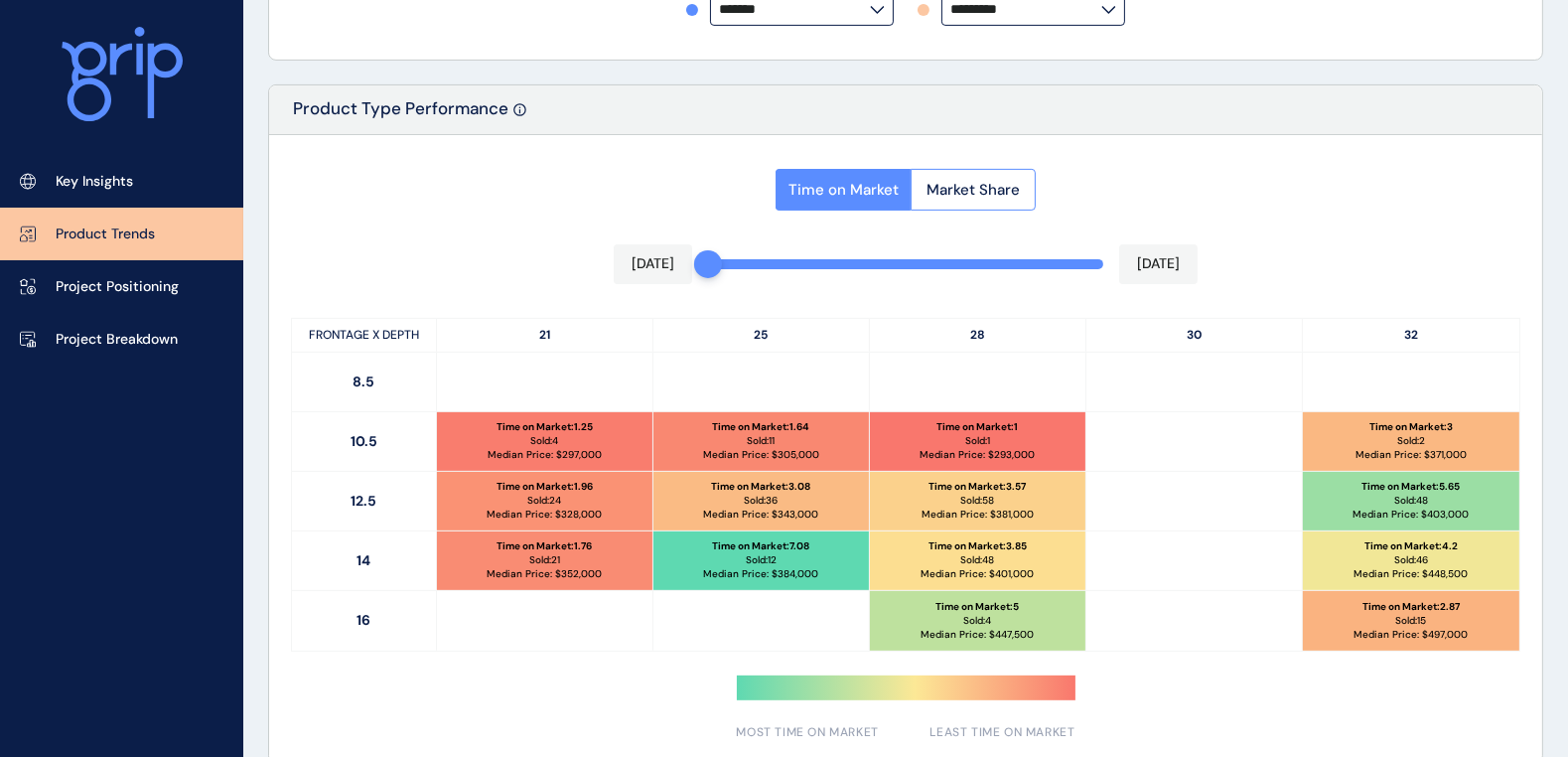 click on "Time on Market :  5.65" at bounding box center (1411, 487) 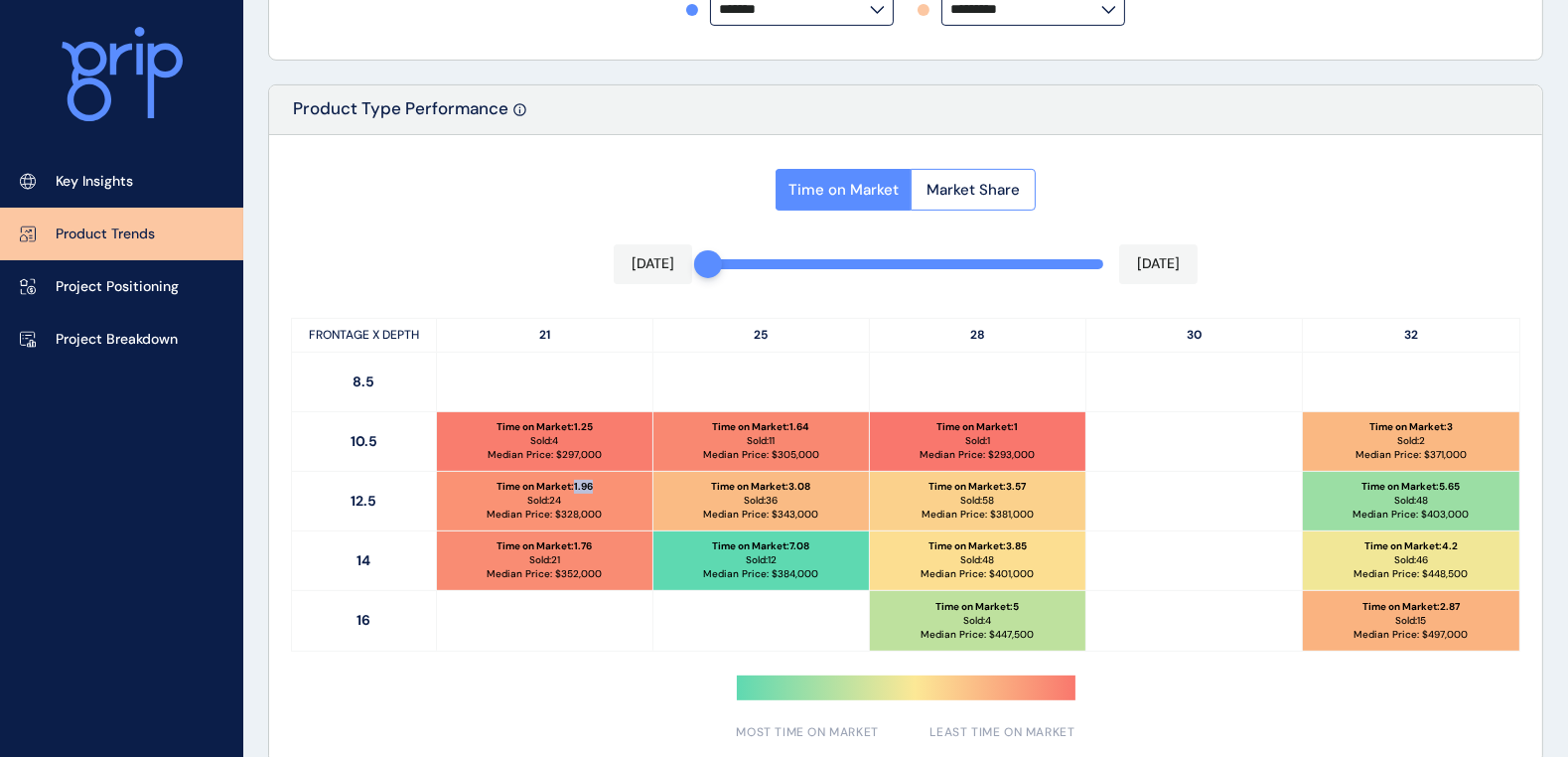 drag, startPoint x: 611, startPoint y: 484, endPoint x: 573, endPoint y: 489, distance: 38.327536 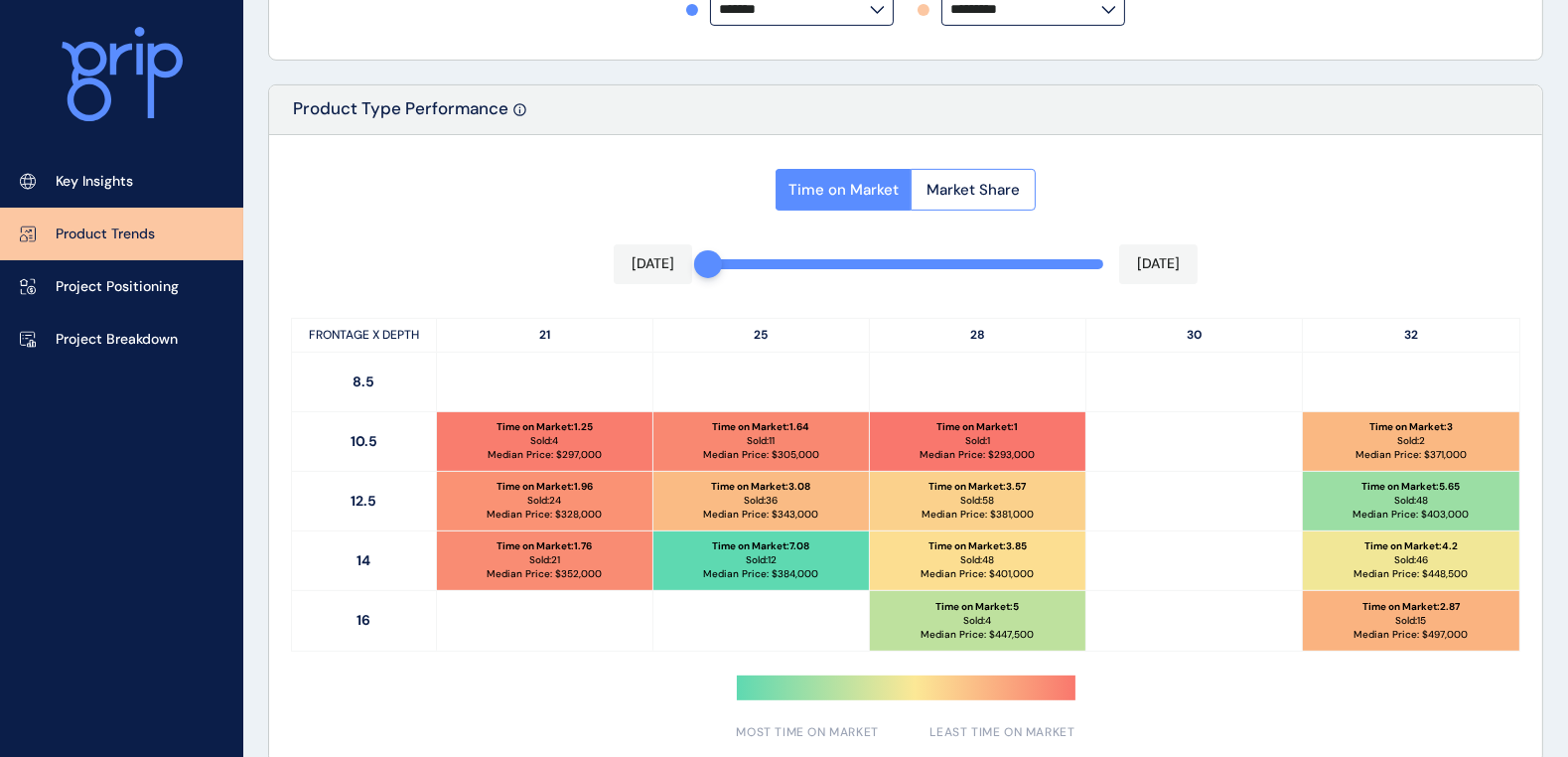 click on "Sold:  24" at bounding box center [545, 501] 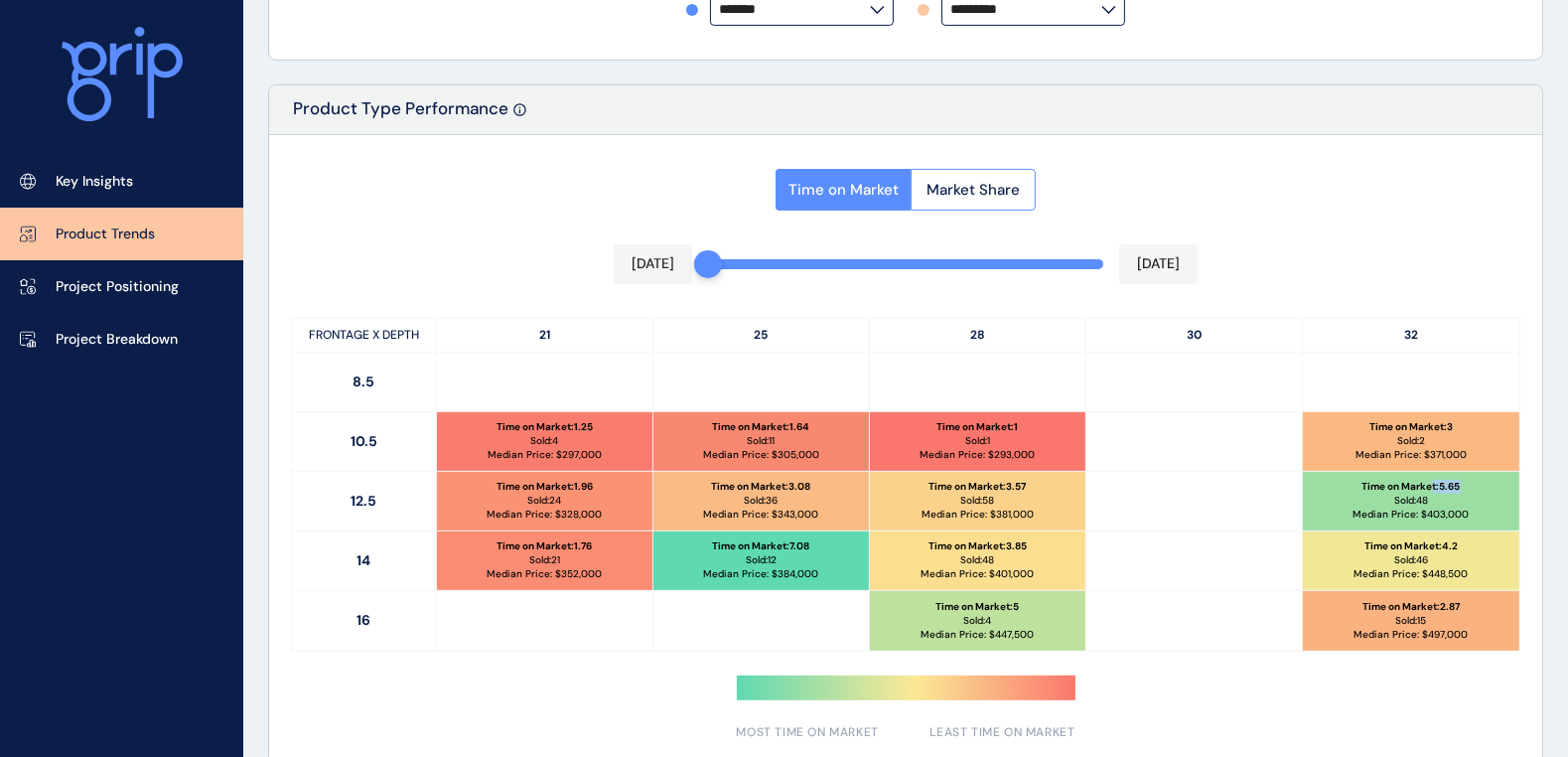 drag, startPoint x: 1456, startPoint y: 482, endPoint x: 1433, endPoint y: 480, distance: 23.086793 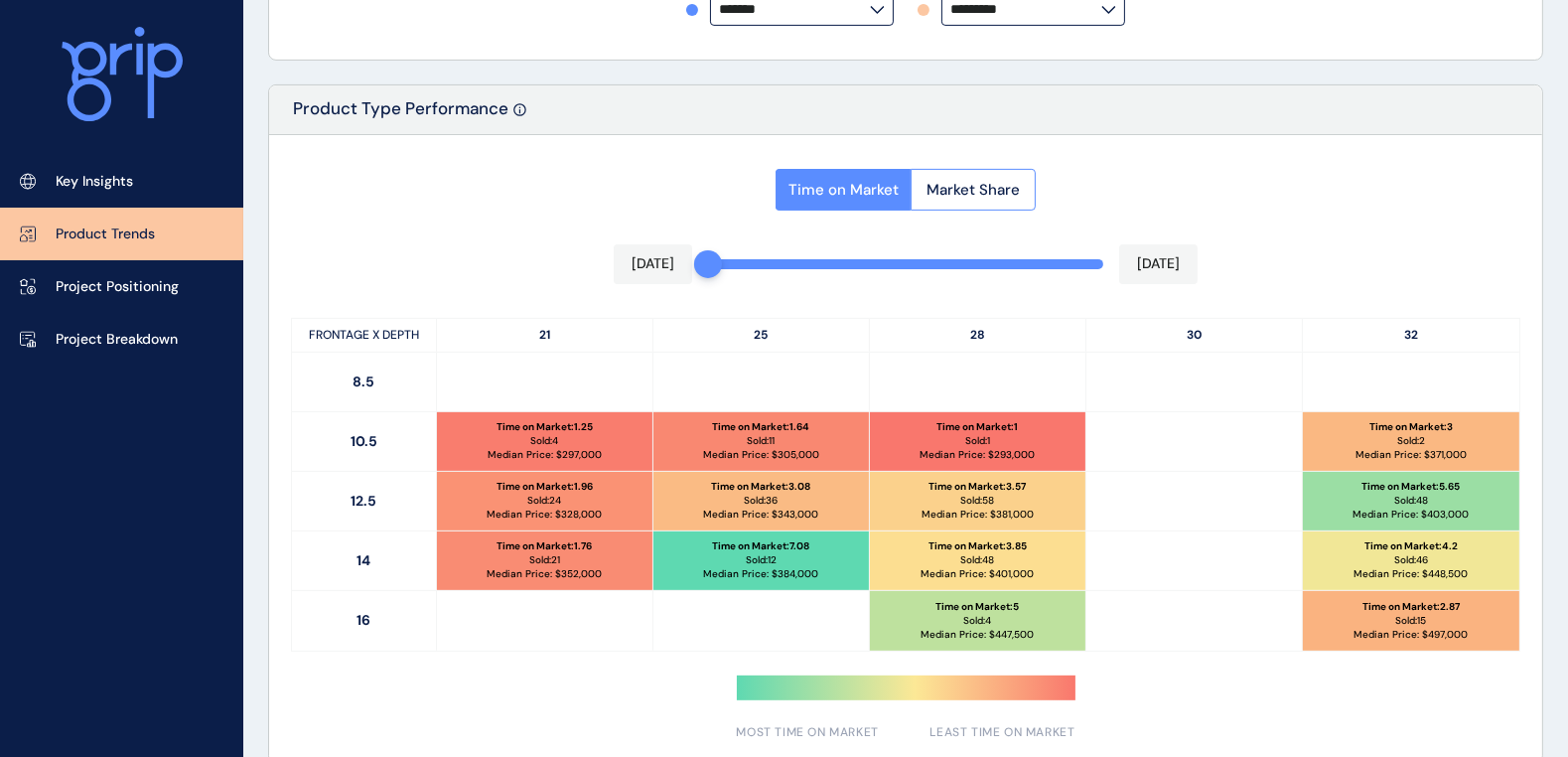 click at bounding box center (1195, 501) 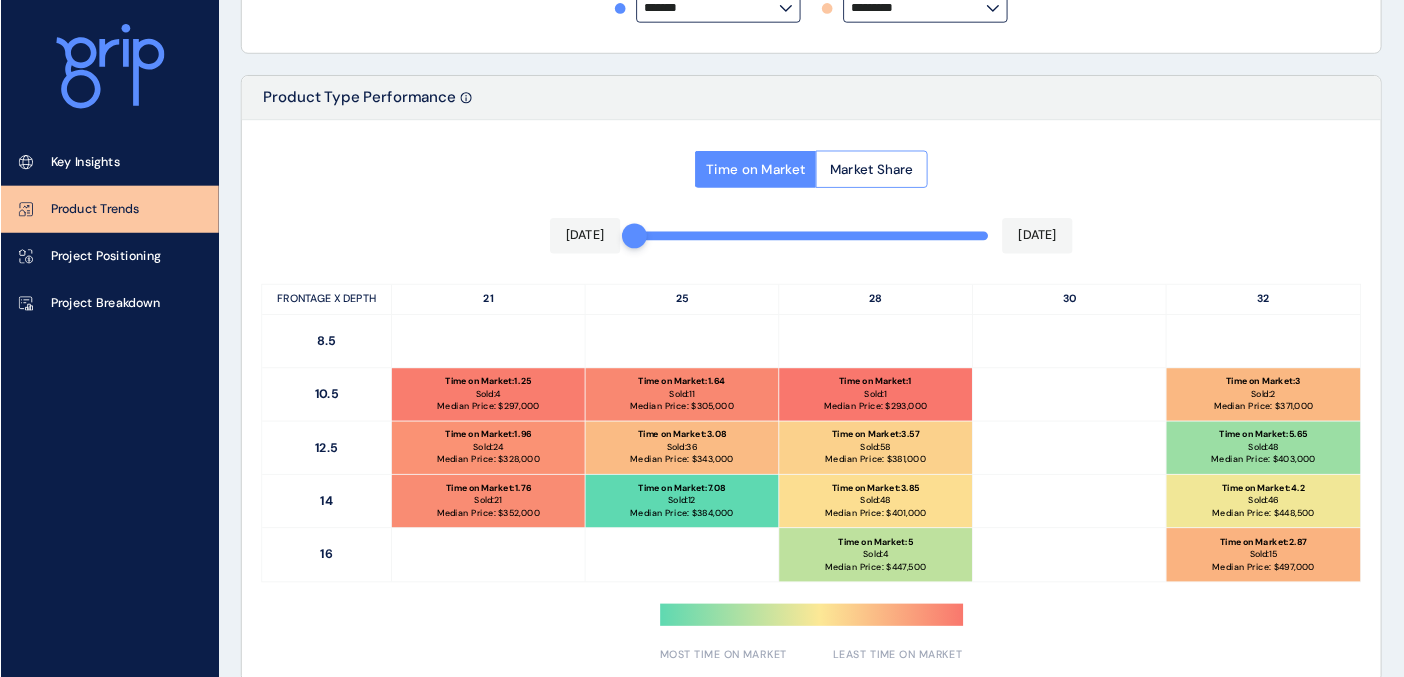 scroll, scrollTop: 882, scrollLeft: 0, axis: vertical 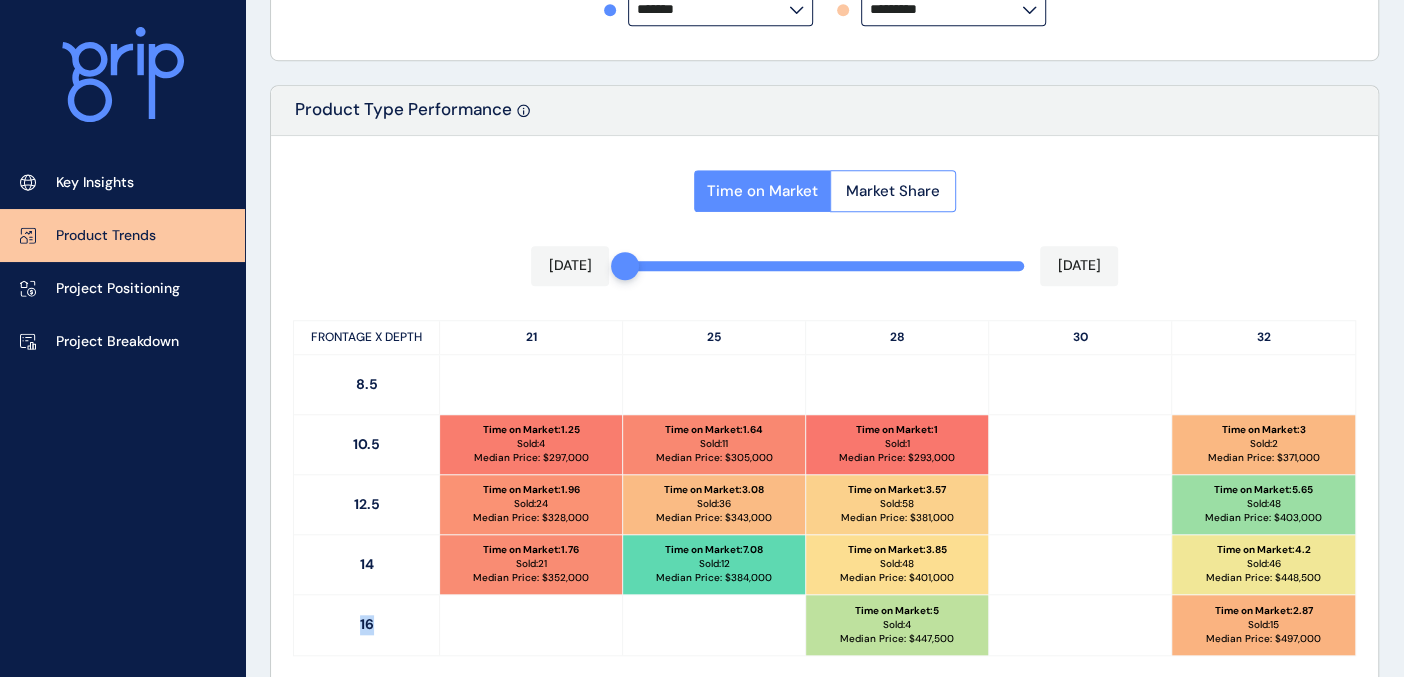 drag, startPoint x: 359, startPoint y: 619, endPoint x: 374, endPoint y: 621, distance: 15.132746 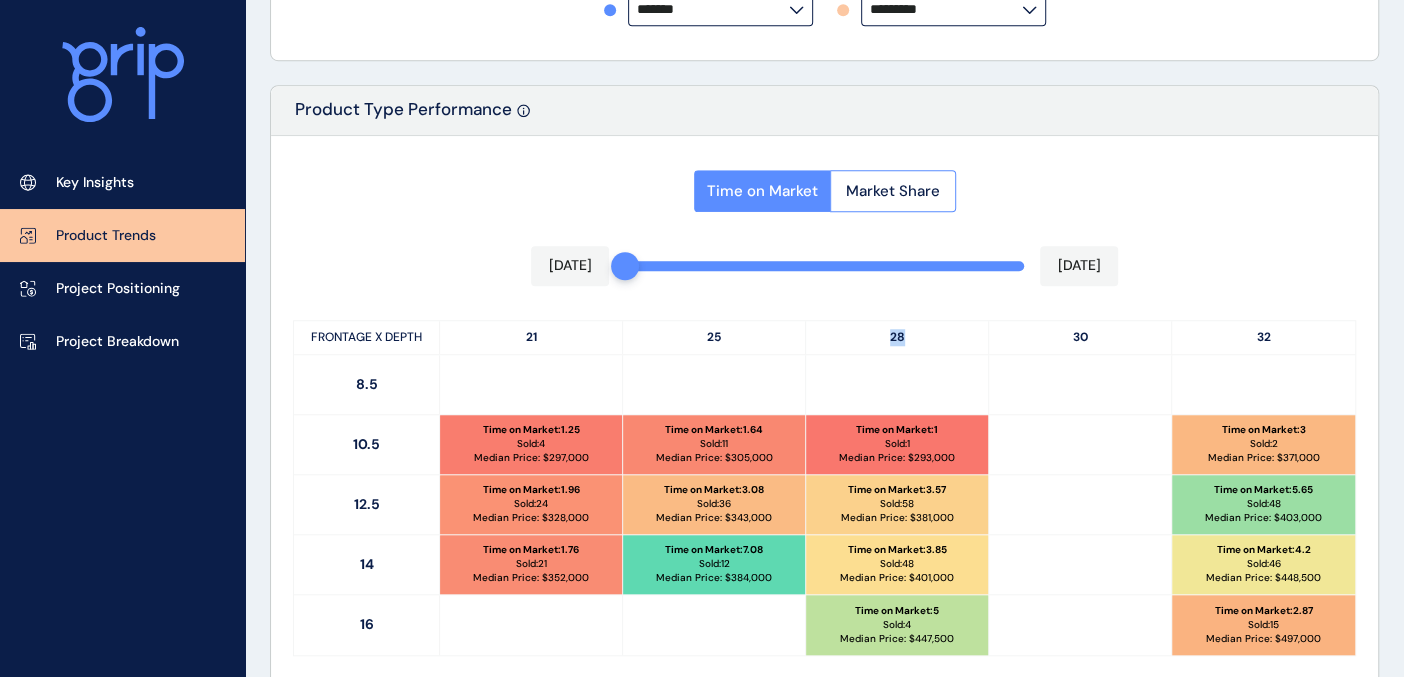 drag, startPoint x: 888, startPoint y: 338, endPoint x: 901, endPoint y: 338, distance: 13 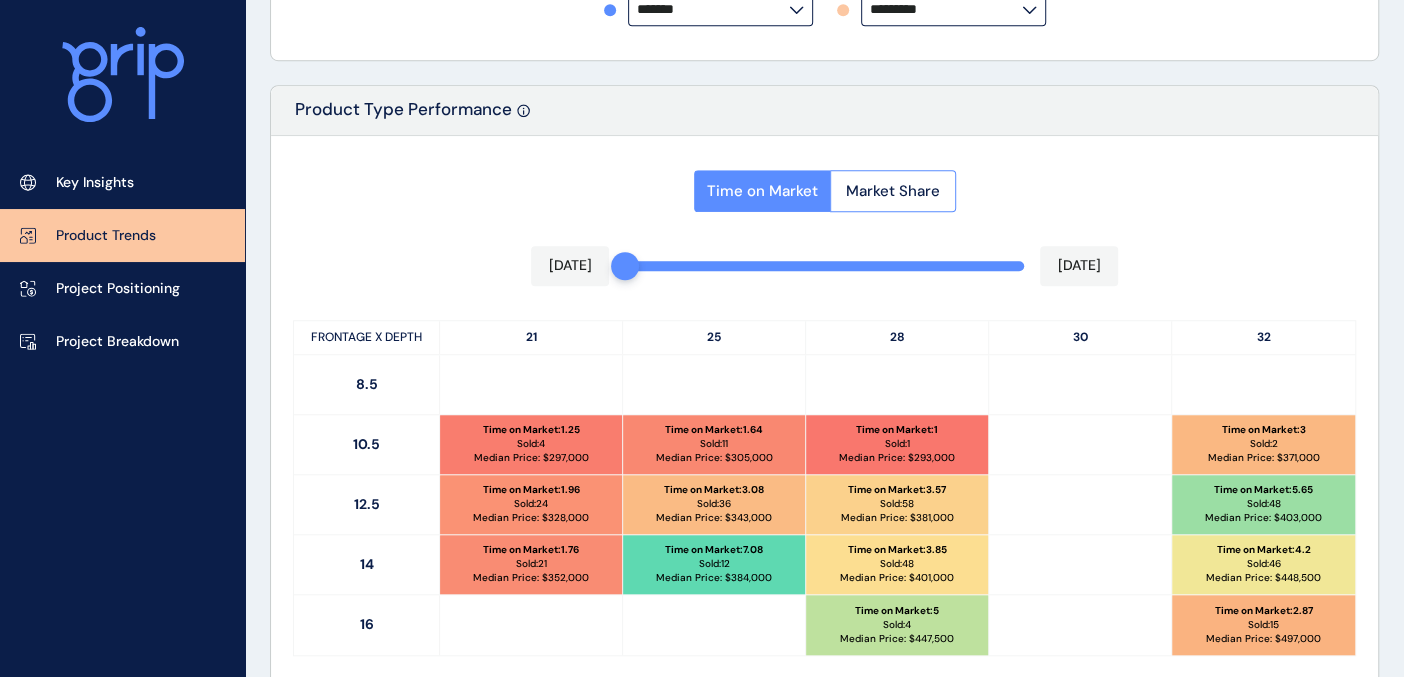 click on "Time on Market :  5 Sold:  4 Median Price: $ 447,500" at bounding box center (897, 625) 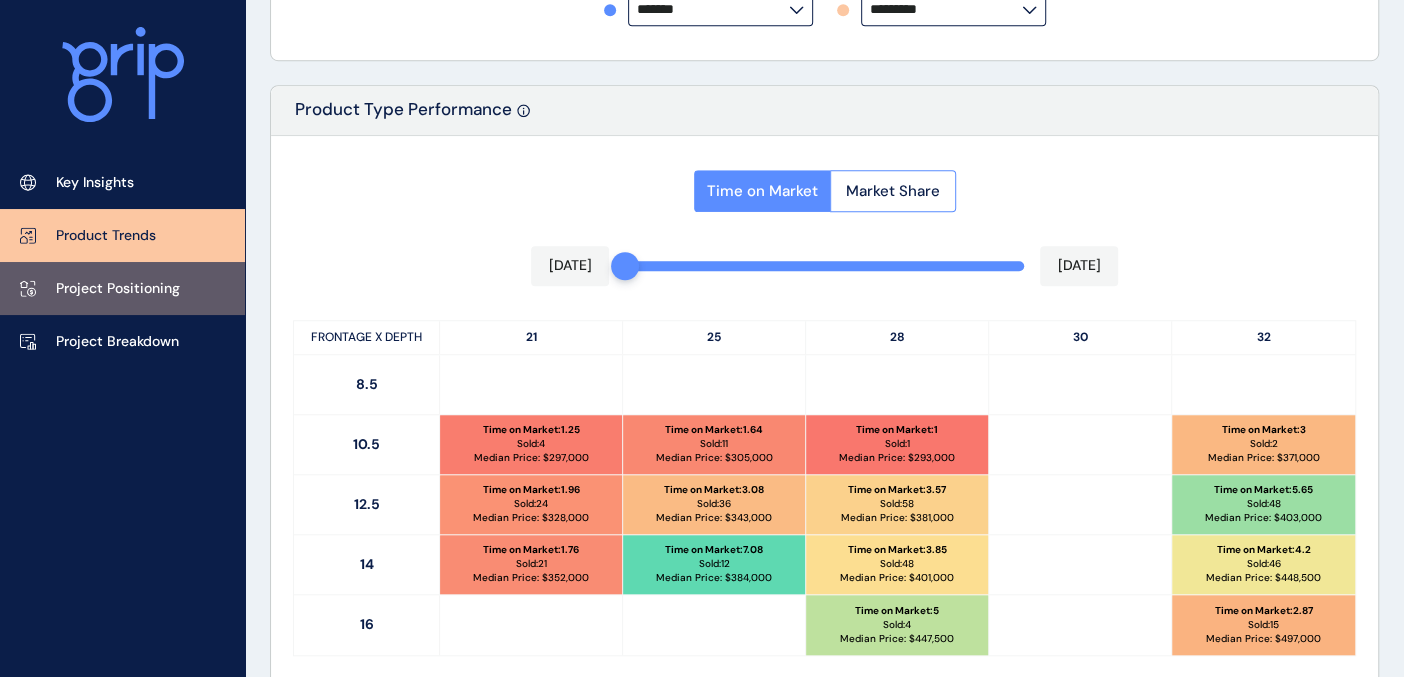 click on "Project Positioning" at bounding box center [118, 289] 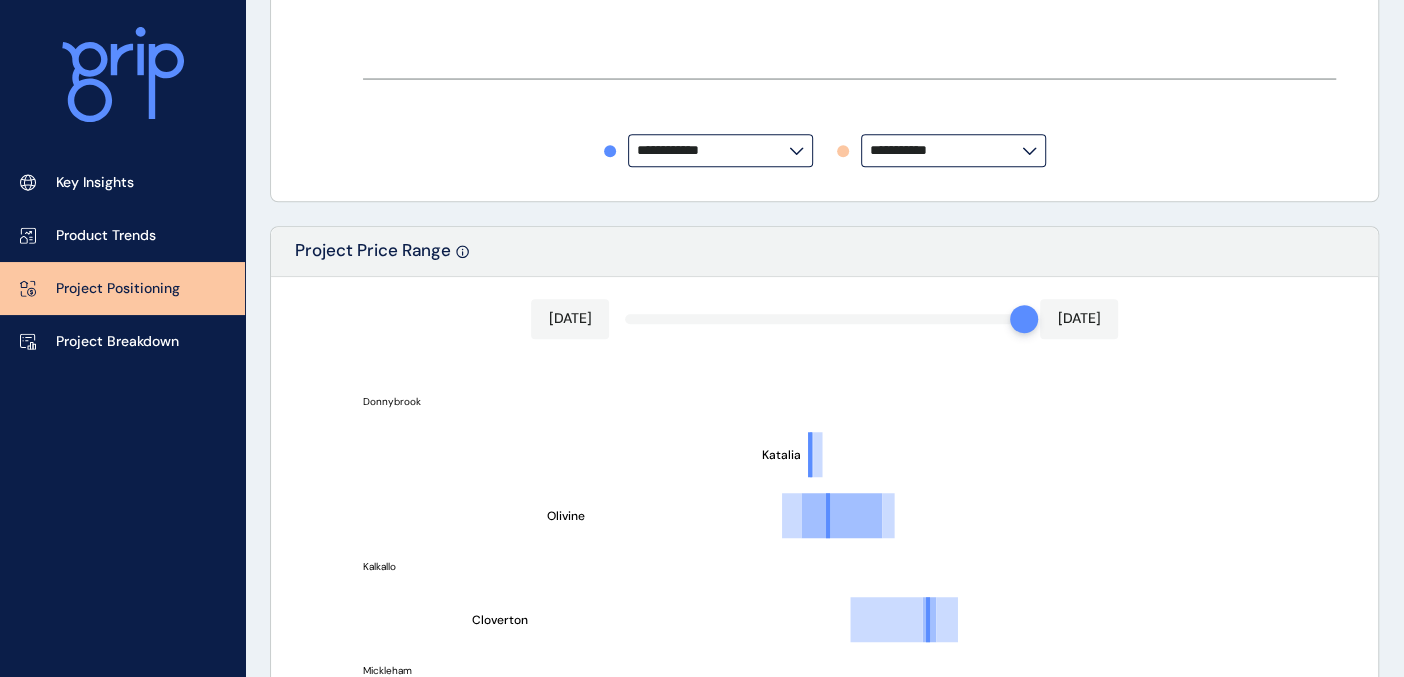 type on "**********" 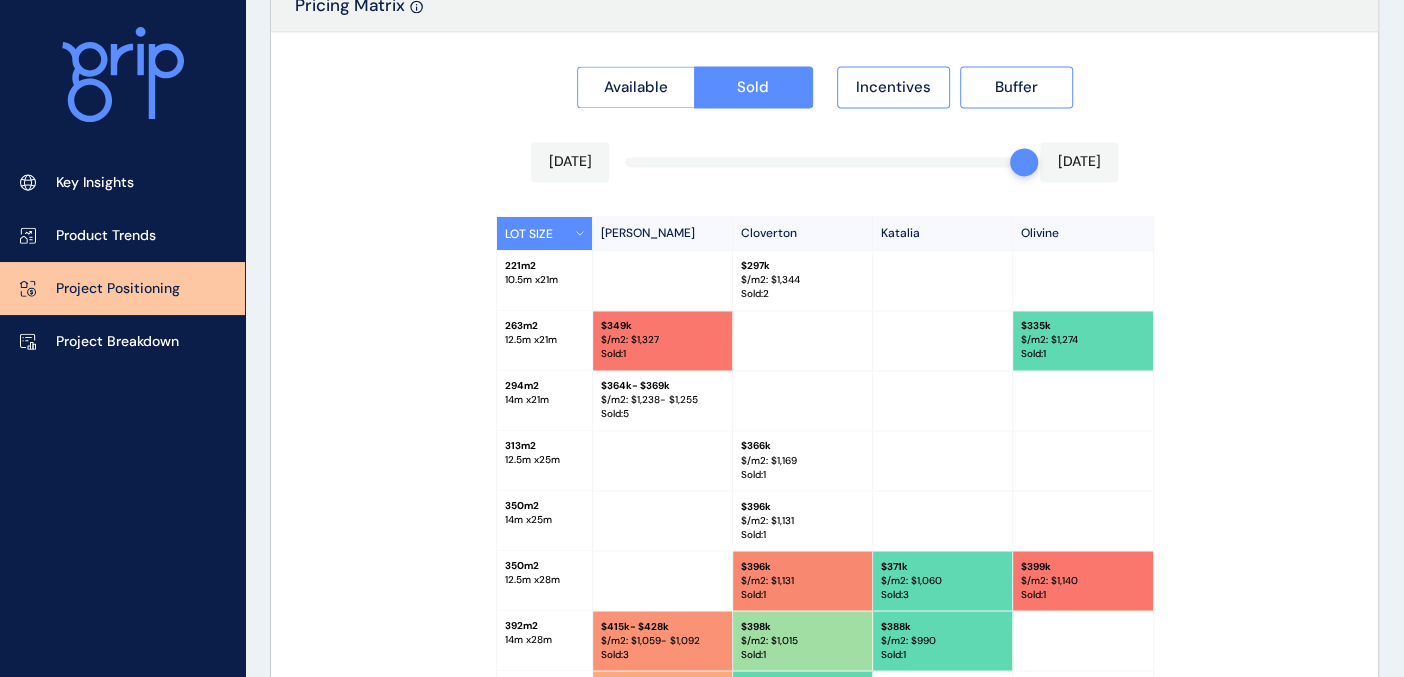 scroll, scrollTop: 1882, scrollLeft: 0, axis: vertical 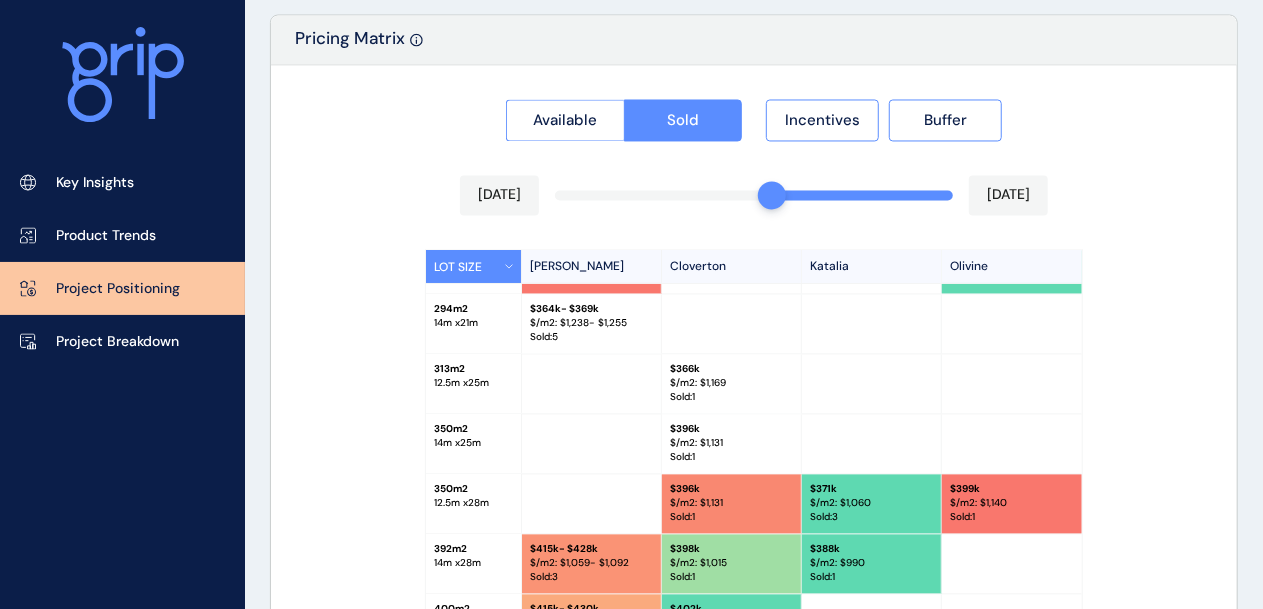 drag, startPoint x: 944, startPoint y: 193, endPoint x: 946, endPoint y: 241, distance: 48.04165 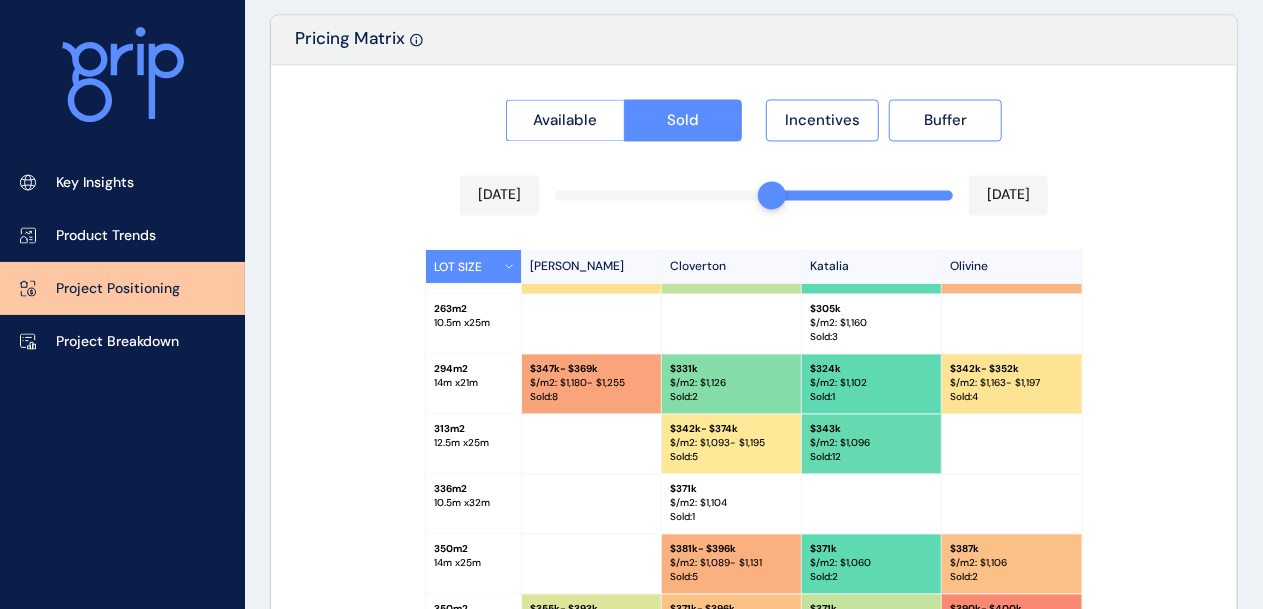 scroll, scrollTop: 1982, scrollLeft: 0, axis: vertical 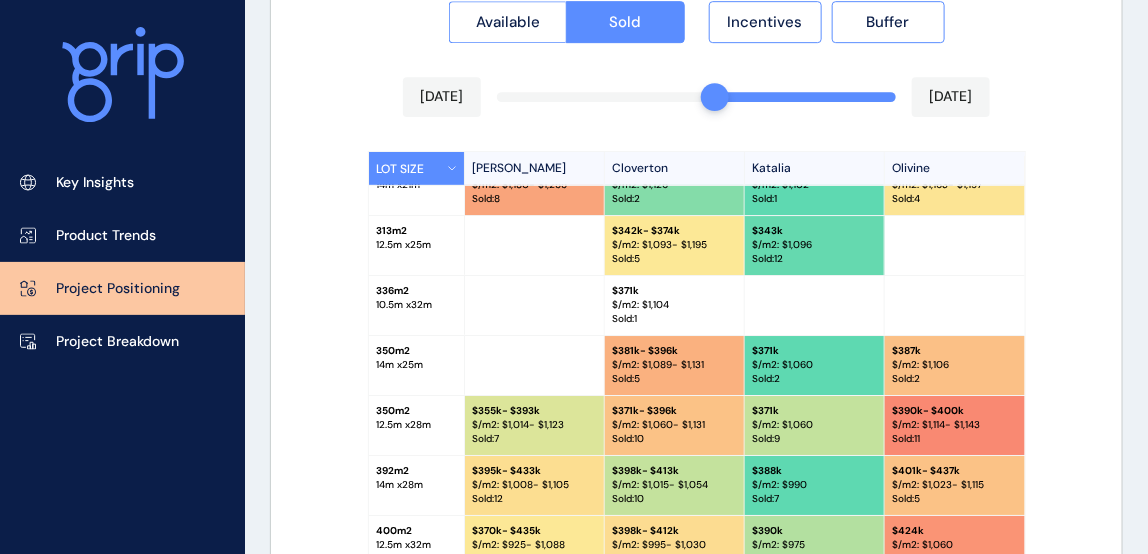drag, startPoint x: 496, startPoint y: 418, endPoint x: 576, endPoint y: 417, distance: 80.00625 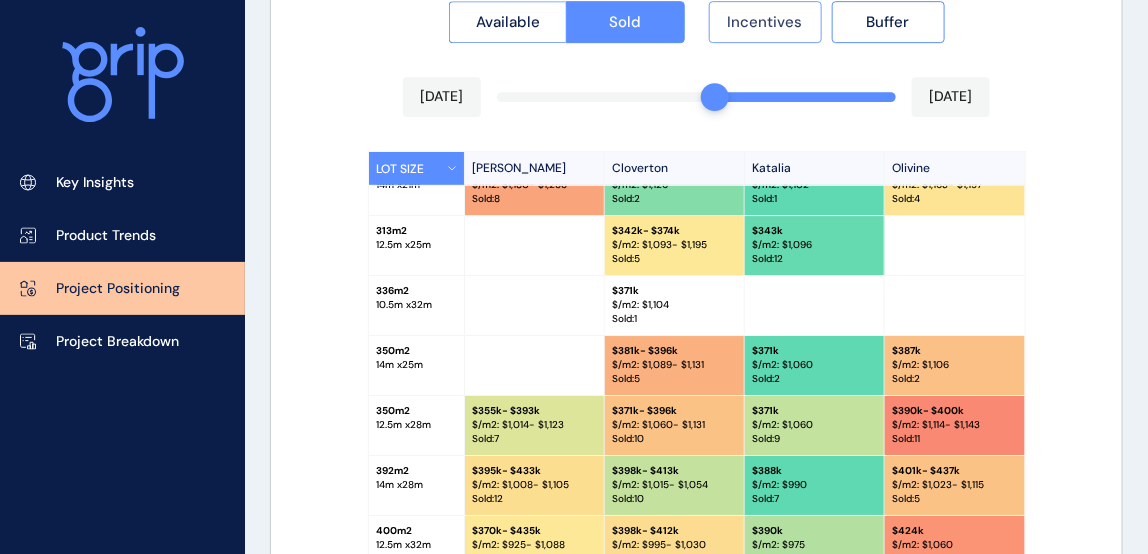 click on "Incentives" at bounding box center [765, 22] 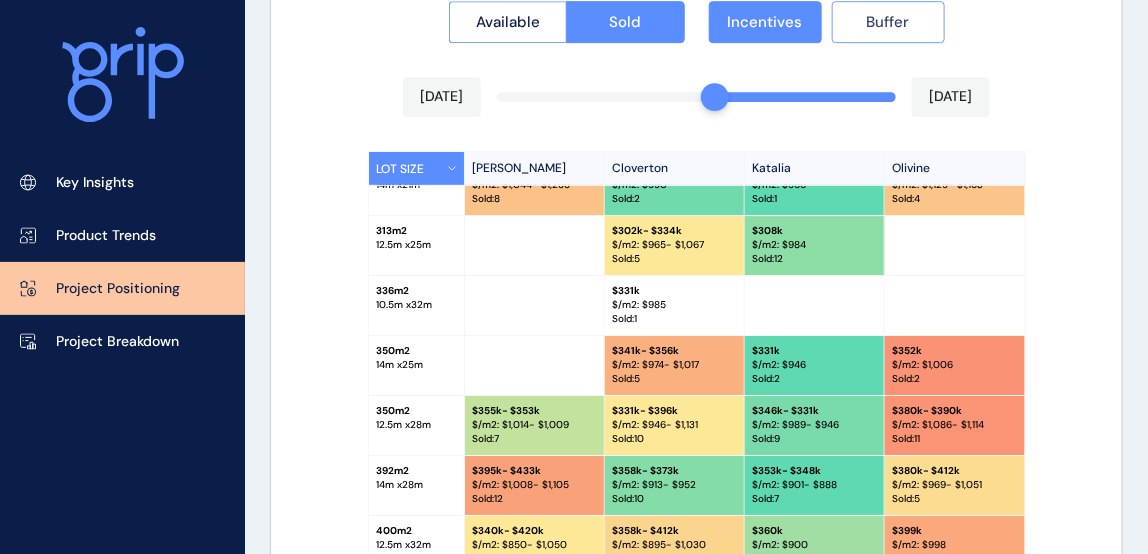 click on "Buffer" at bounding box center [888, 22] 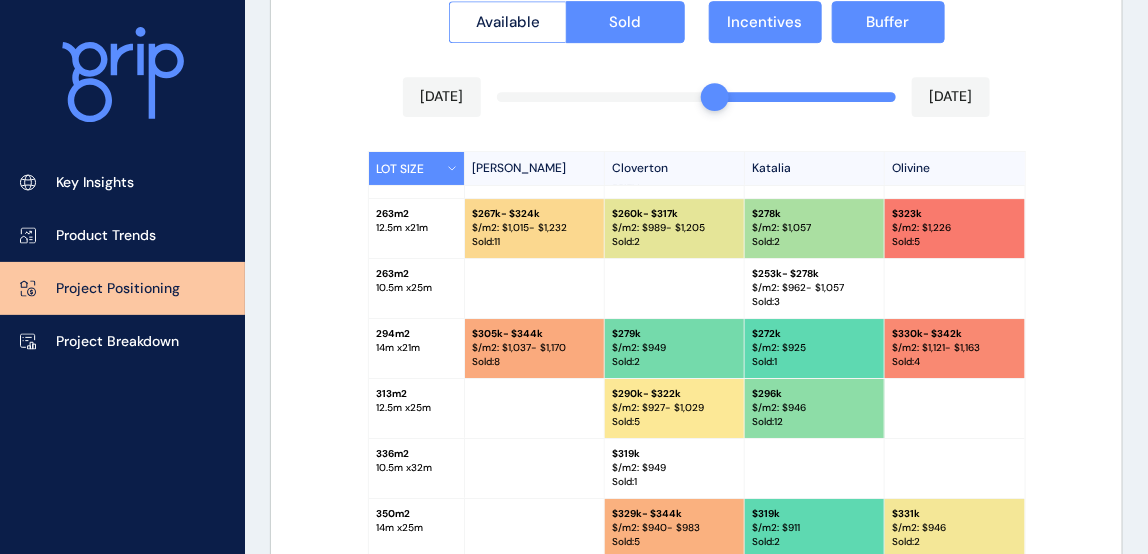 scroll, scrollTop: 0, scrollLeft: 0, axis: both 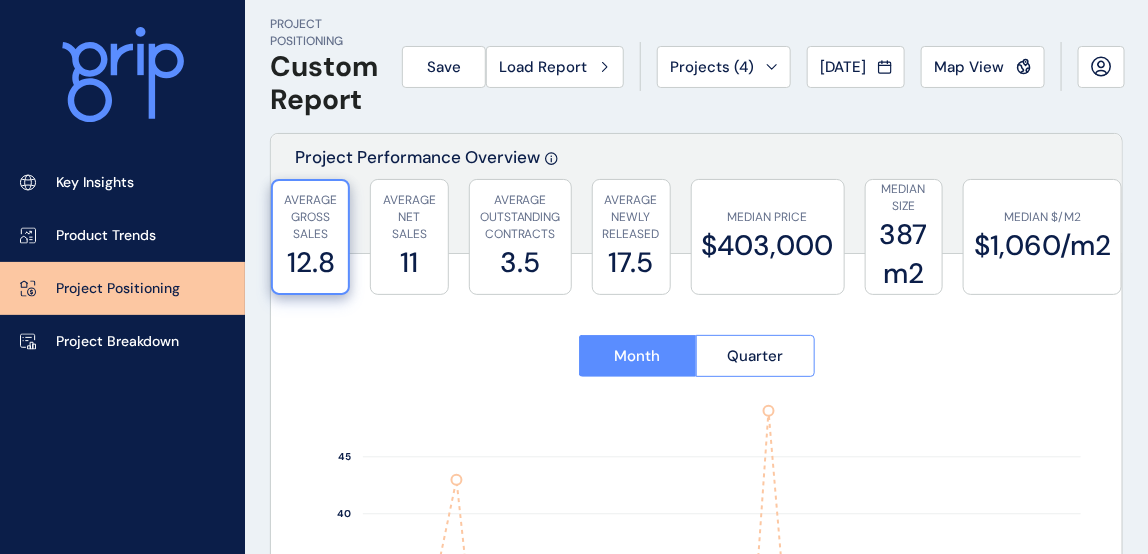 click on "Map View" at bounding box center [969, 67] 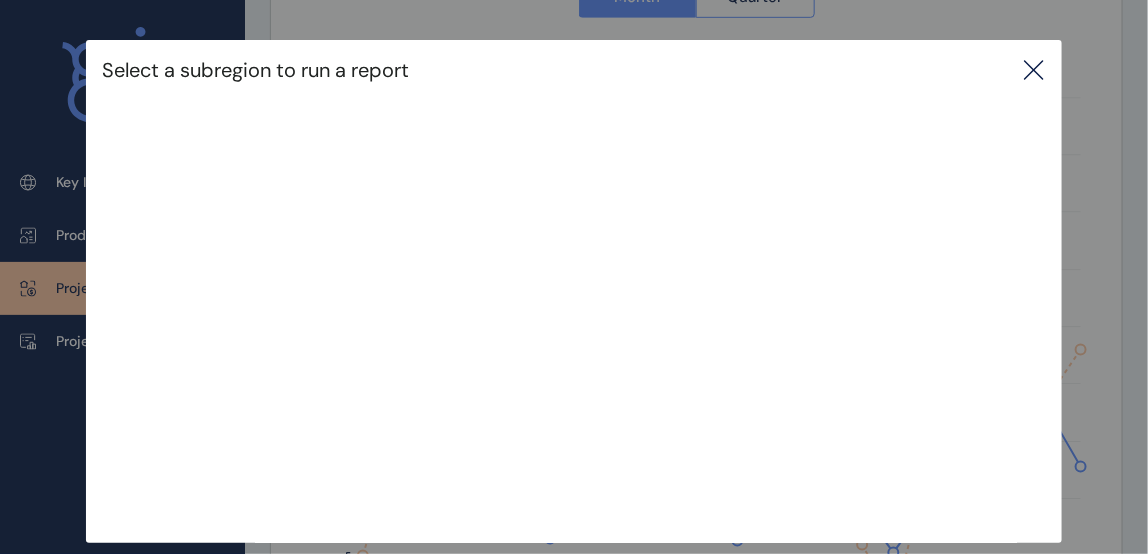 scroll, scrollTop: 363, scrollLeft: 0, axis: vertical 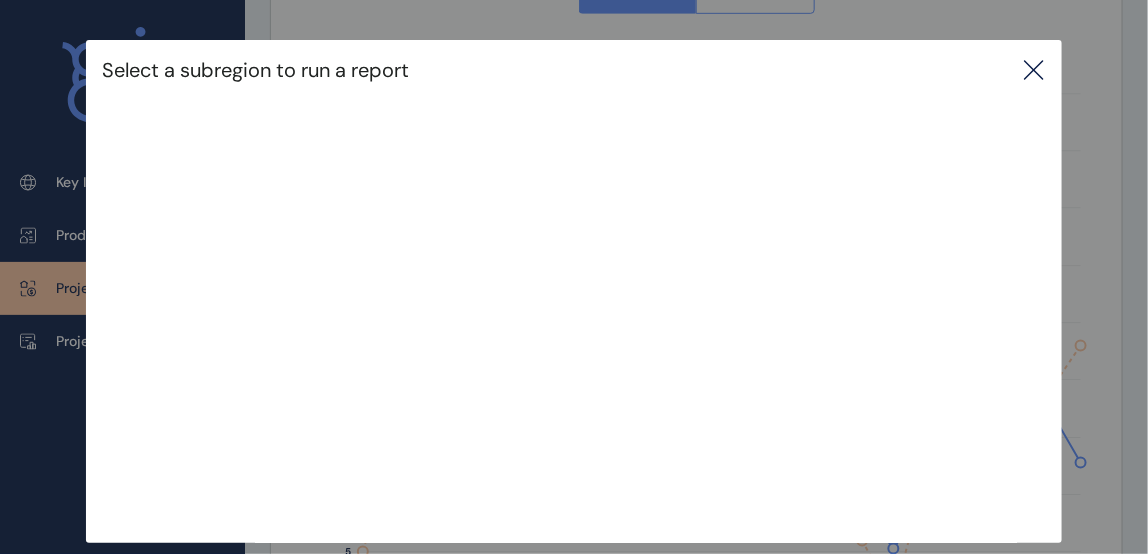 click on "Select a subregion to run a report" at bounding box center [574, 251] 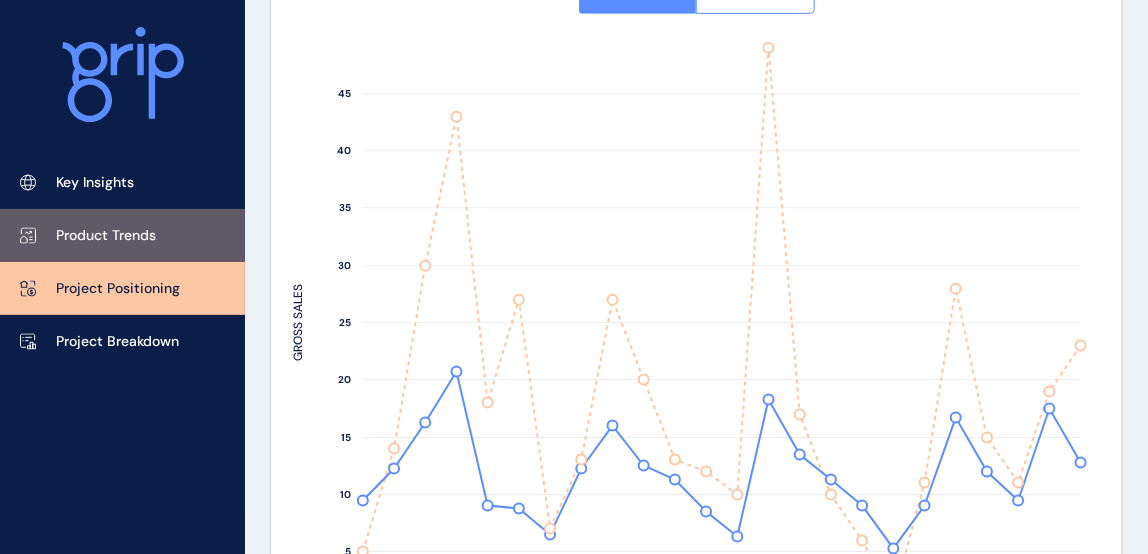 click on "Product Trends" at bounding box center [106, 236] 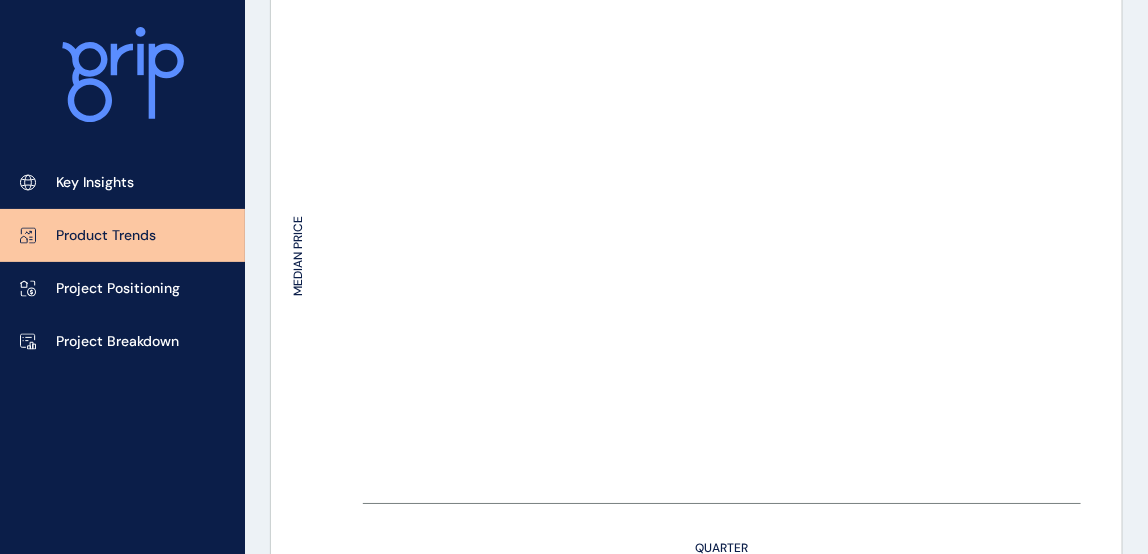 type on "**********" 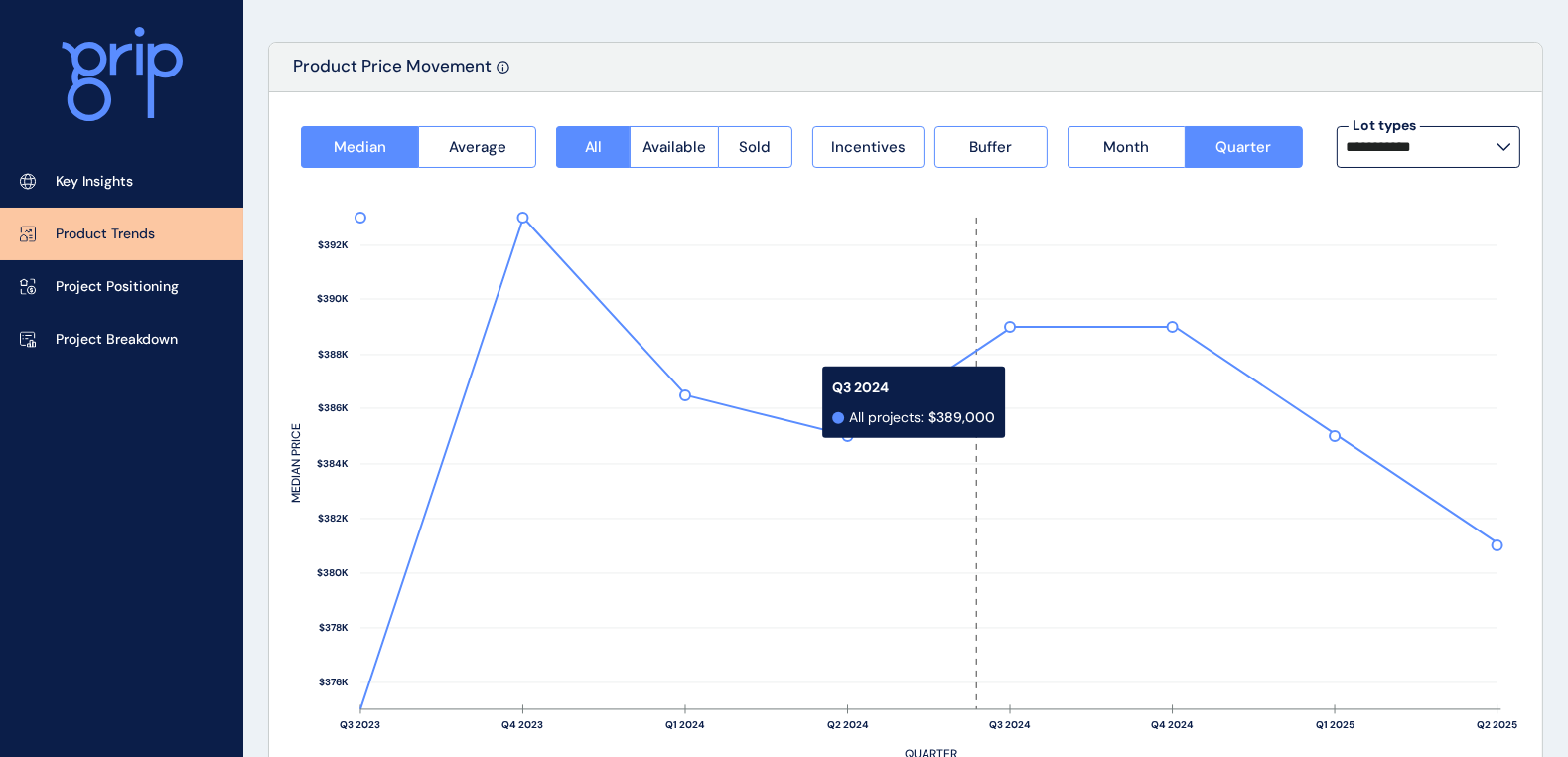 scroll, scrollTop: 0, scrollLeft: 0, axis: both 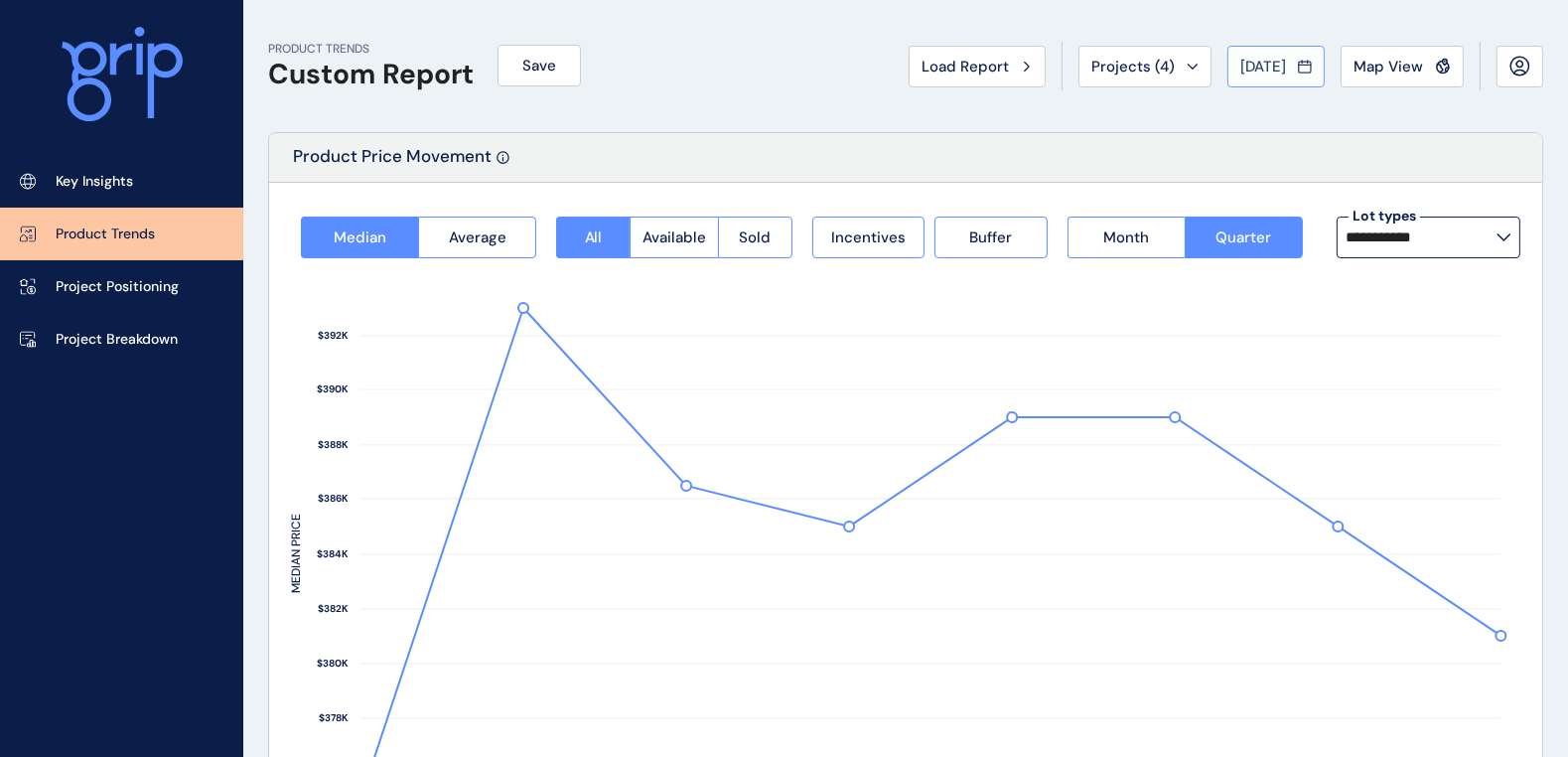 click on "[DATE]" at bounding box center [1276, 67] 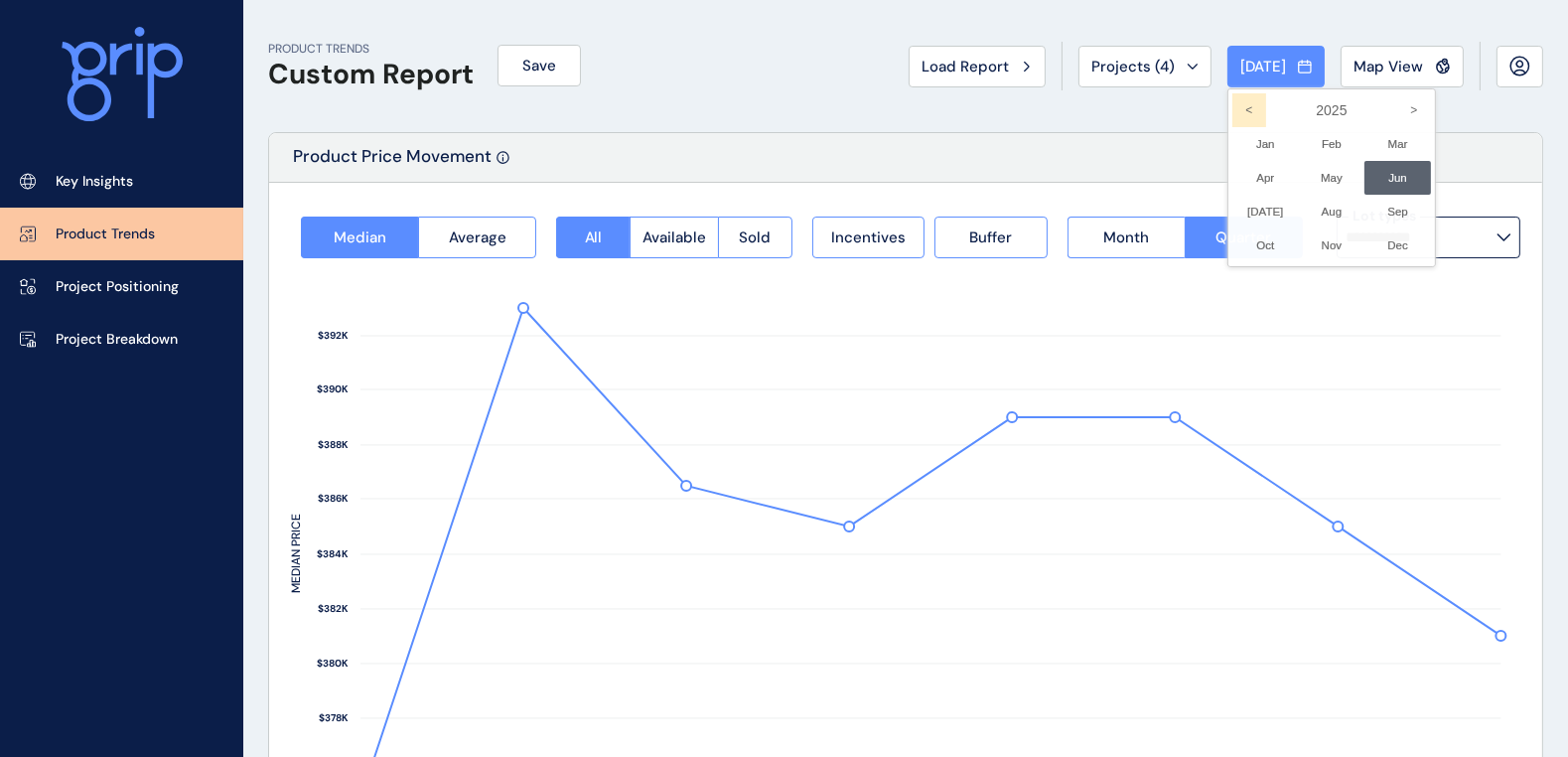 click on "<" at bounding box center [1249, 110] 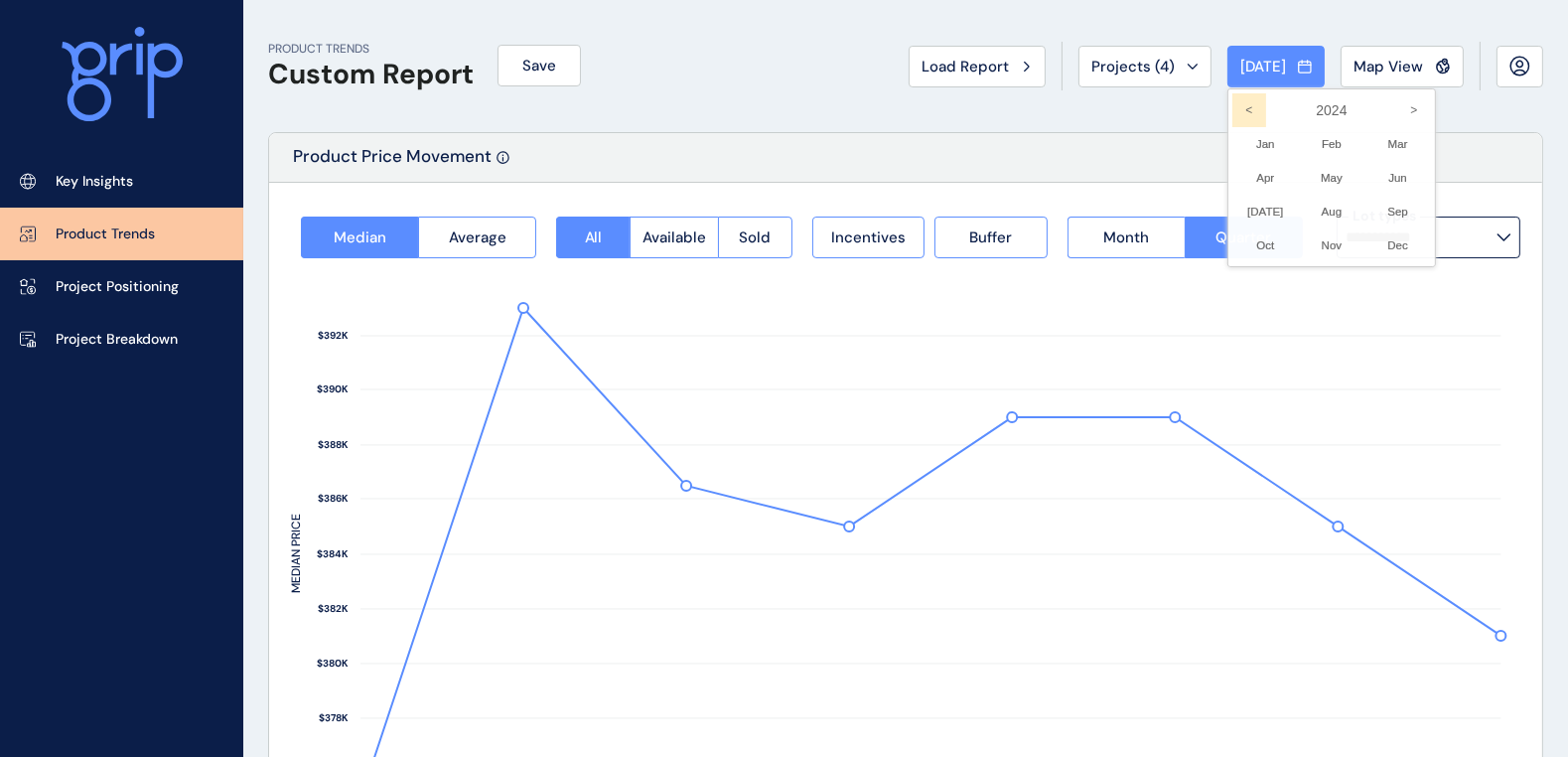 click on "<" at bounding box center [1249, 110] 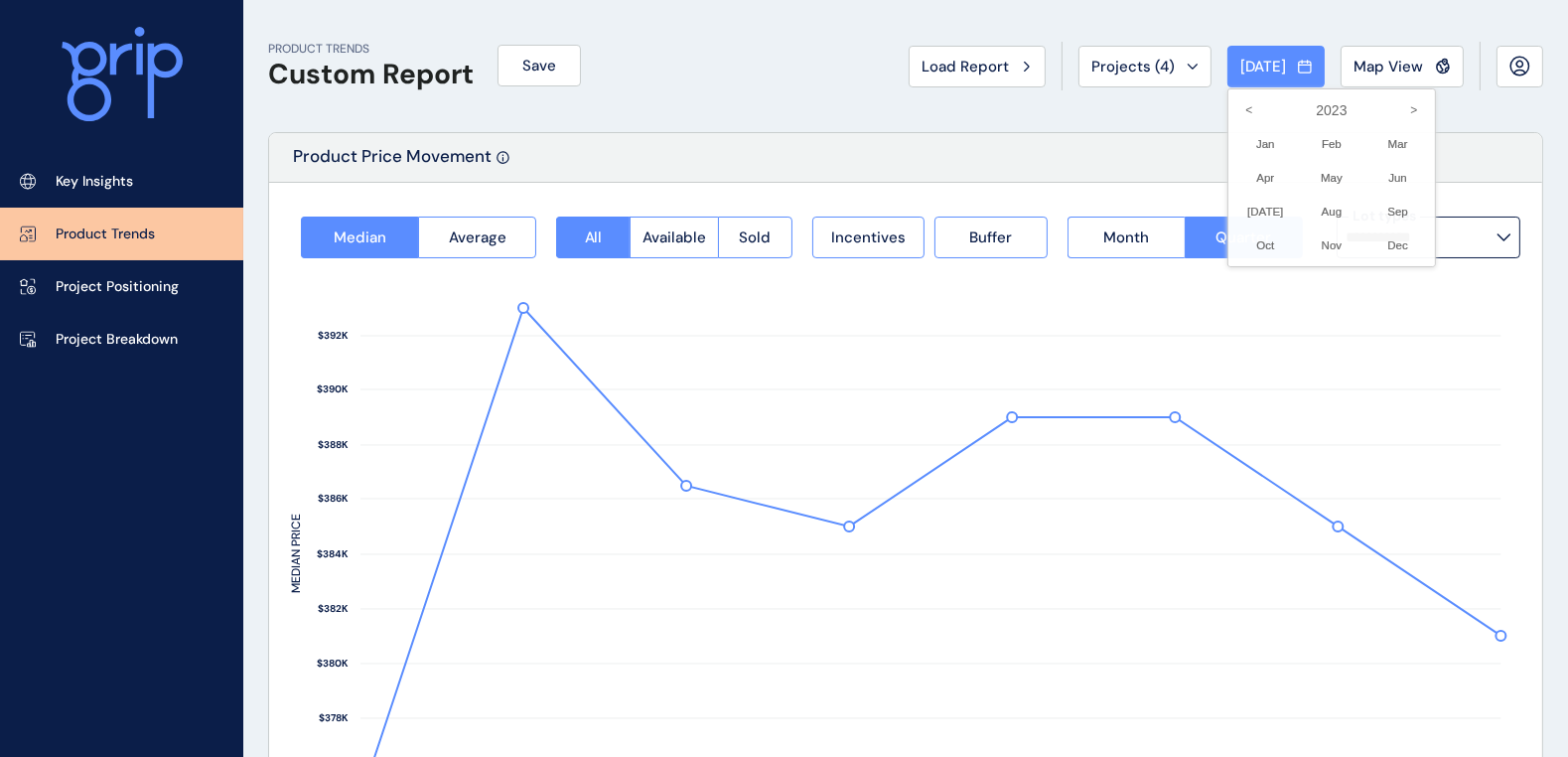 click at bounding box center [784, 378] 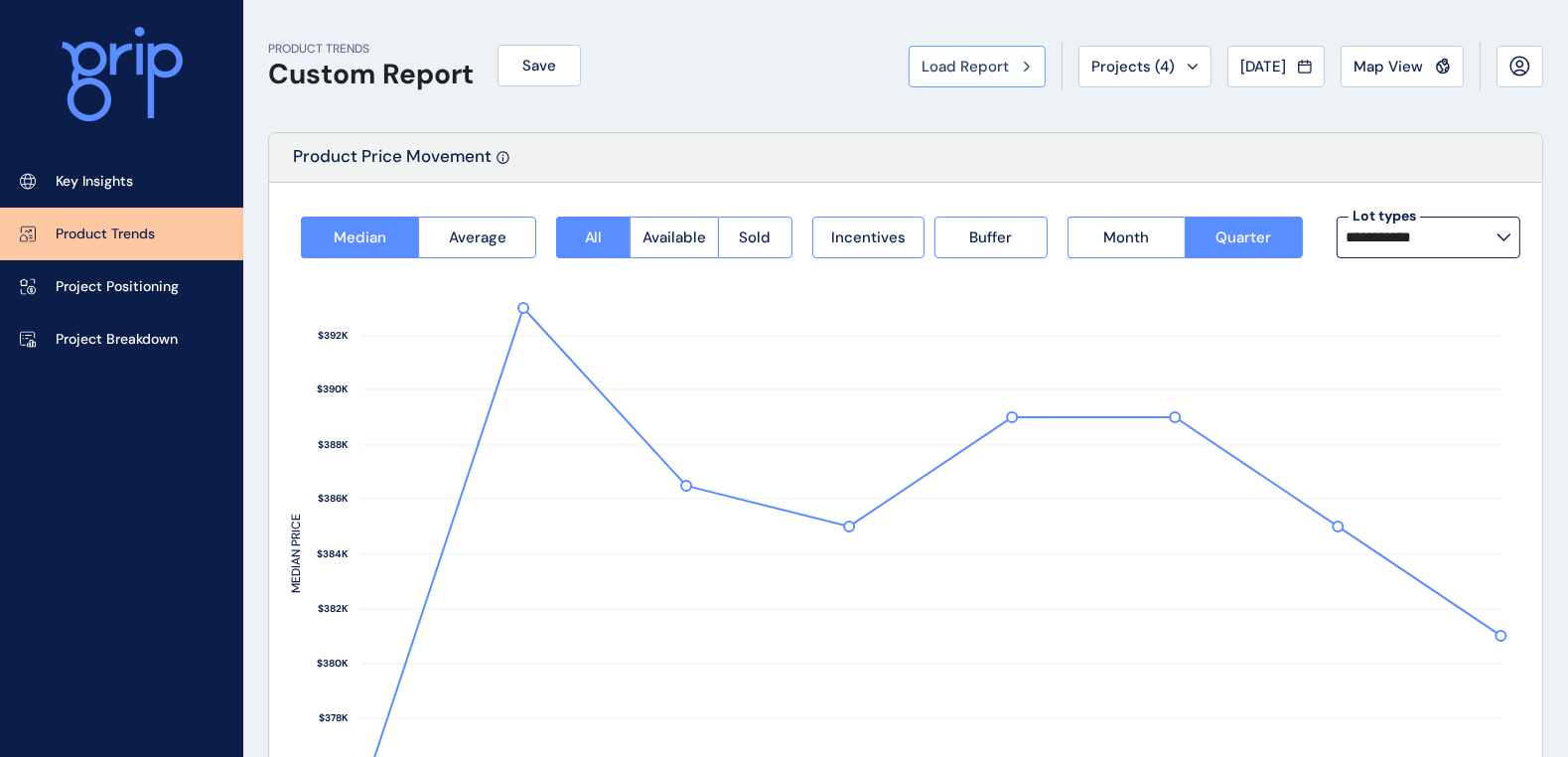 click on "Load Report" at bounding box center [965, 67] 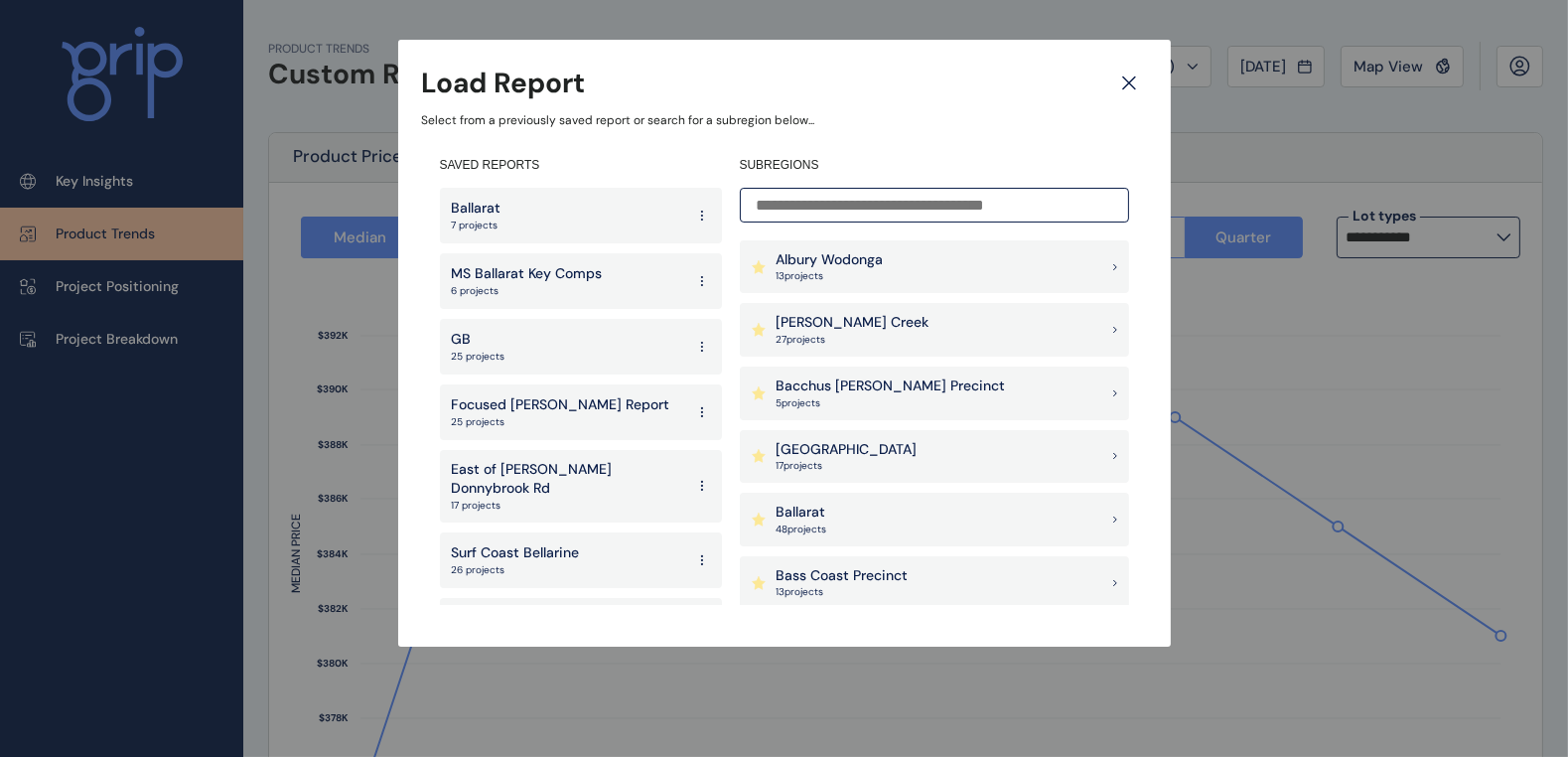click on "[PERSON_NAME] Creek" at bounding box center (853, 323) 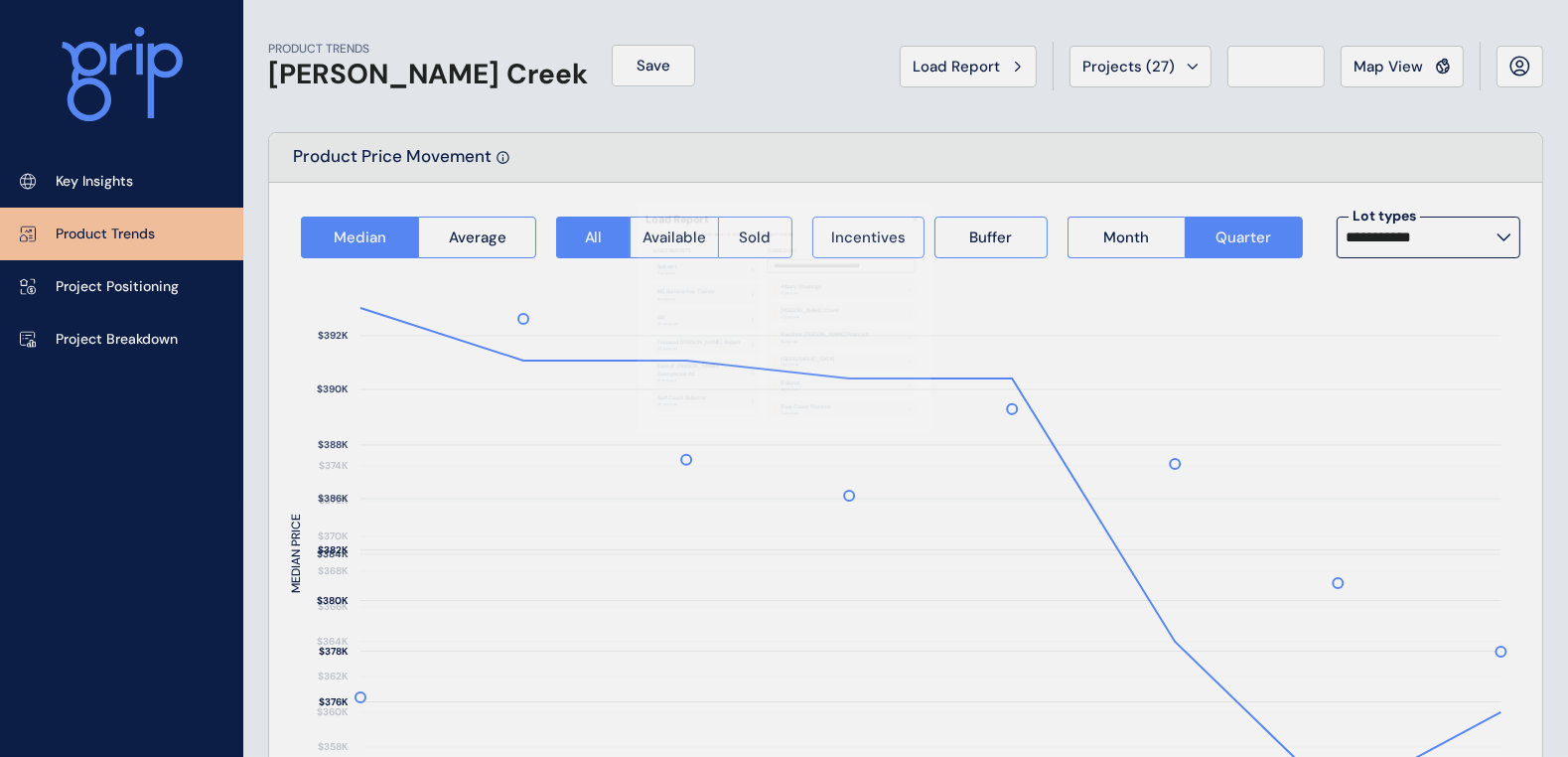 click on "PRODUCT TRENDS [PERSON_NAME] Creek Save Load Report Projects ( 27 ) [DATE] 2025 < > Jan No report is available for this period. New months are usually published 5 business days after the month start. Feb No report is available for this period. New months are usually published 5 business days after the month start. Mar No report is available for this period. New months are usually published 5 business days after the month start. Apr No report is available for this period. New months are usually published 5 business days after the month start. May No report is available for this period. New months are usually published 5 business days after the month start. Jun No report is available for this period. New months are usually published 5 business days after the month start. [DATE] No report is available for this period. New months are usually published 5 business days after the month start. Aug No report is available for this period. New months are usually published 5 business days after the month start. Sep Oct Nov" at bounding box center [906, 66] 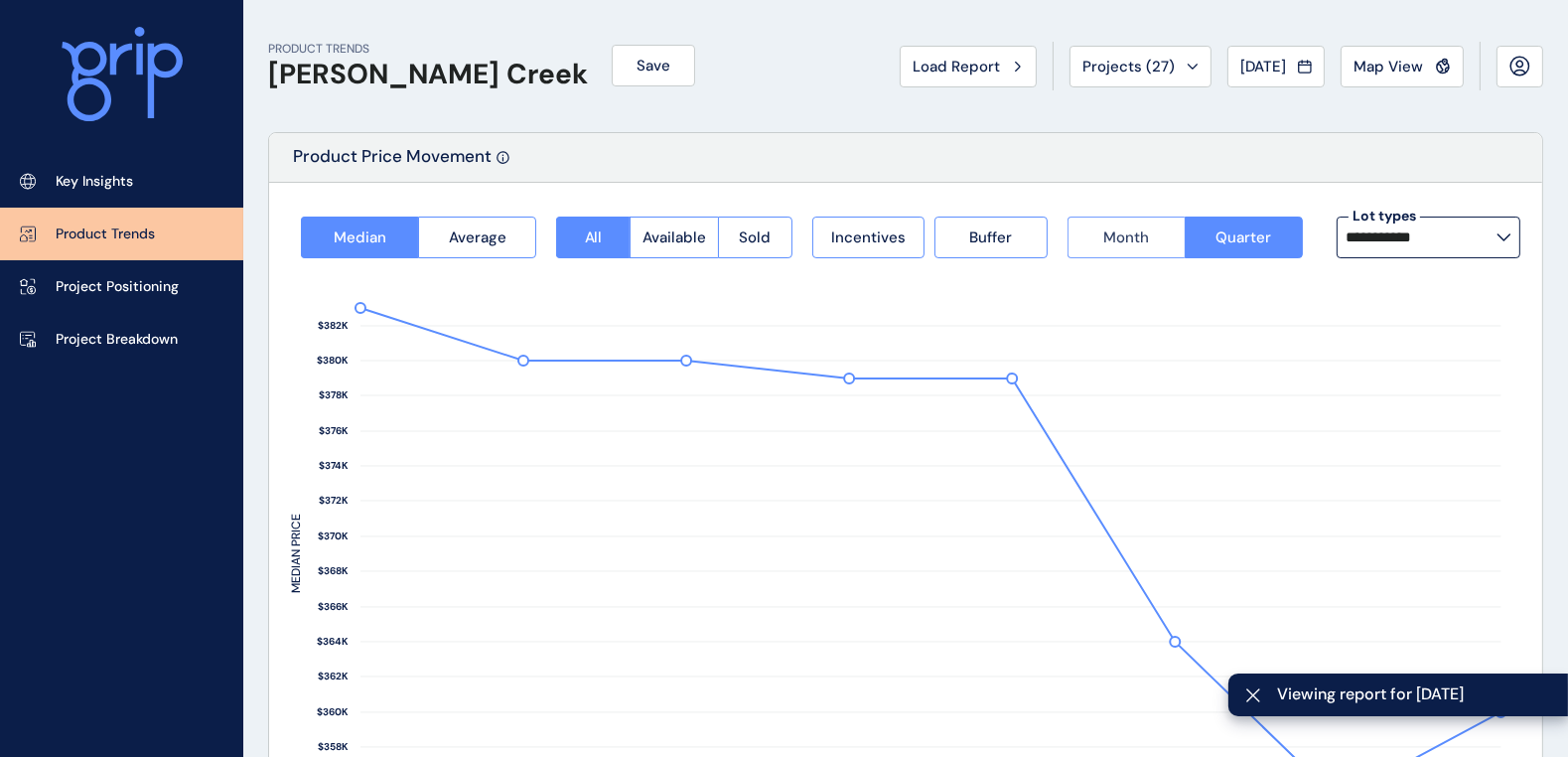 click on "Month" at bounding box center (1126, 237) 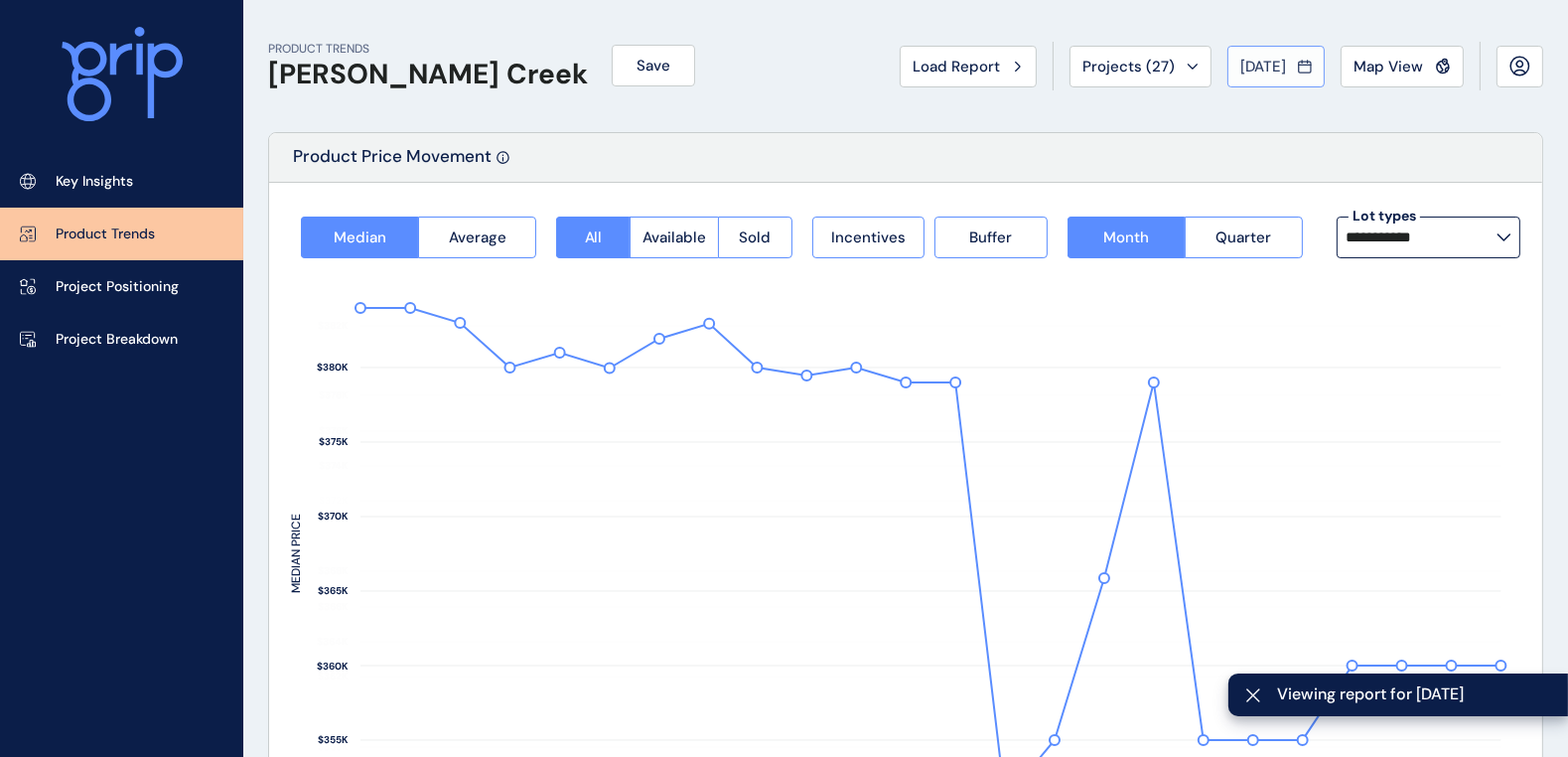 click on "[DATE]" at bounding box center (1276, 67) 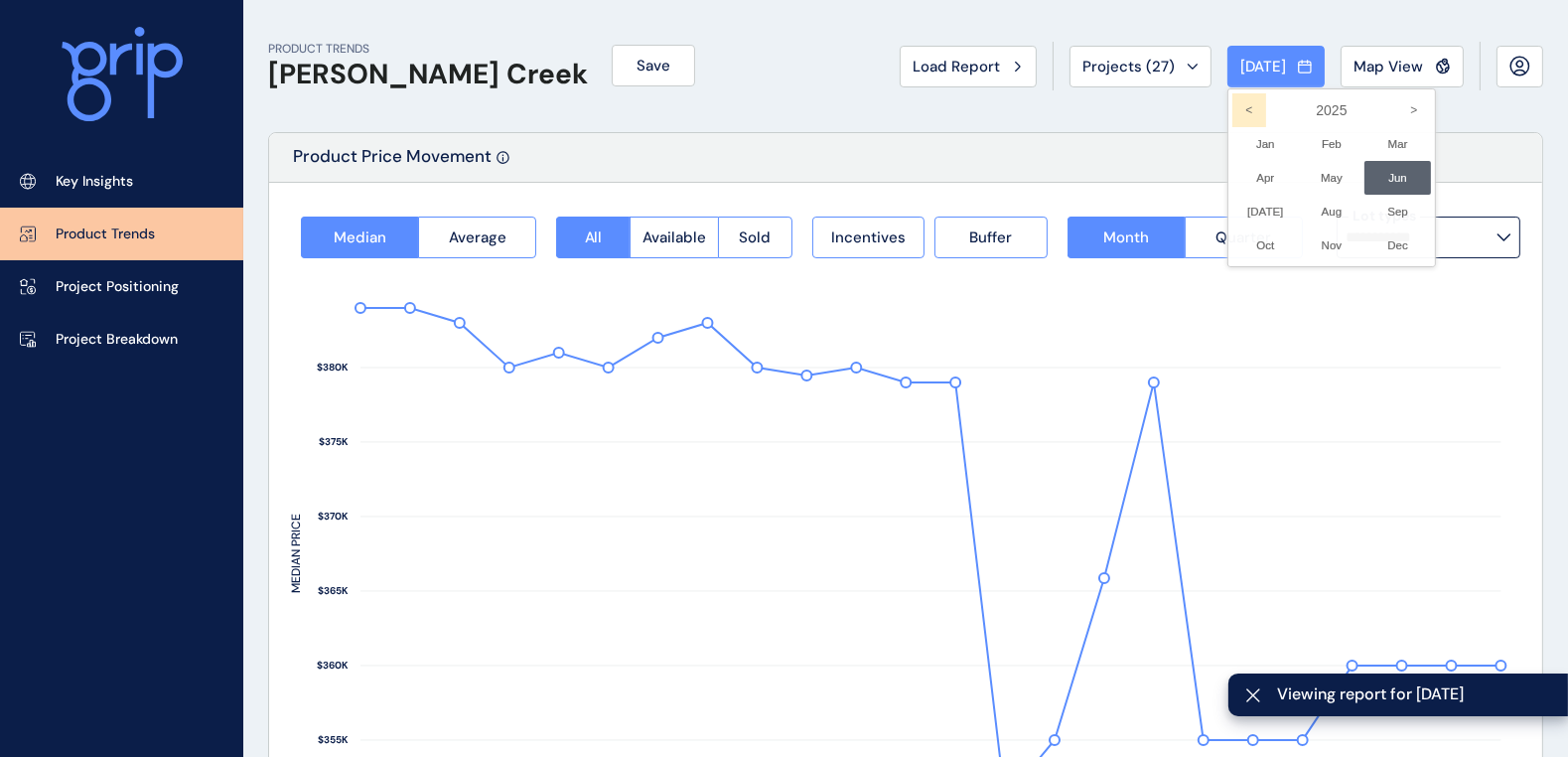 click on "<" at bounding box center (1249, 110) 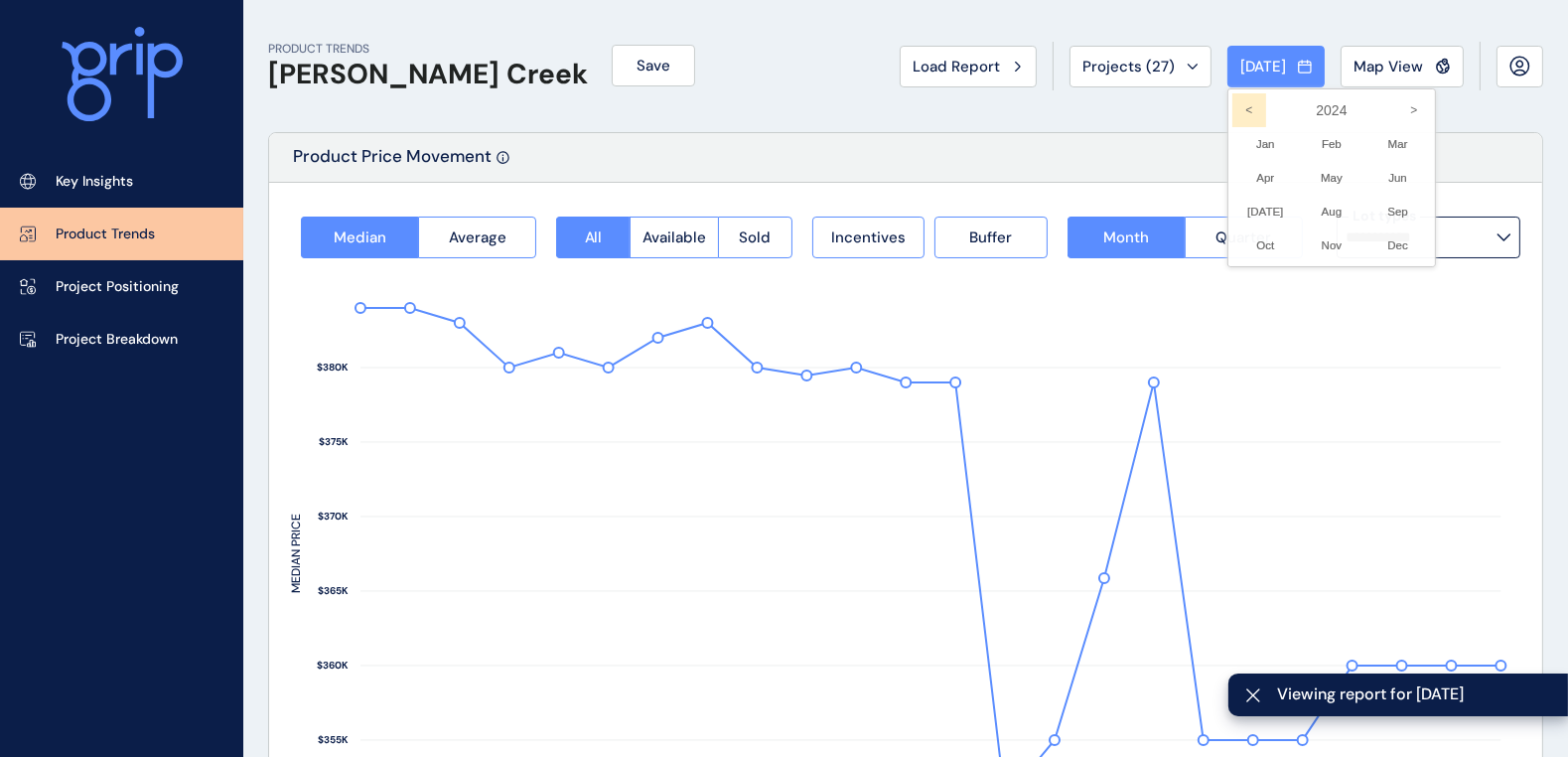 click on "<" at bounding box center (1249, 110) 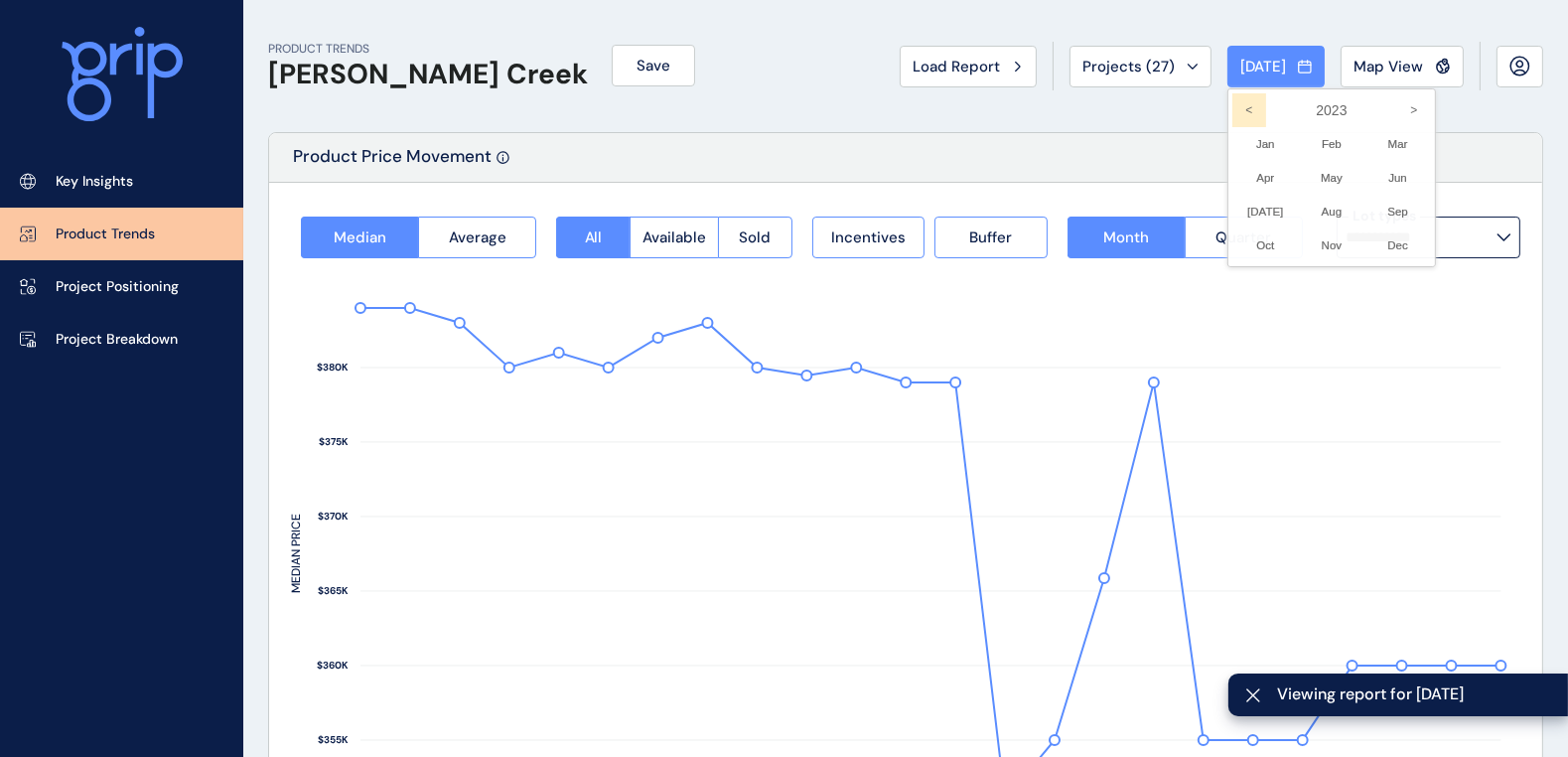 click on "<" at bounding box center [1249, 110] 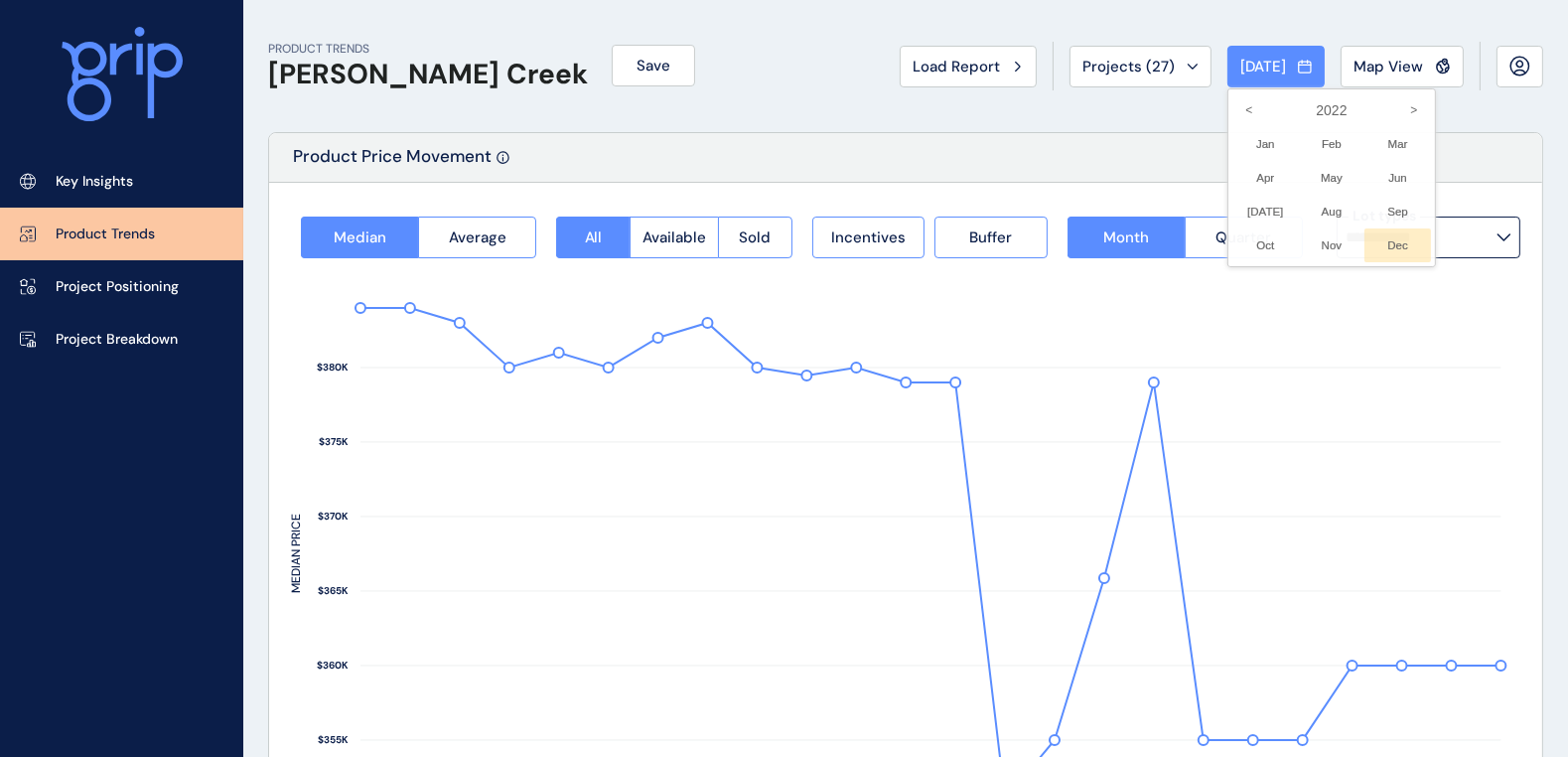 click on "Dec No report is available for this period. New months are usually published 5 business days after the month start." at bounding box center (1397, 245) 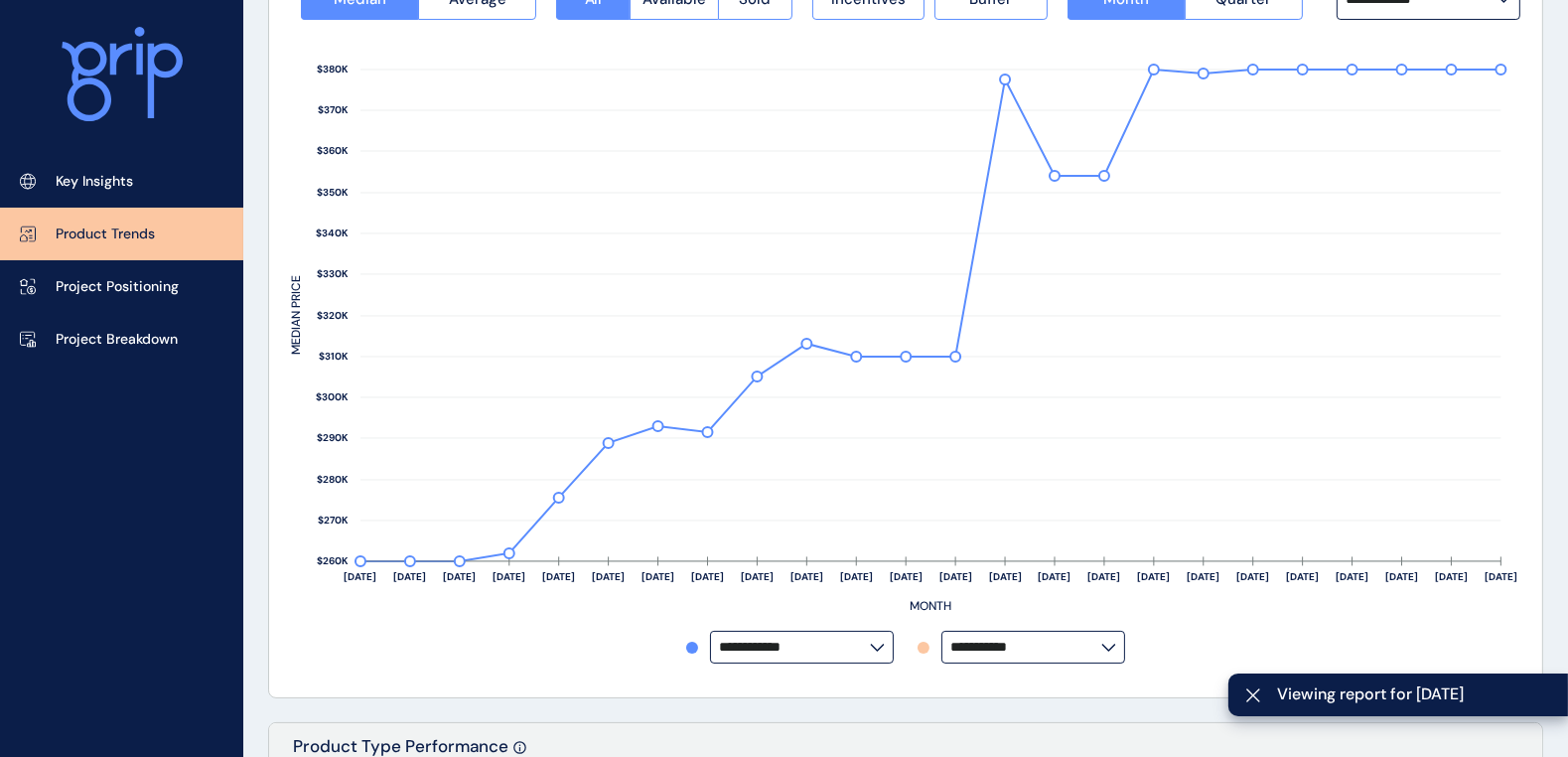 scroll, scrollTop: 247, scrollLeft: 0, axis: vertical 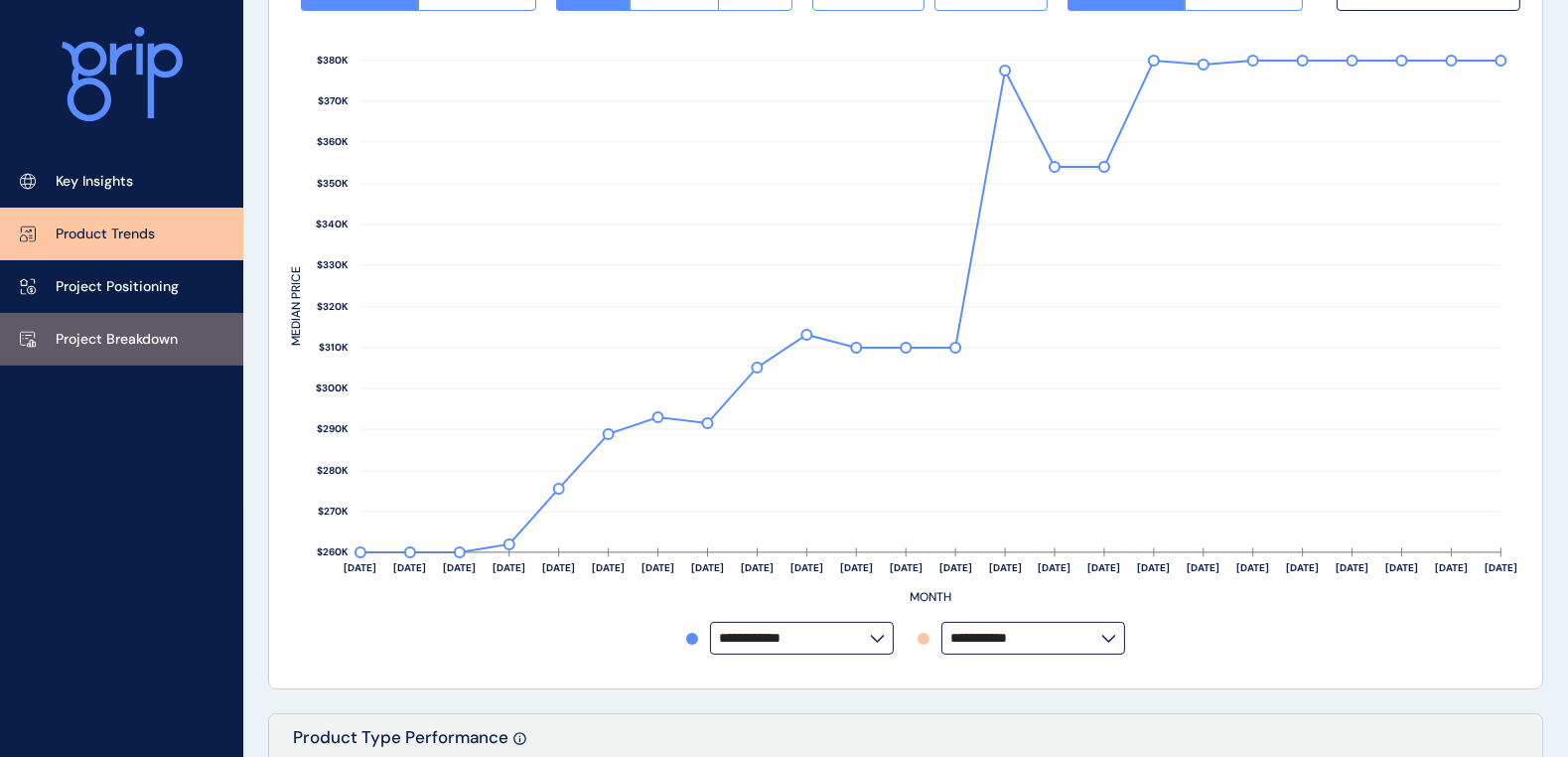 click on "Project Breakdown" at bounding box center [116, 340] 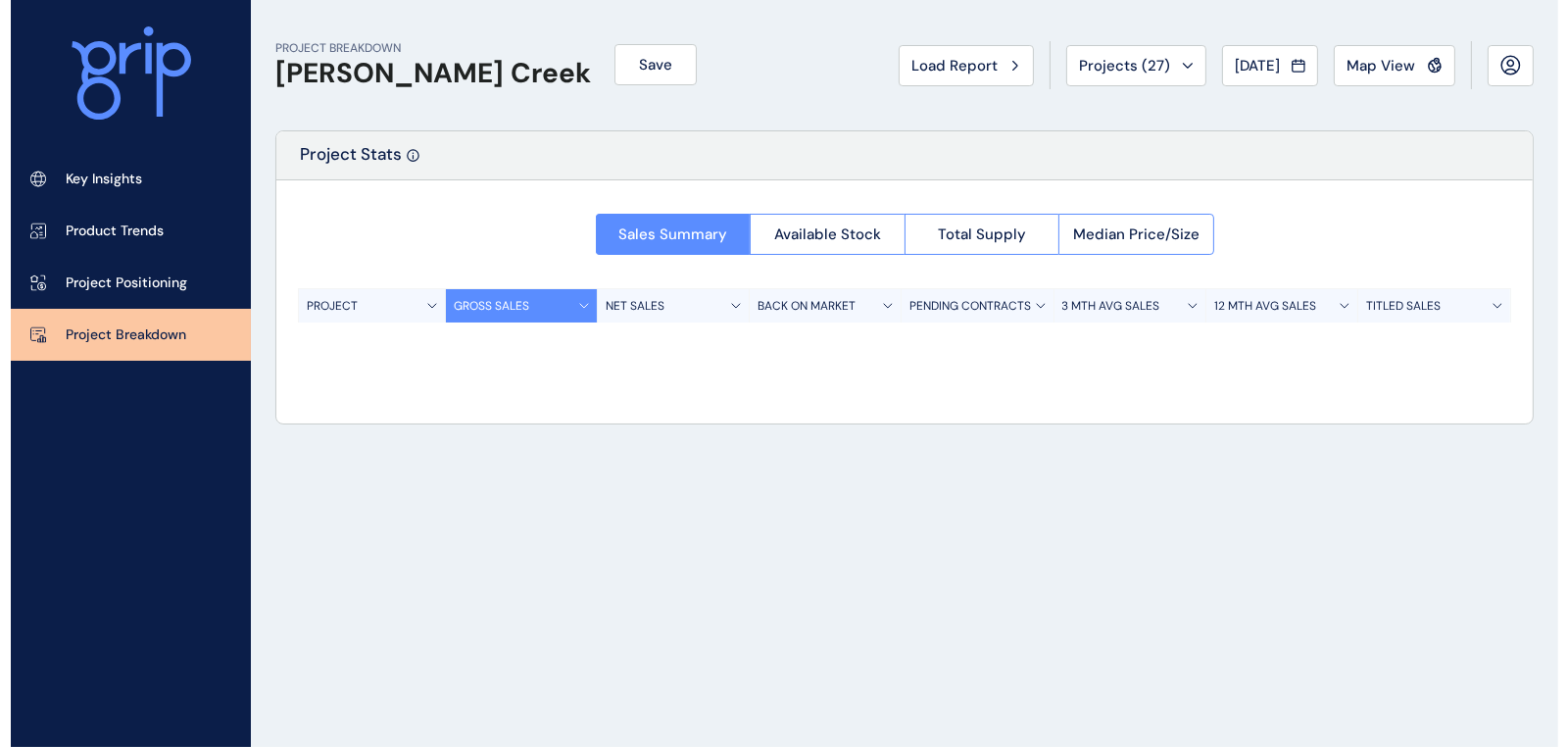 scroll, scrollTop: 0, scrollLeft: 0, axis: both 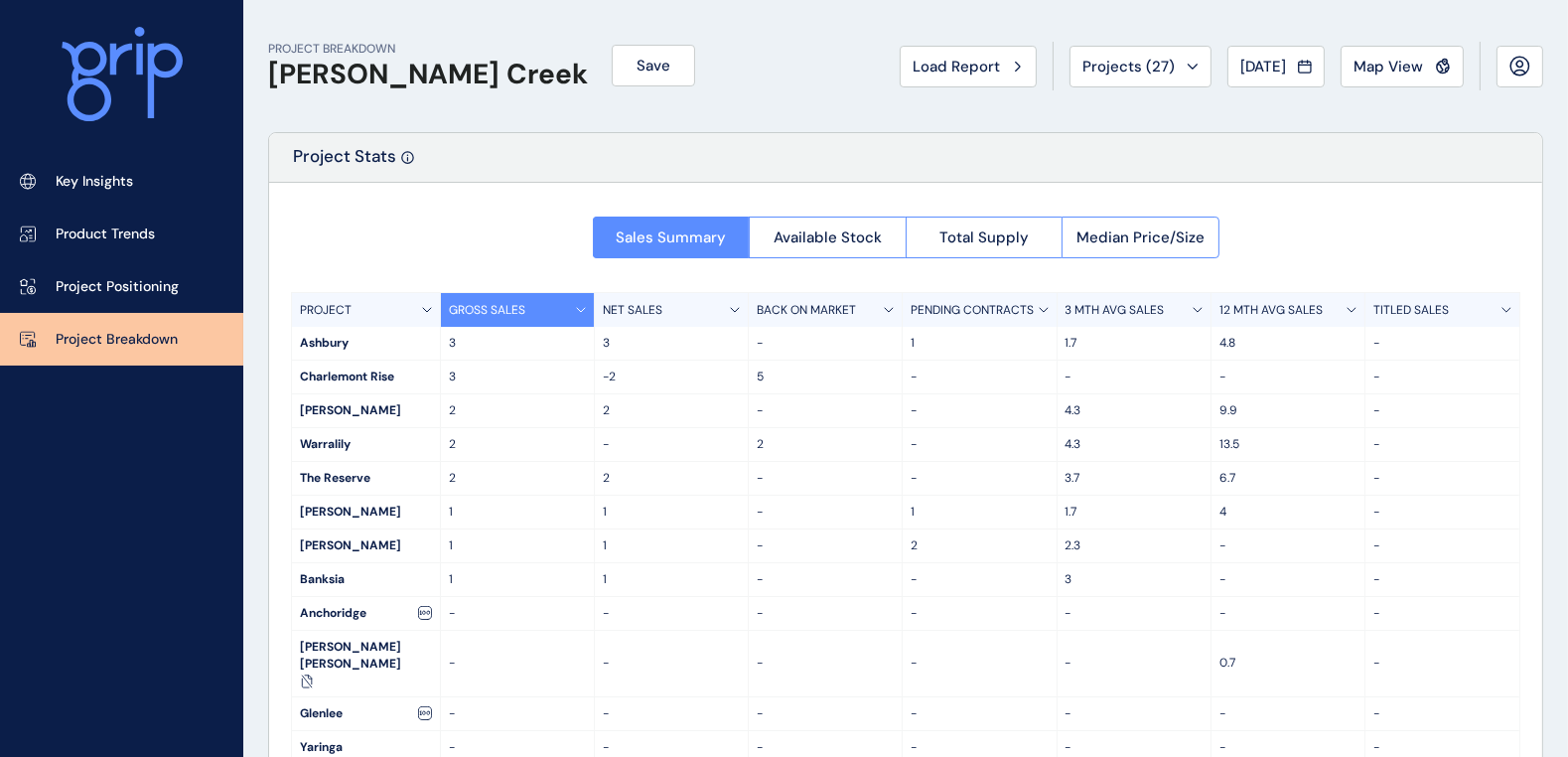 click on "12 MTH AVG SALES" at bounding box center (1288, 310) 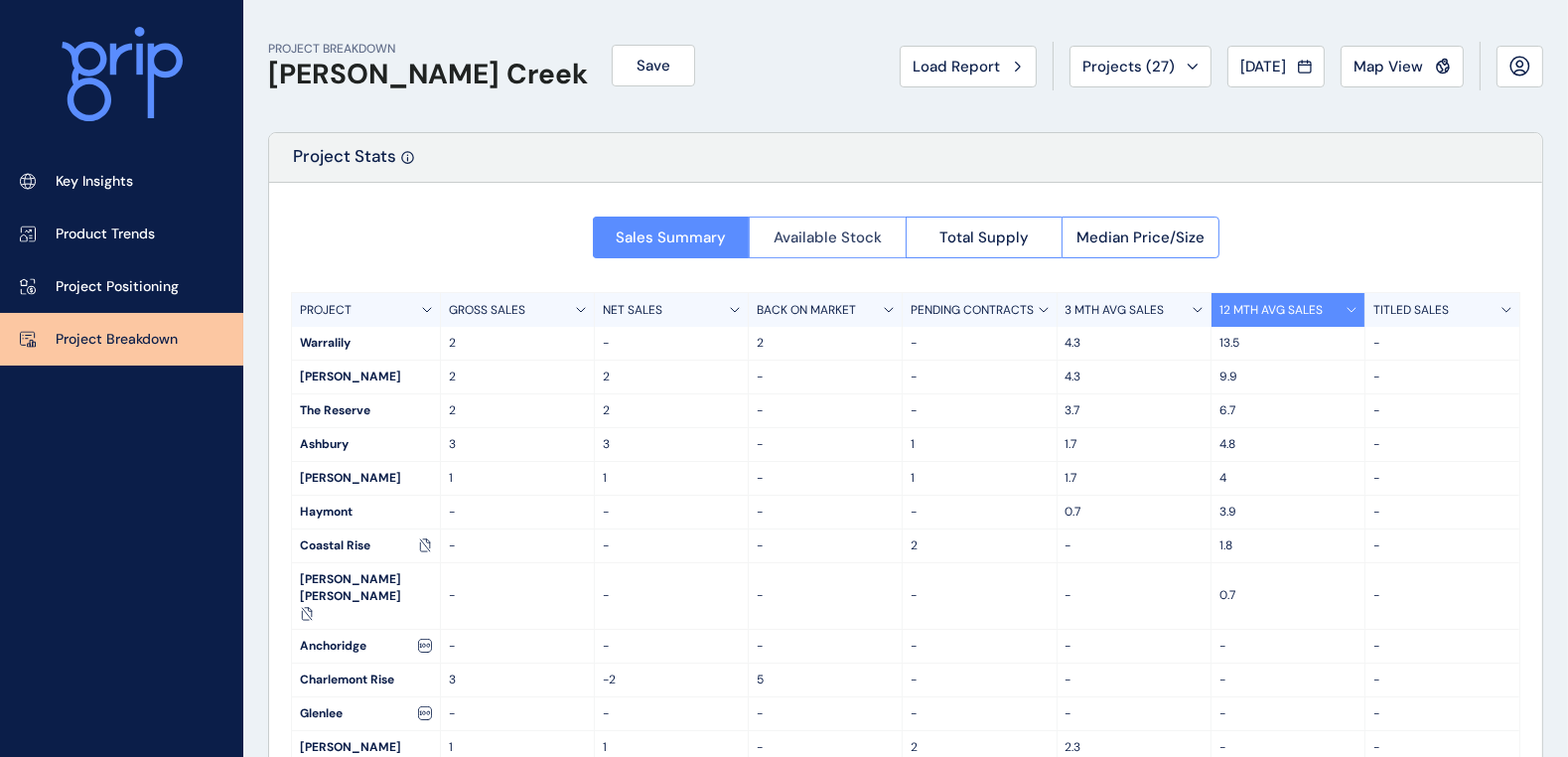 click on "Available Stock" at bounding box center [827, 237] 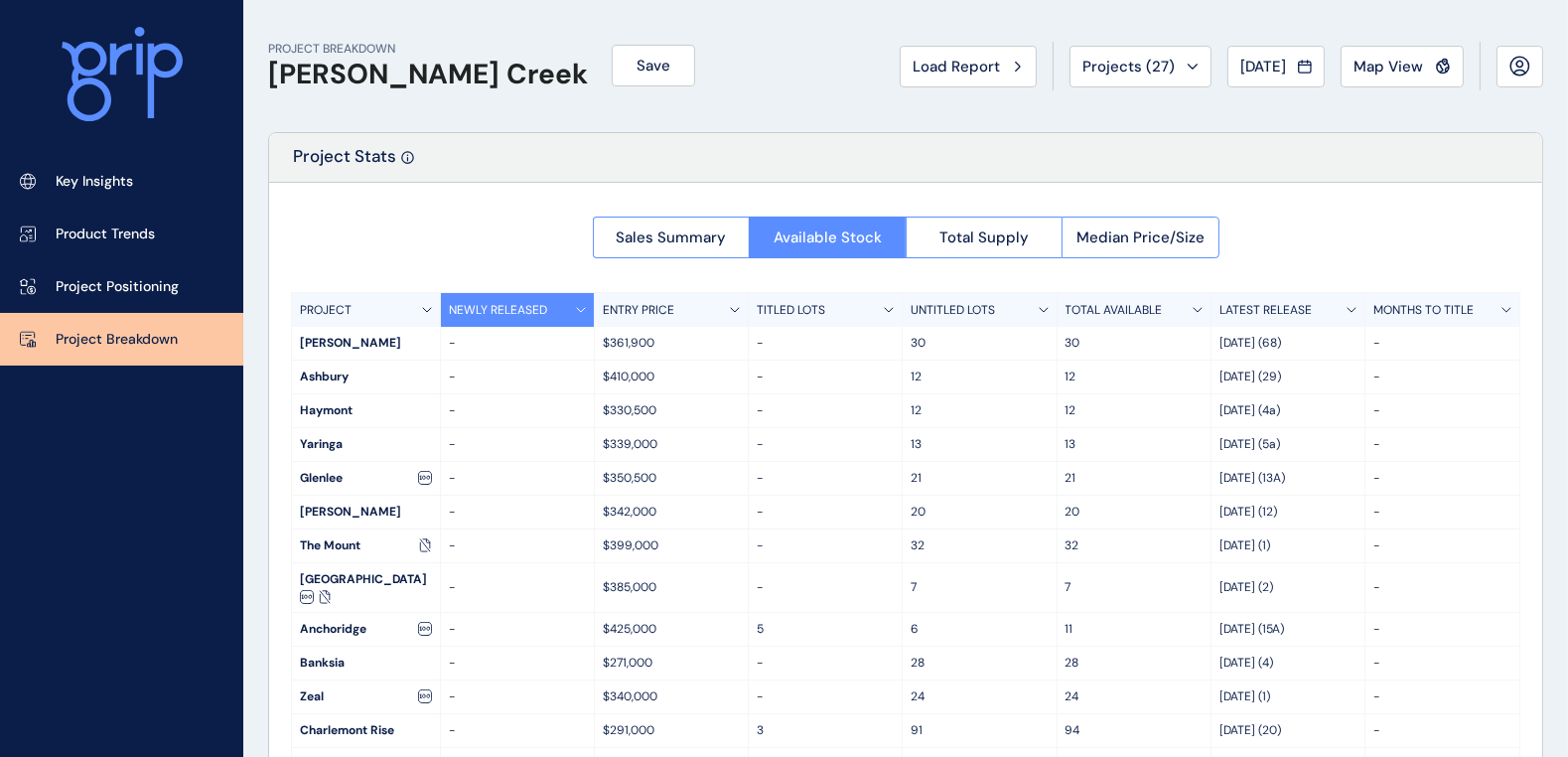 click on "TITLED LOTS" at bounding box center (825, 310) 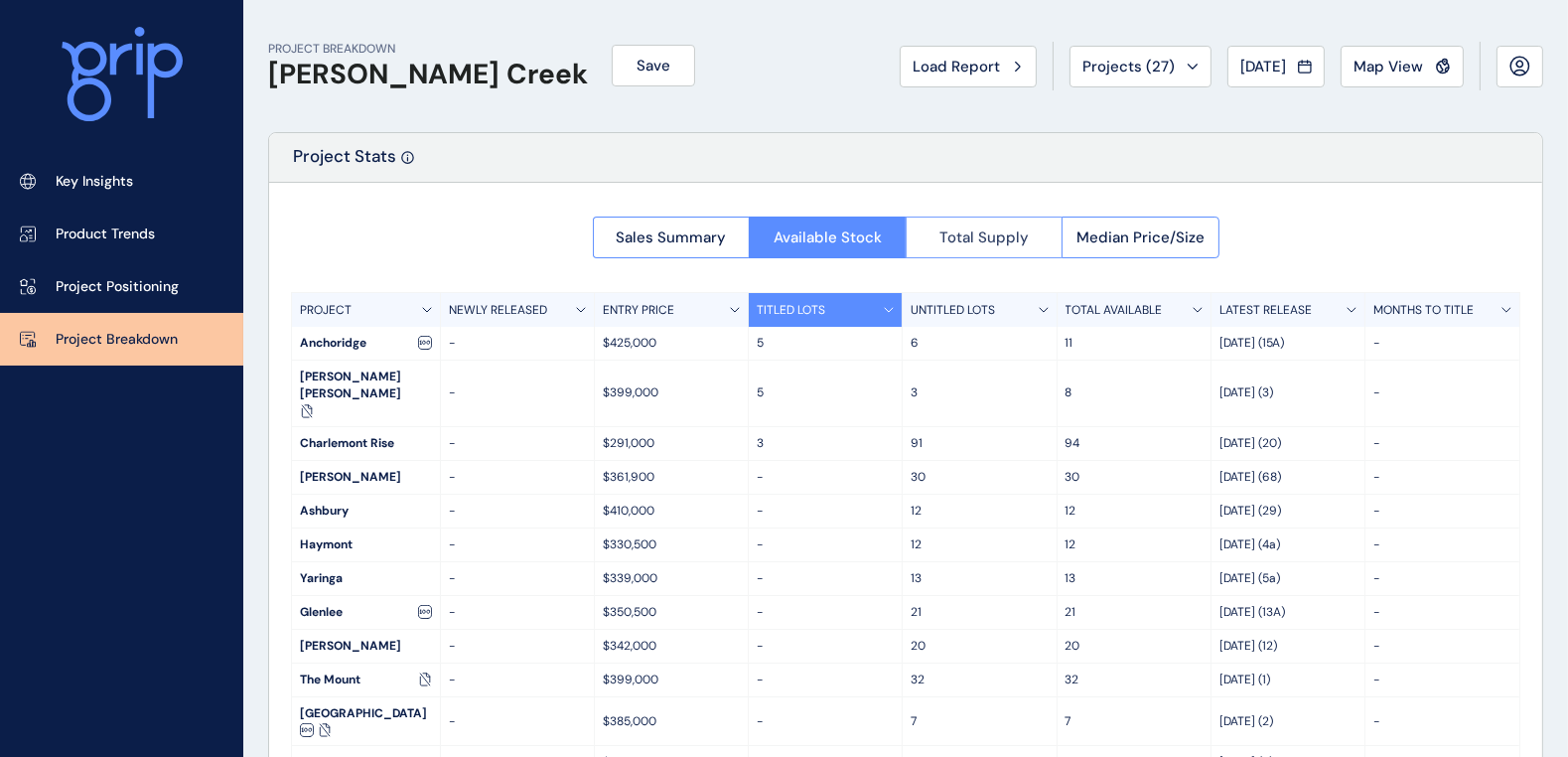 click on "Total Supply" at bounding box center [984, 237] 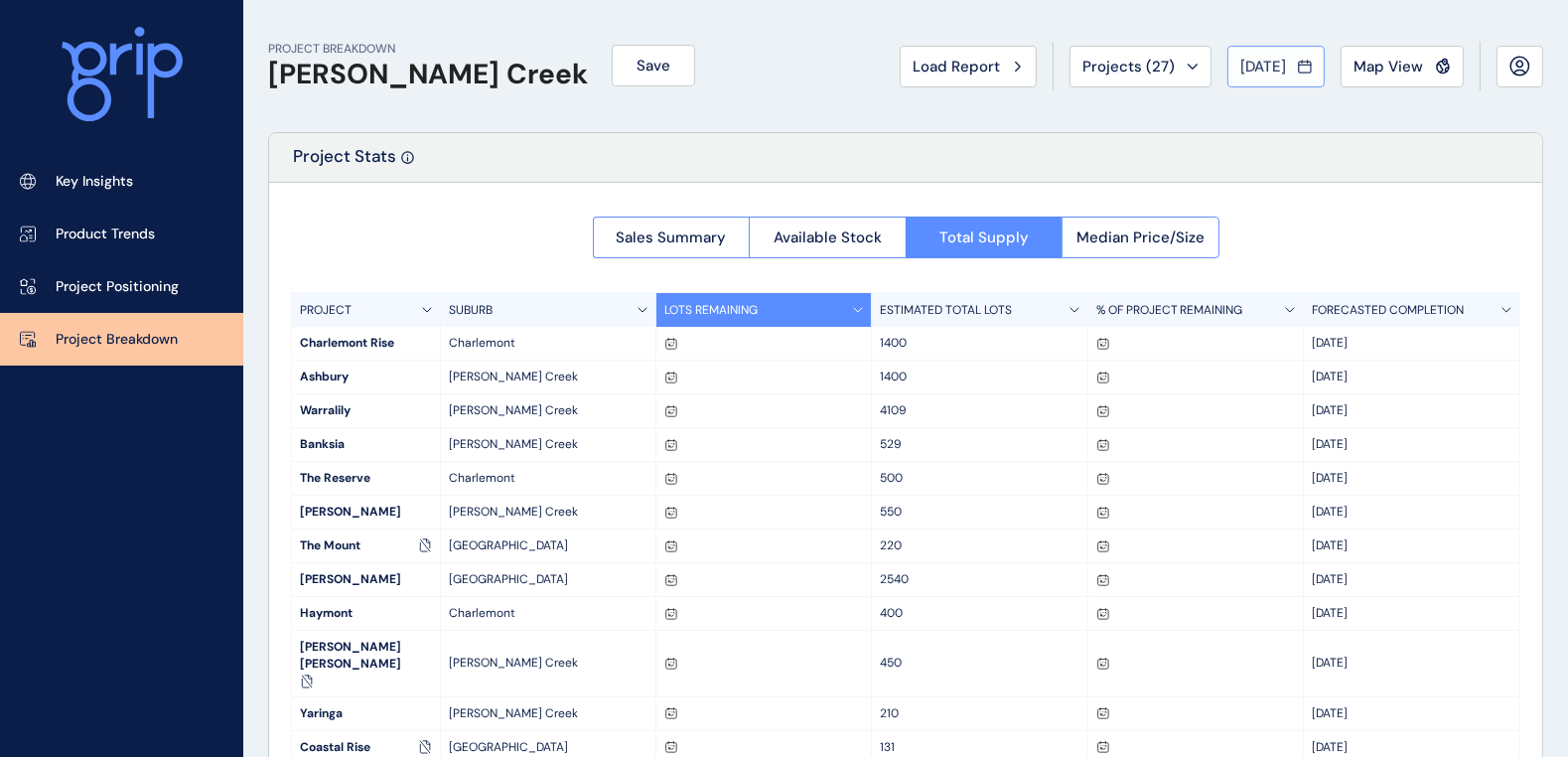 click on "[DATE]" at bounding box center [1263, 67] 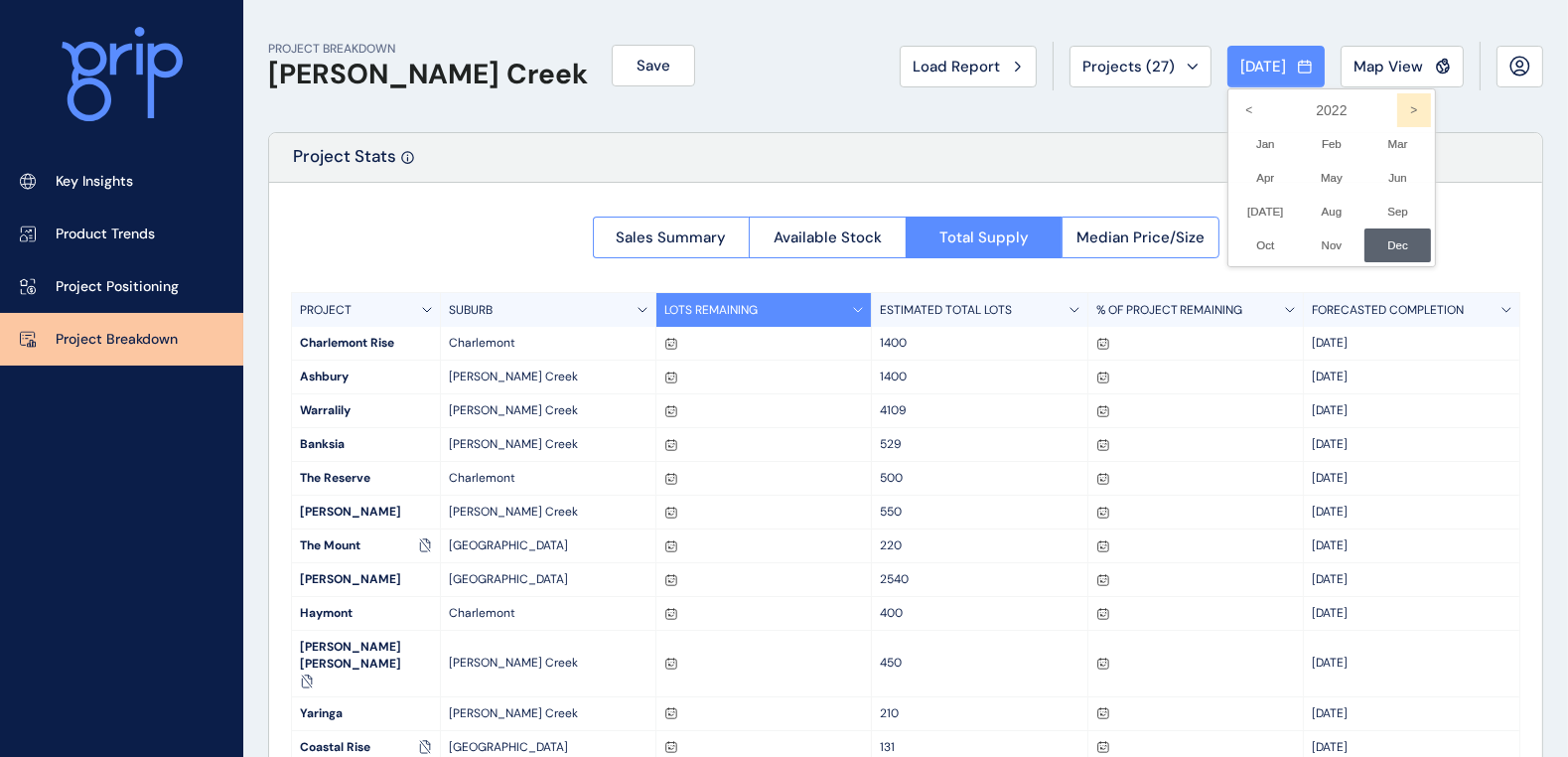 click on ">" at bounding box center [1414, 110] 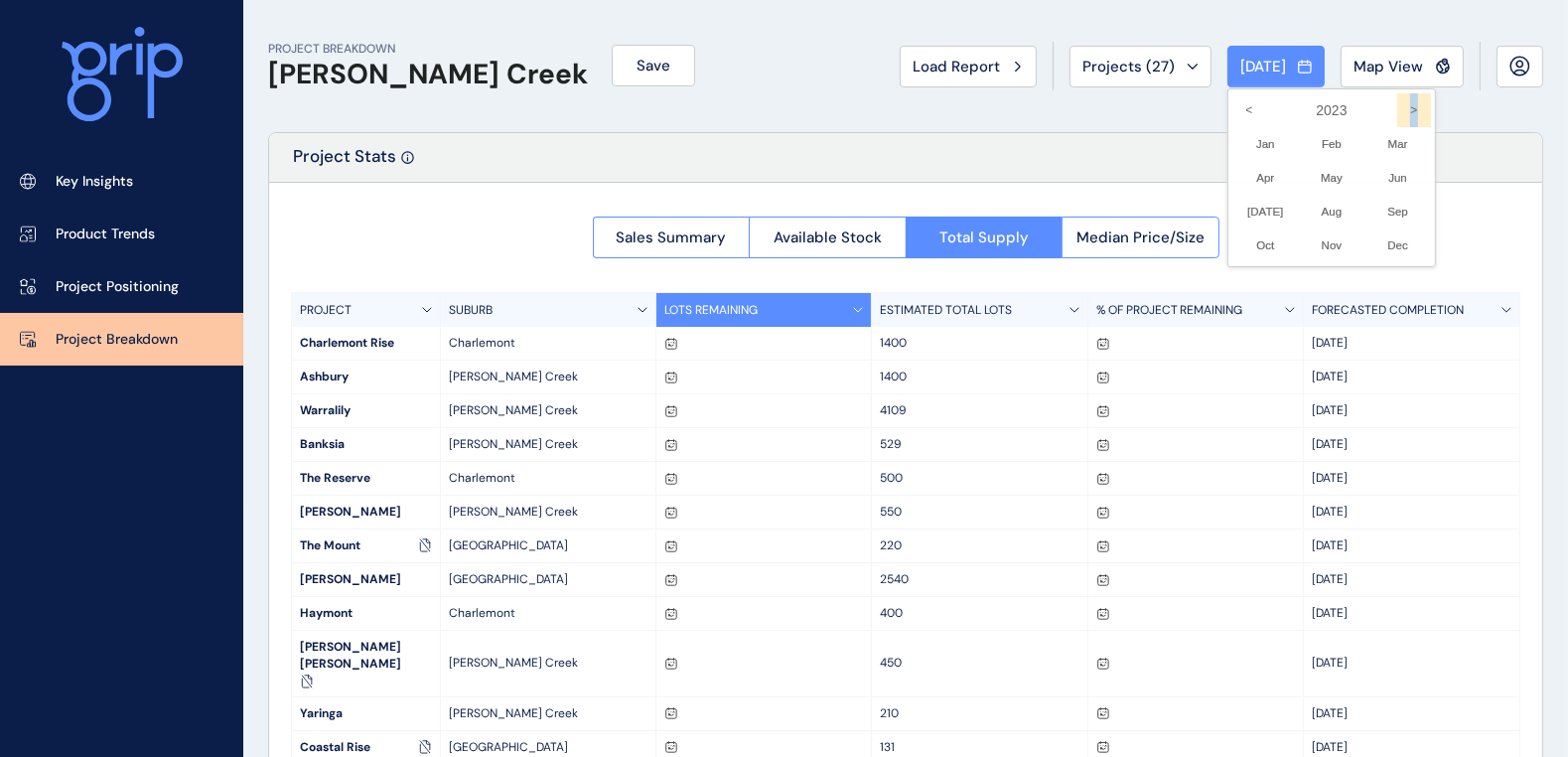 click on ">" at bounding box center [1414, 110] 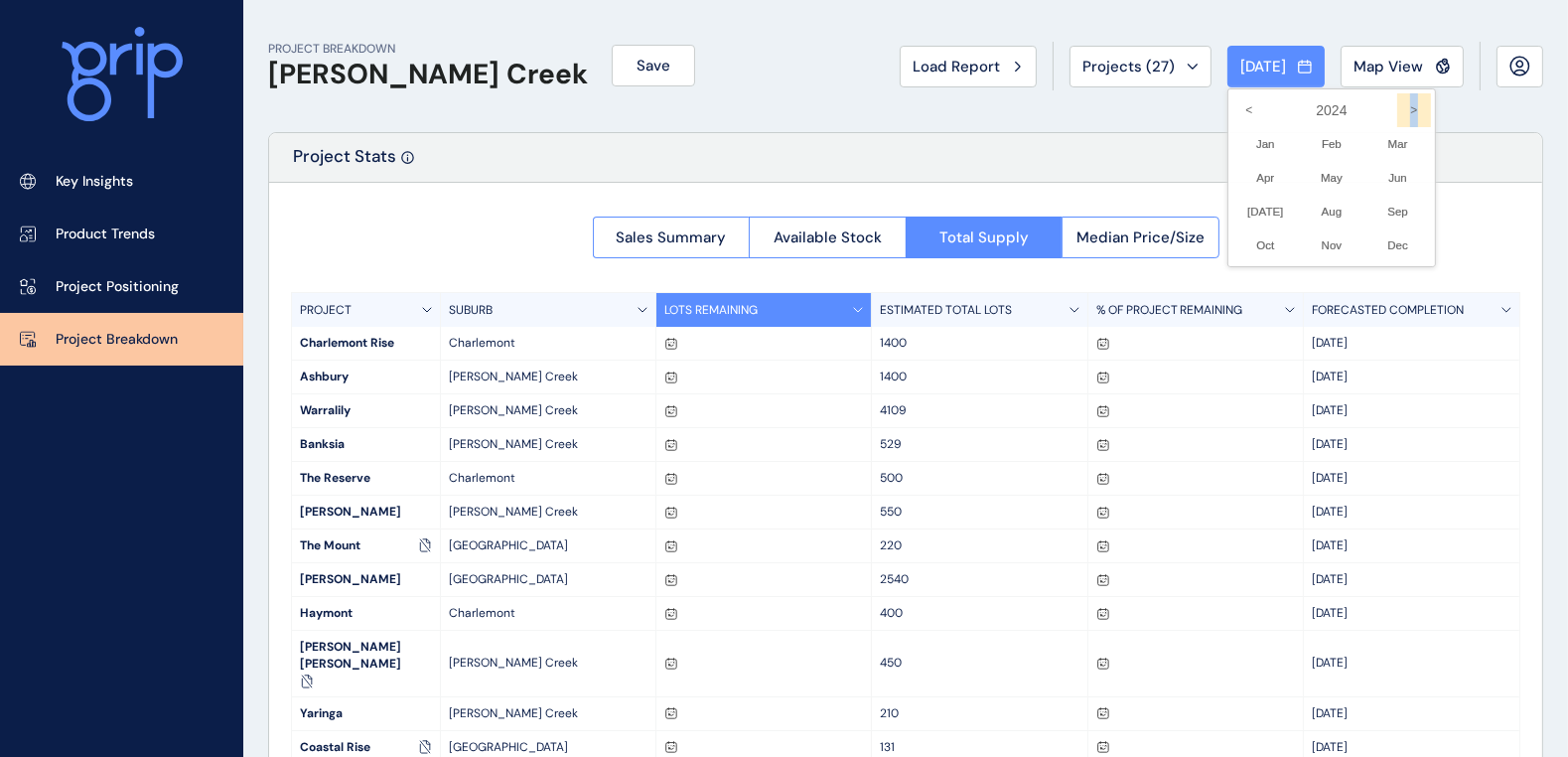 click on ">" at bounding box center [1414, 110] 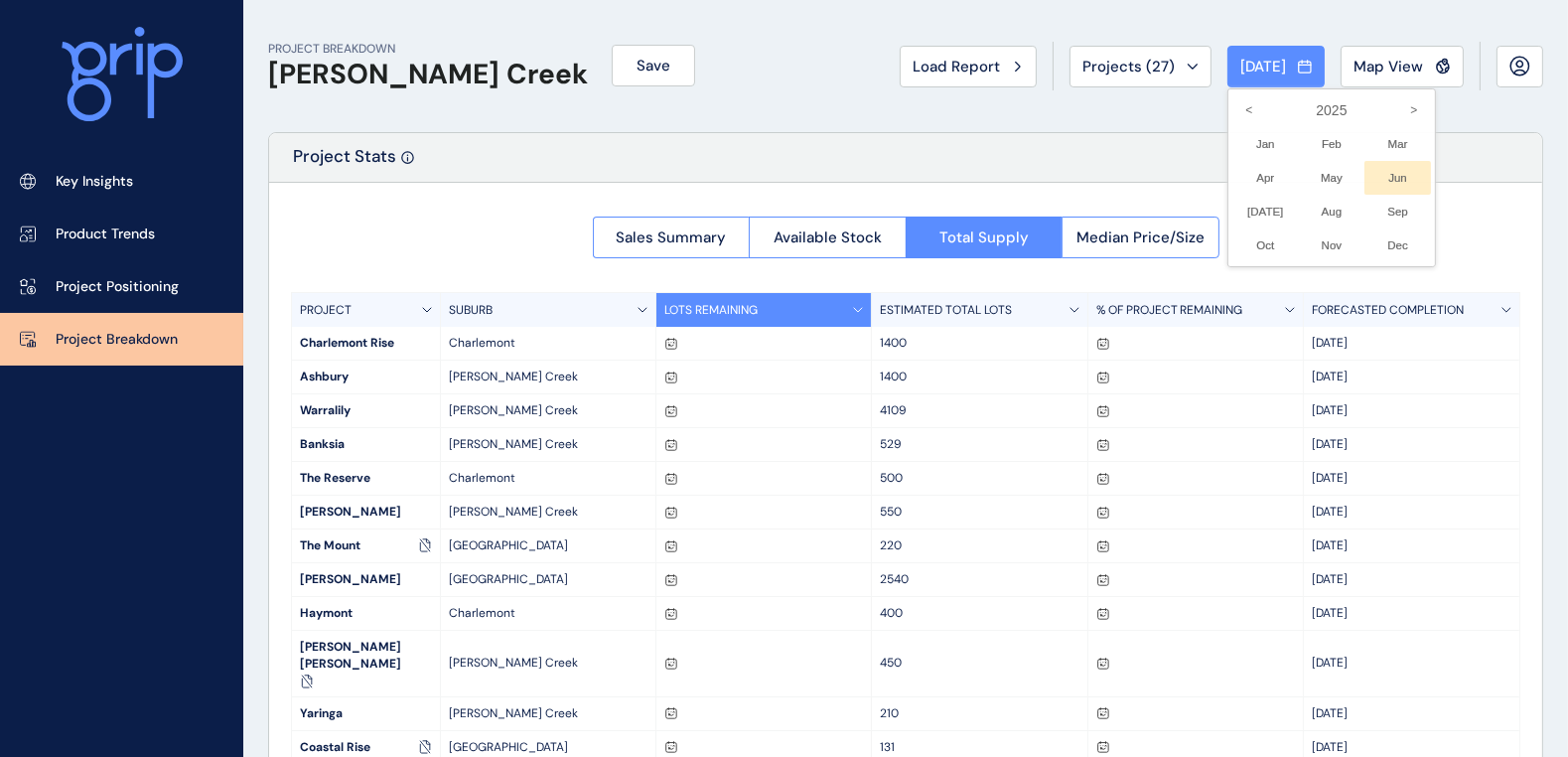 click on "Jun No report is available for this period. New months are usually published 5 business days after the month start." at bounding box center [1397, 178] 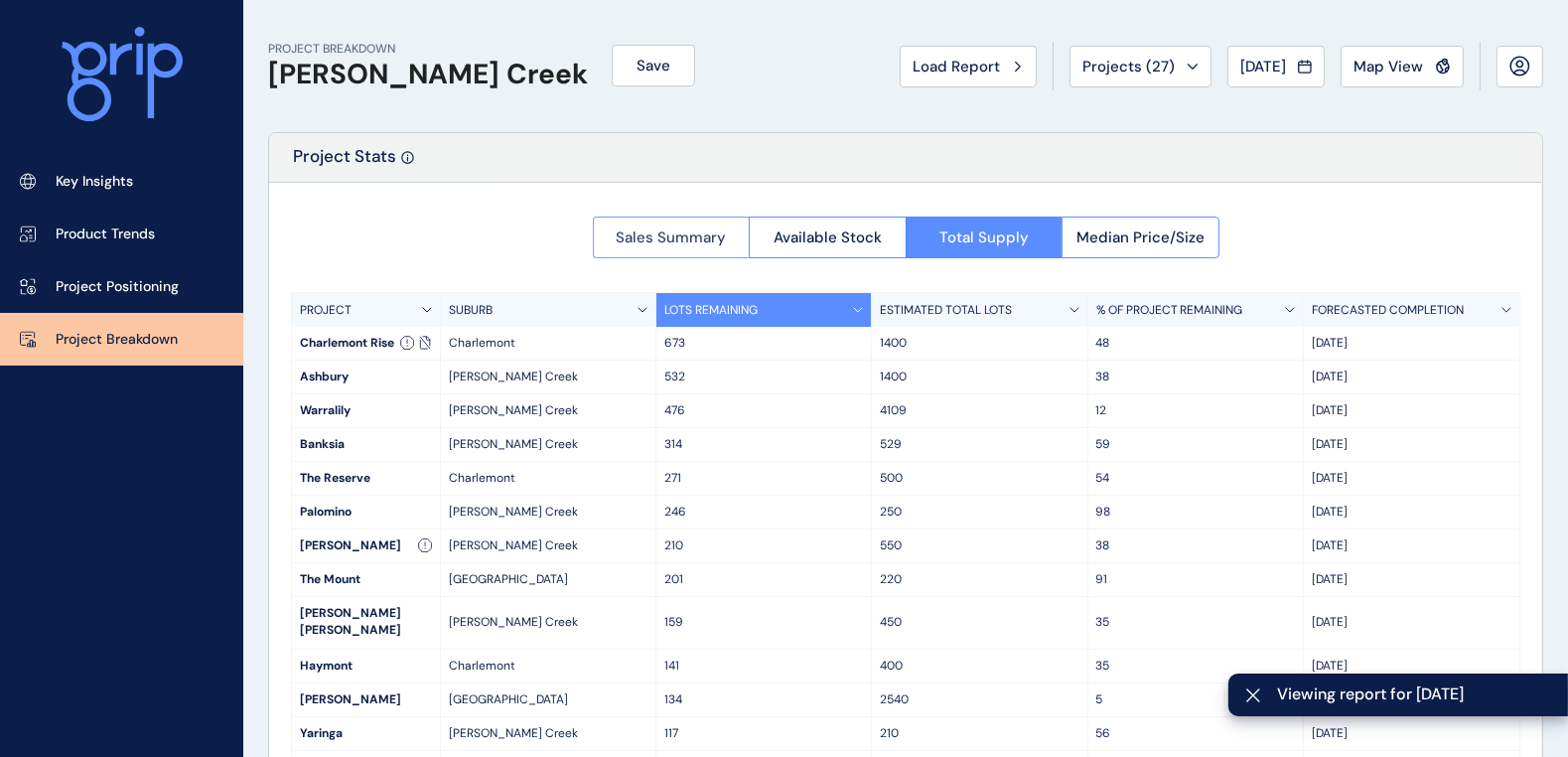 click on "Sales Summary" at bounding box center (670, 237) 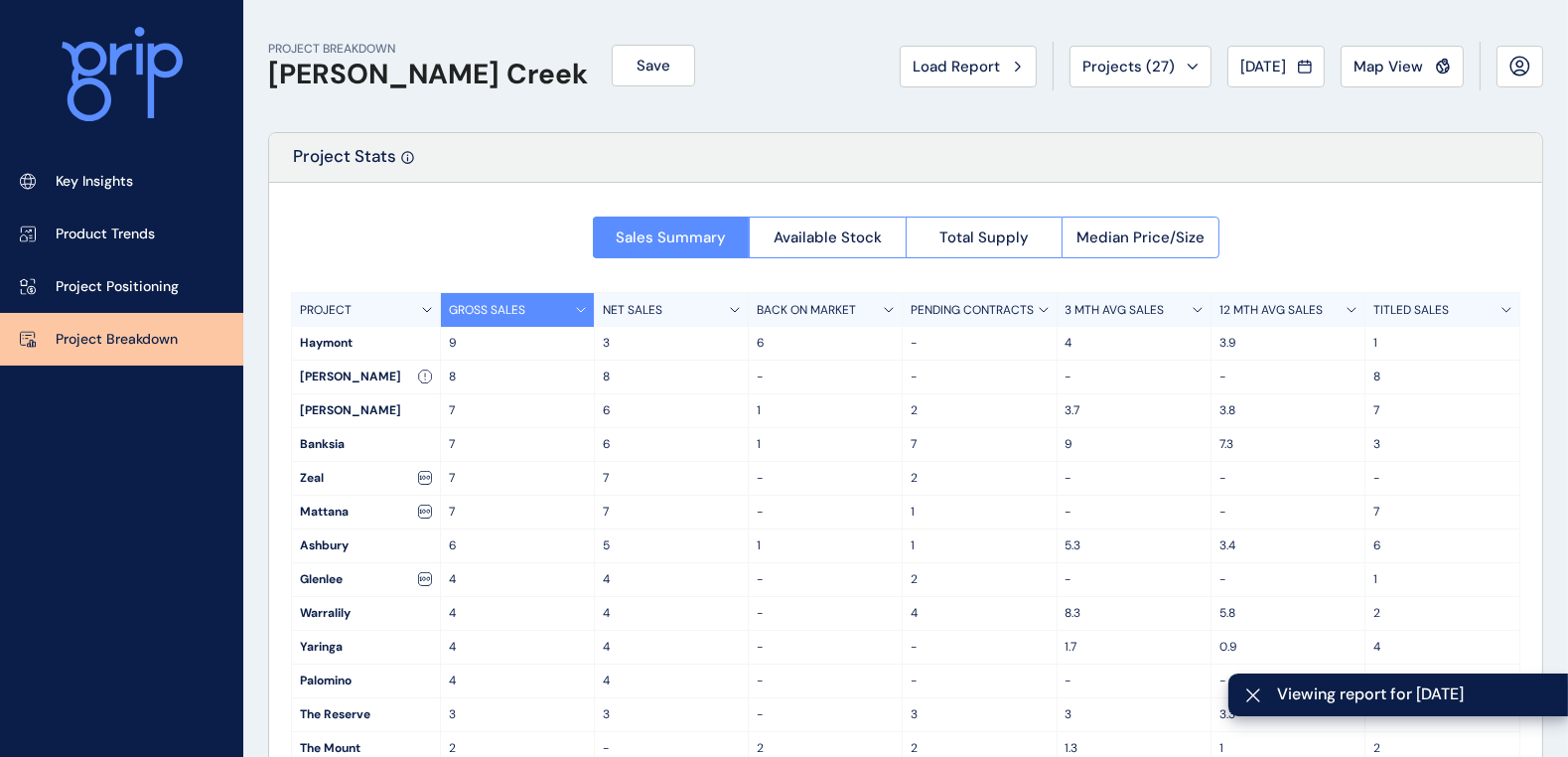 click on "12 MTH AVG SALES" at bounding box center (1288, 310) 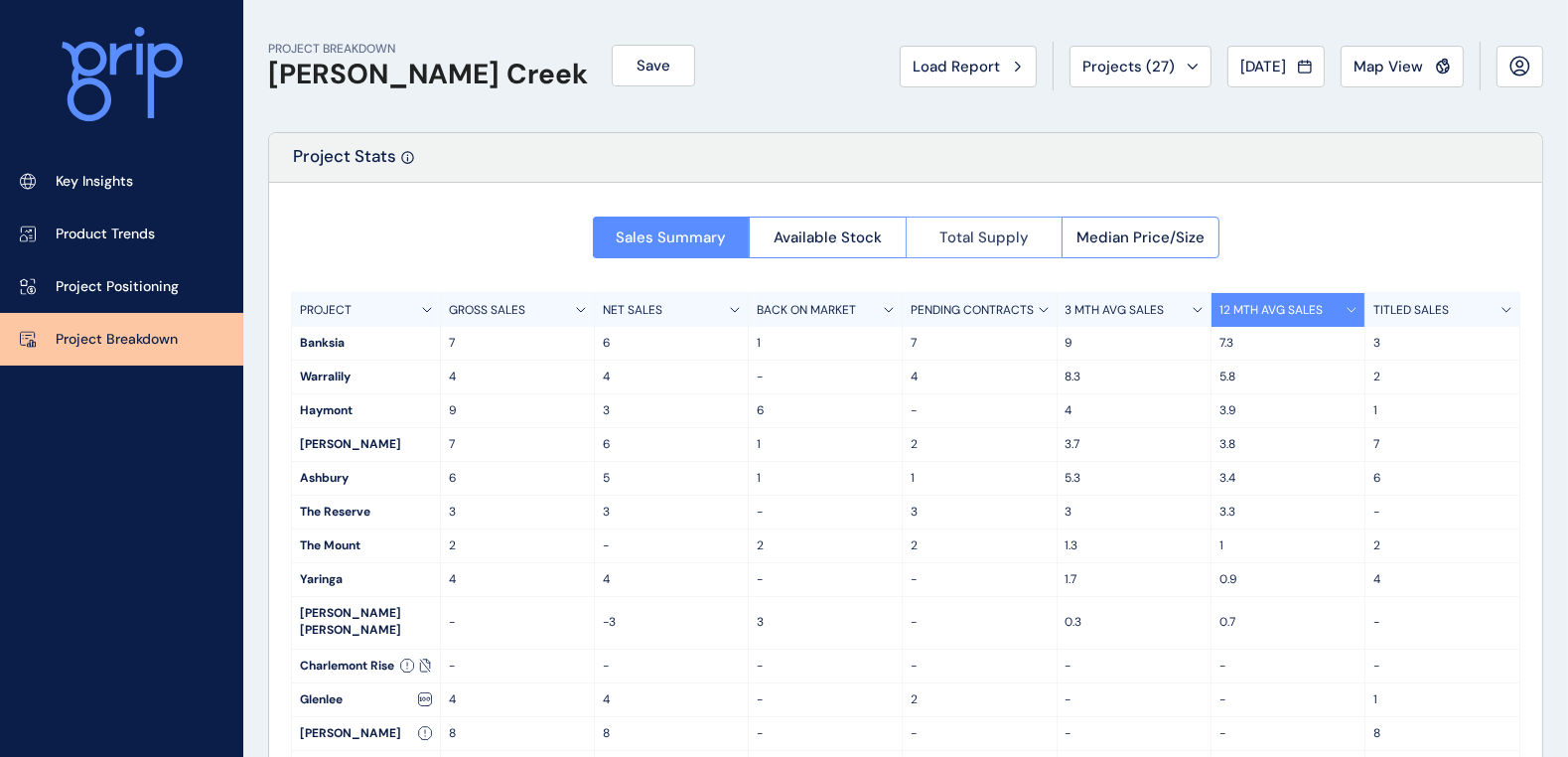 click on "Total Supply" at bounding box center [984, 237] 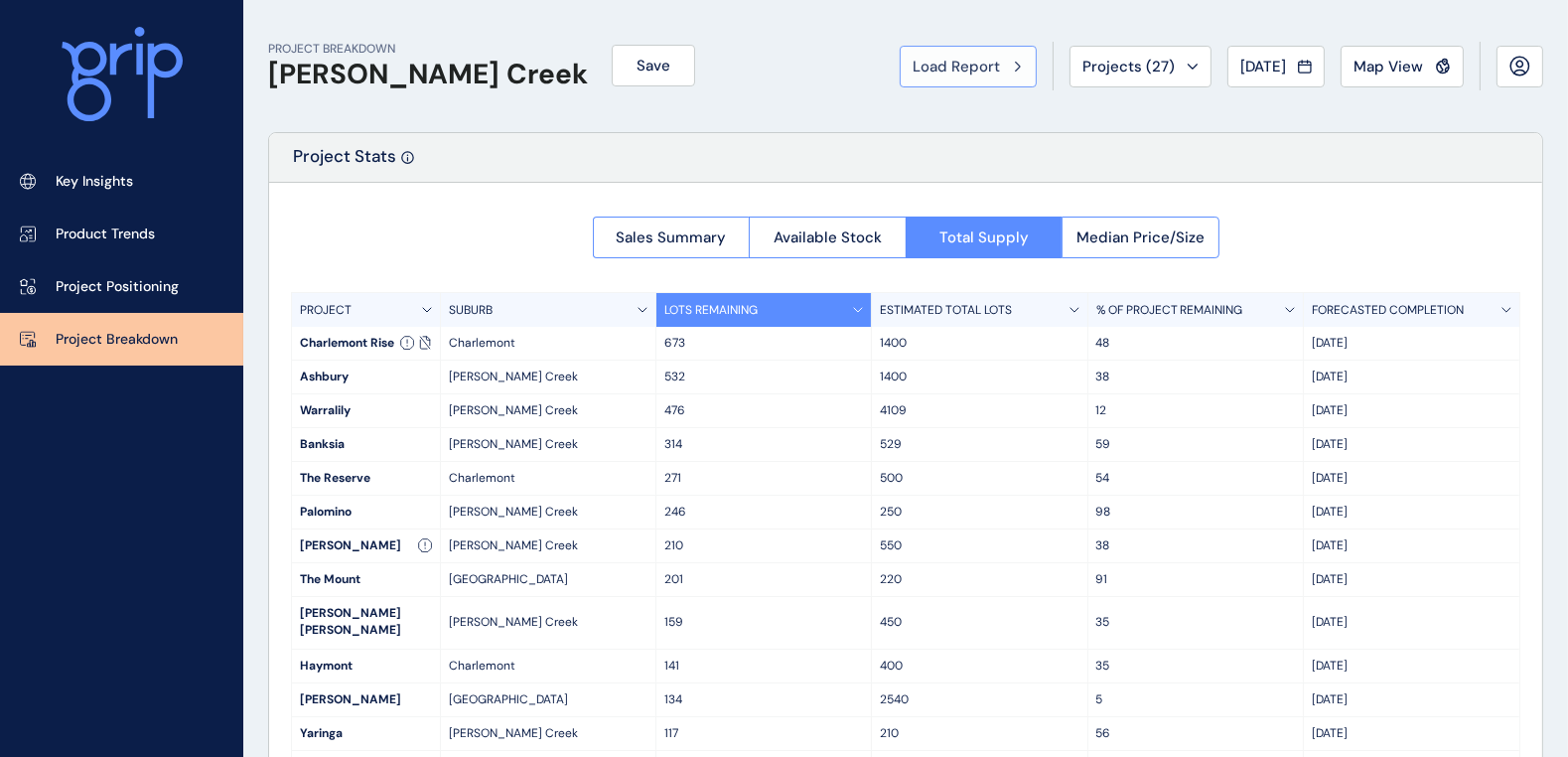 click on "Load Report" at bounding box center [956, 67] 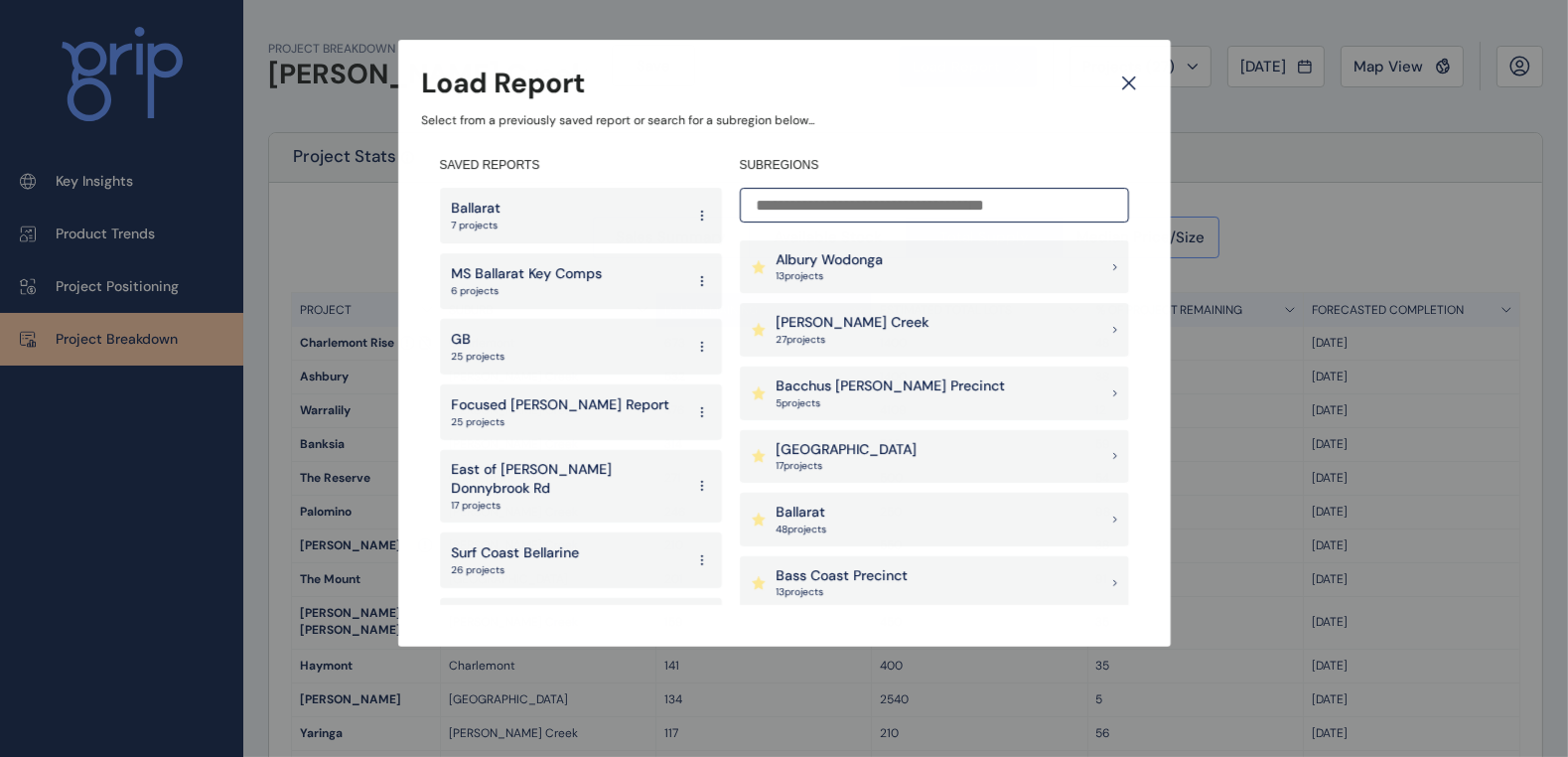 drag, startPoint x: 857, startPoint y: 204, endPoint x: 845, endPoint y: 191, distance: 17.691806 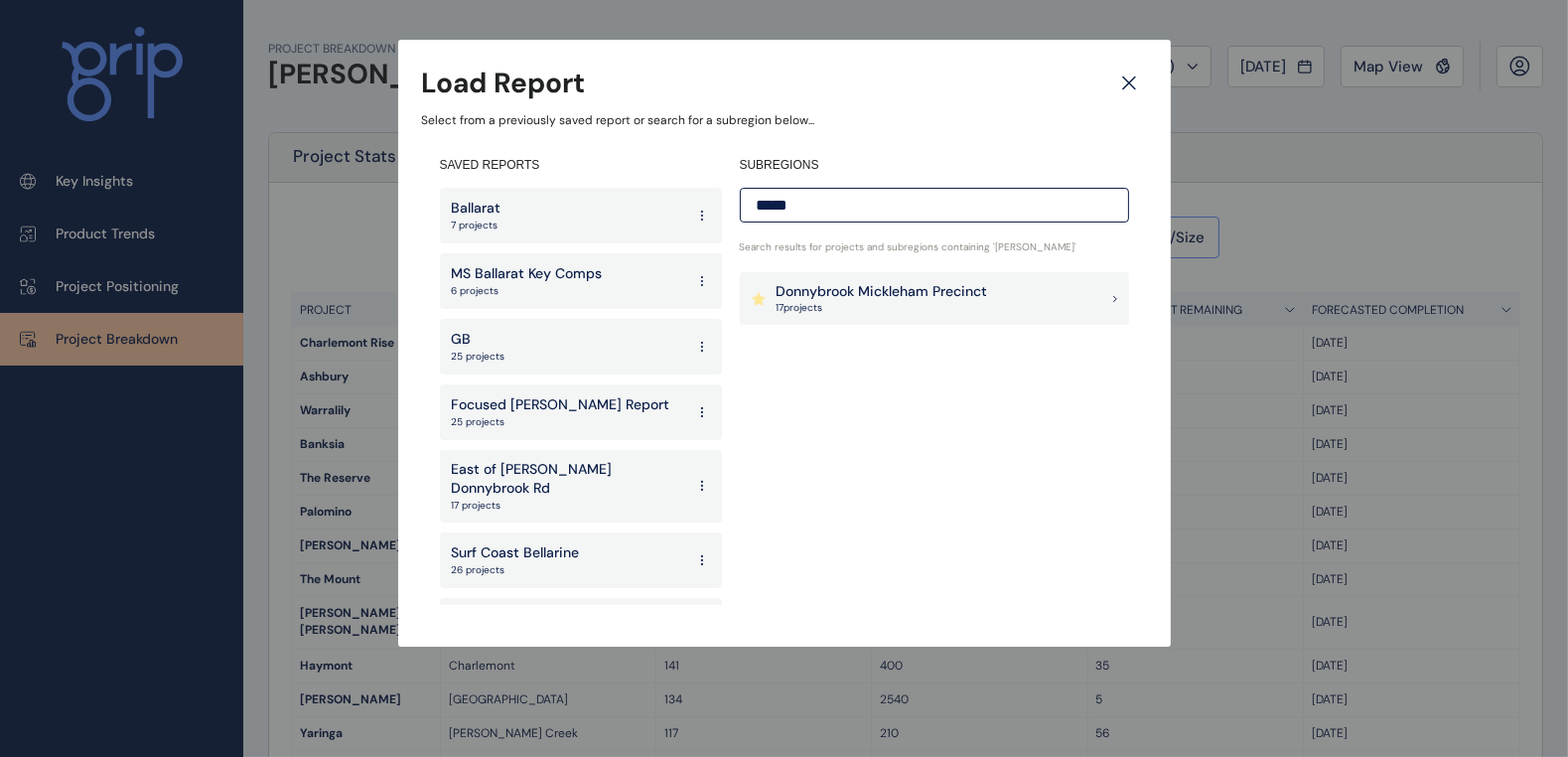 type on "*****" 